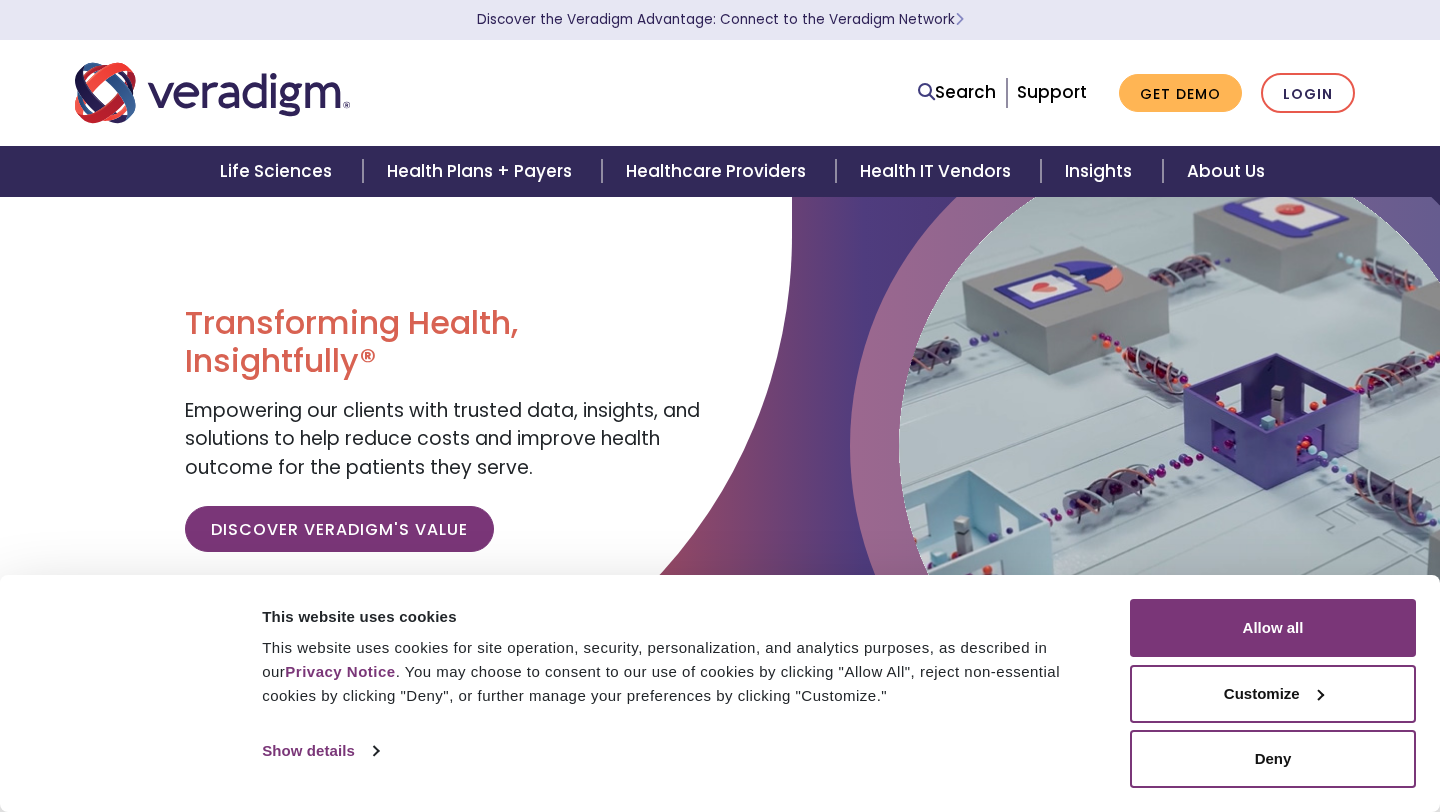scroll, scrollTop: 0, scrollLeft: 0, axis: both 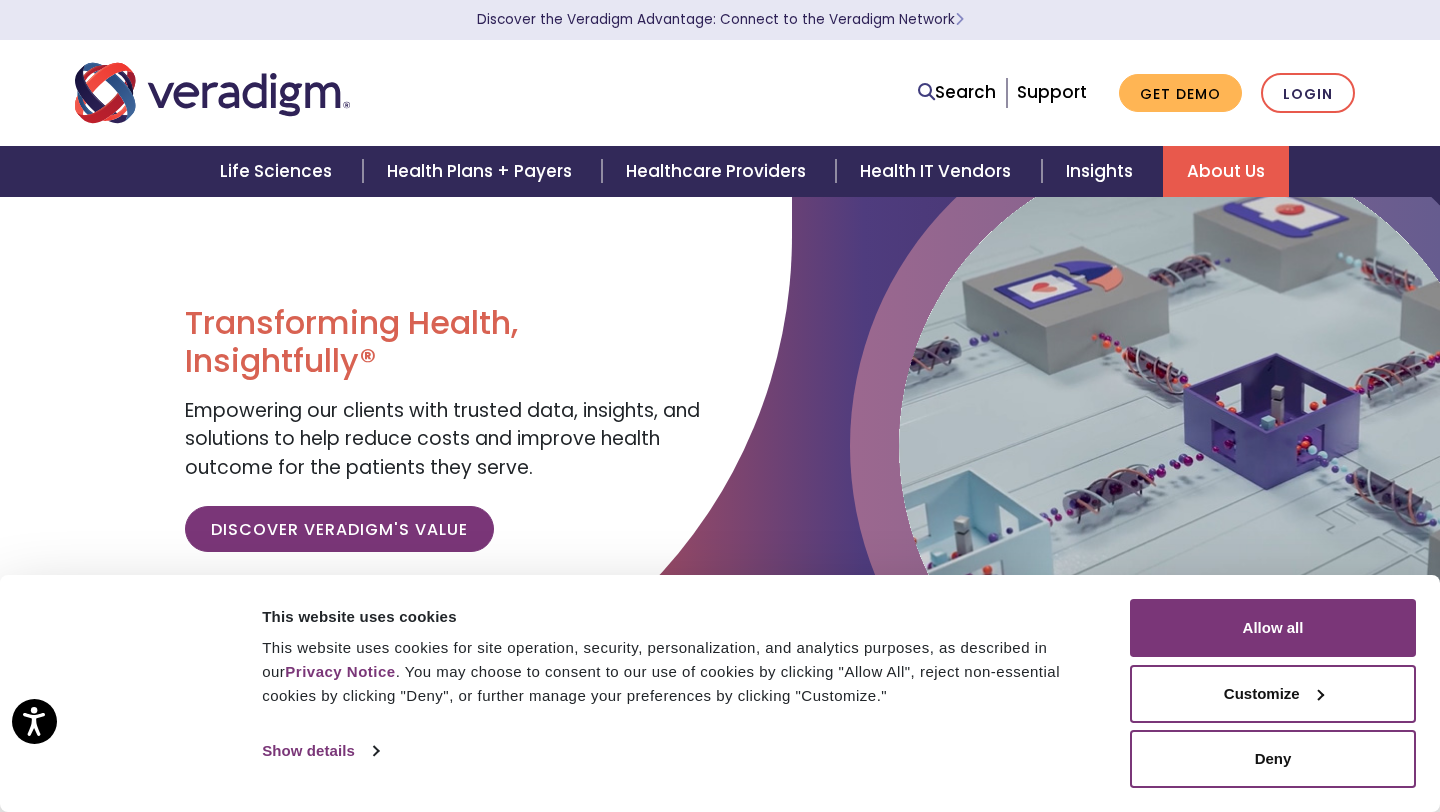click on "About Us" at bounding box center (1226, 171) 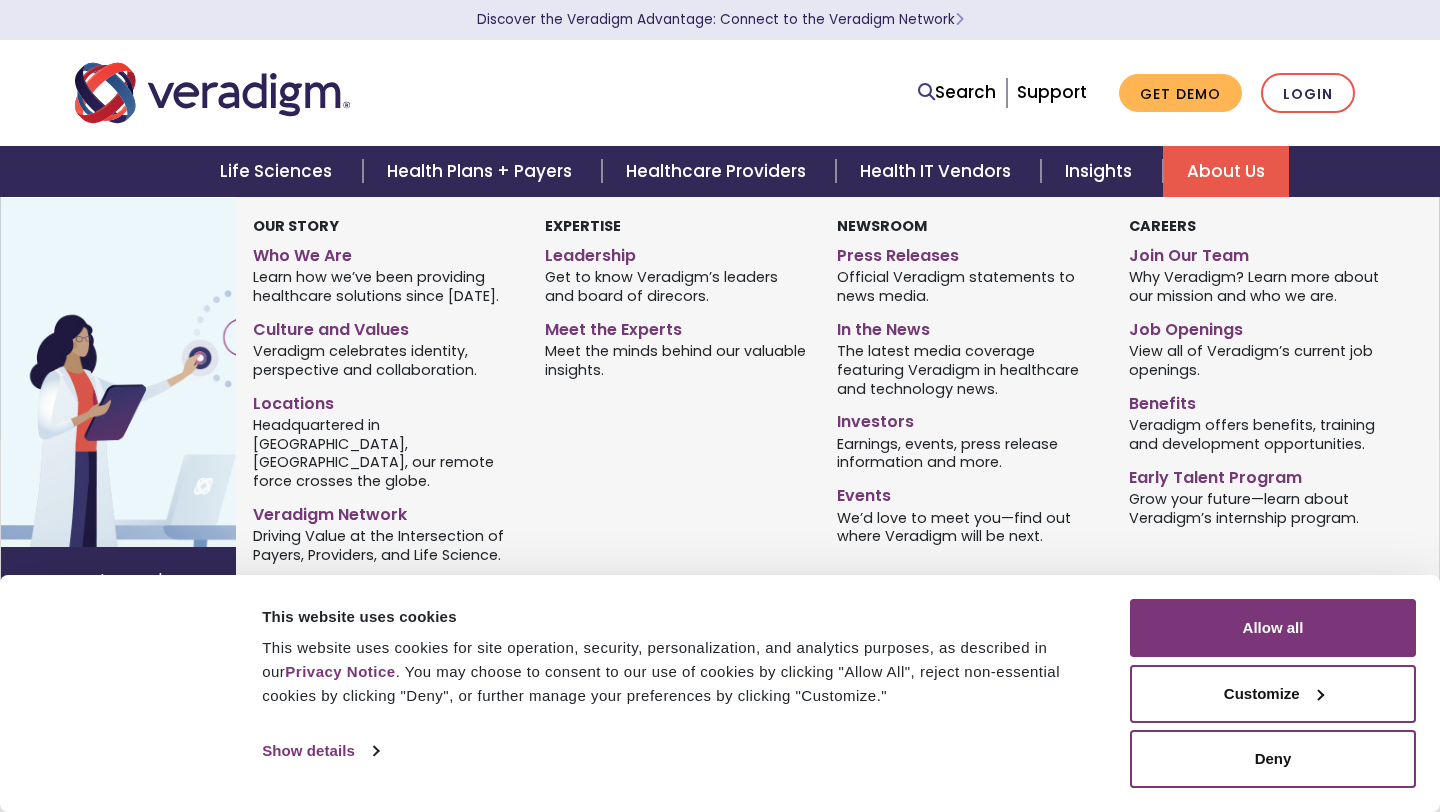 scroll, scrollTop: 0, scrollLeft: 0, axis: both 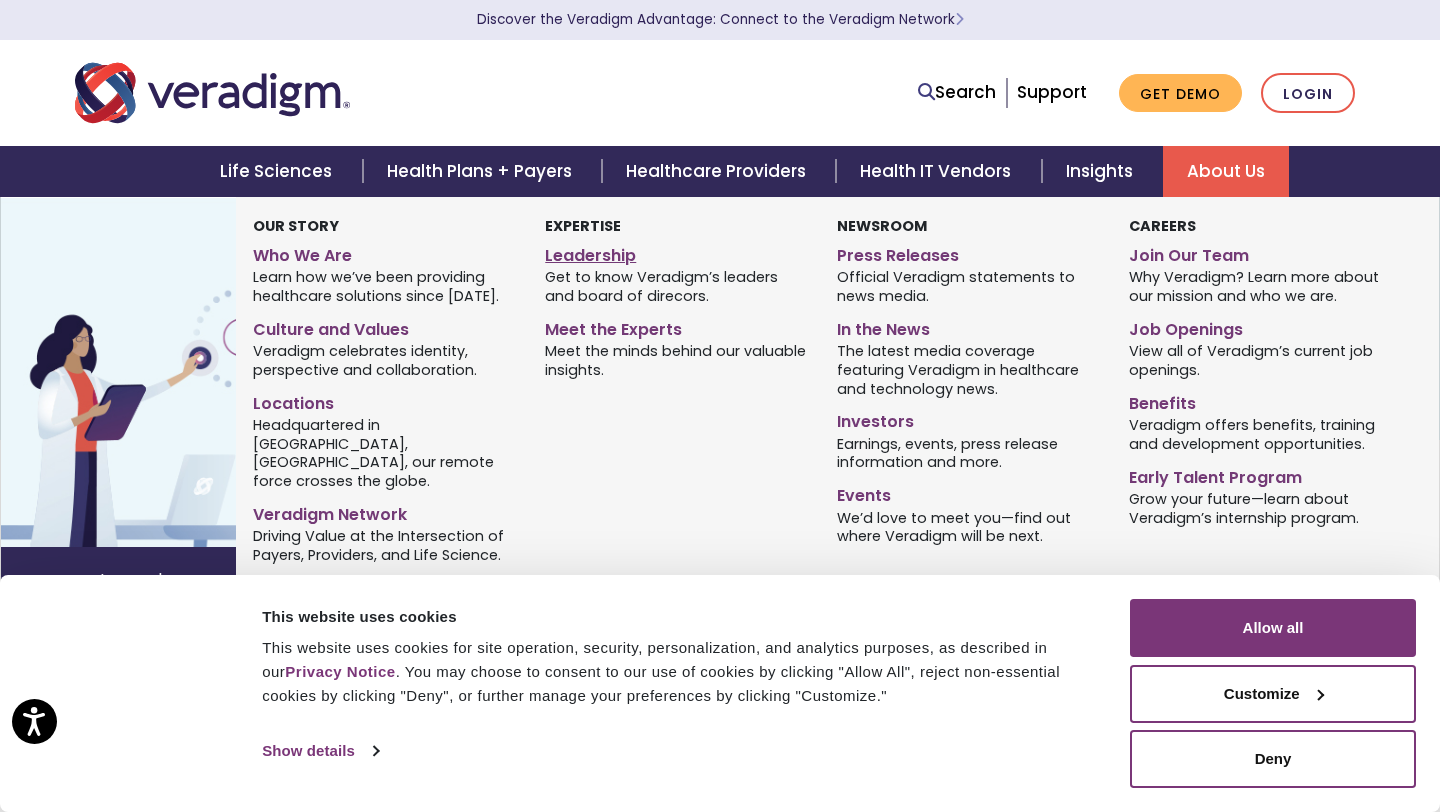 click on "Leadership" at bounding box center [676, 252] 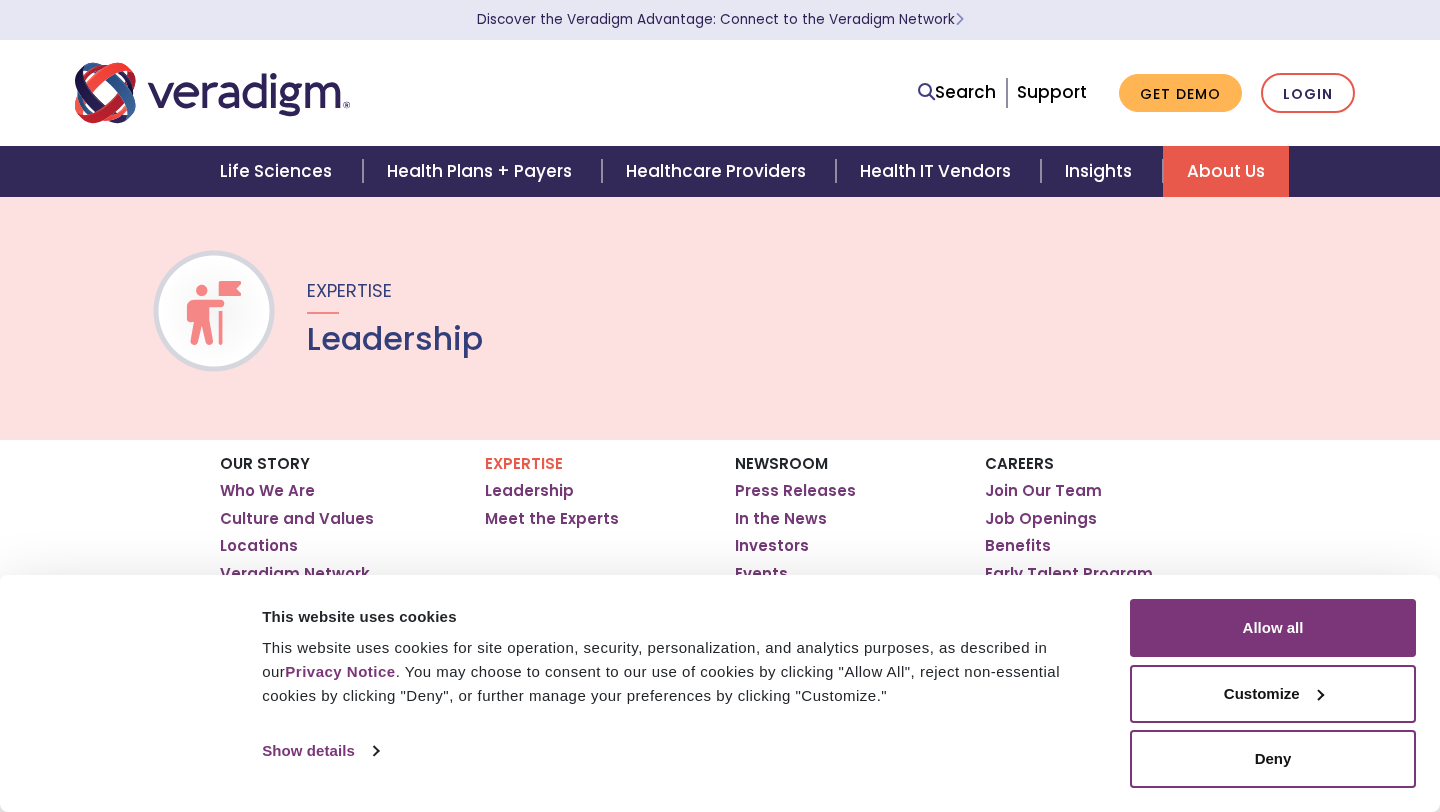 scroll, scrollTop: 0, scrollLeft: 0, axis: both 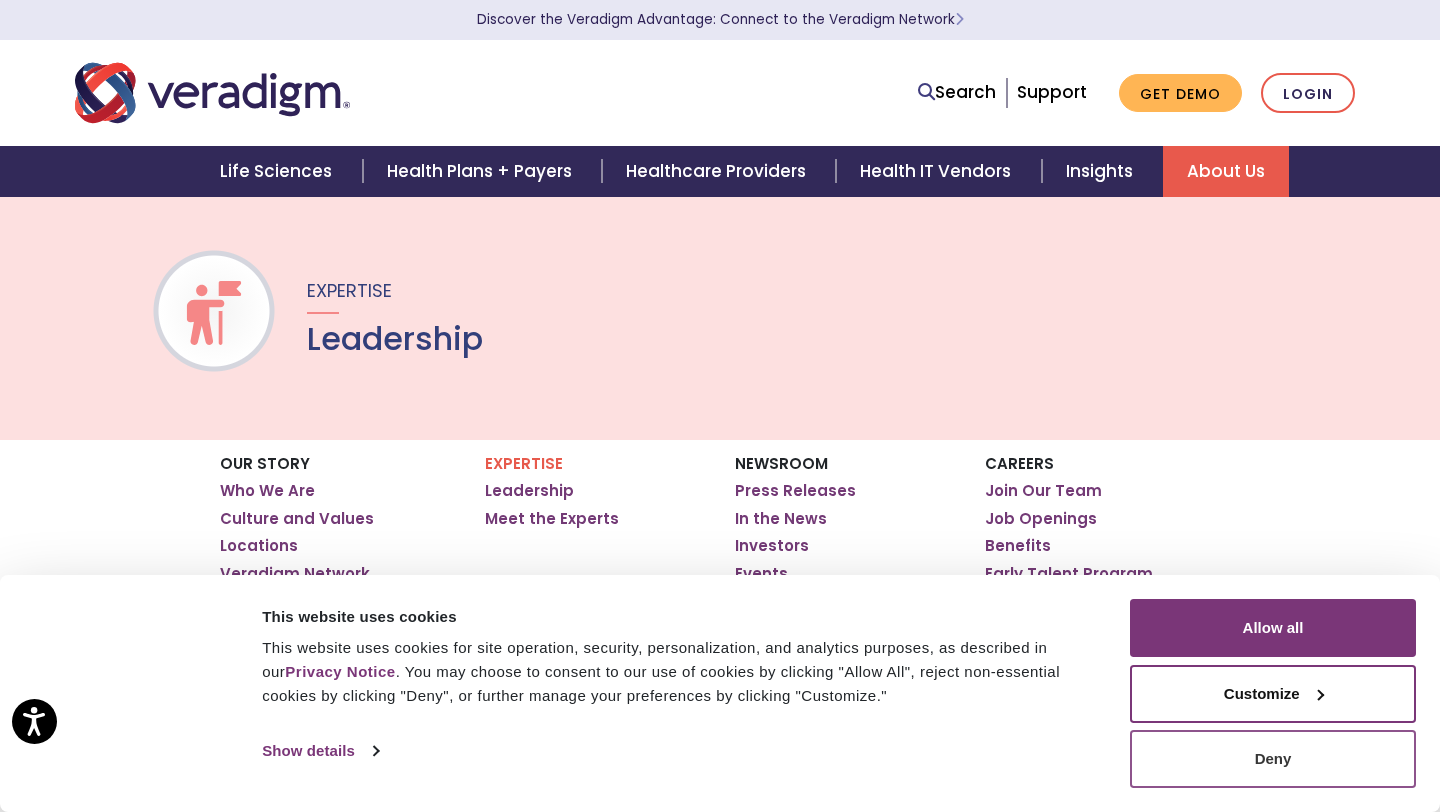 click on "Deny" at bounding box center (1273, 759) 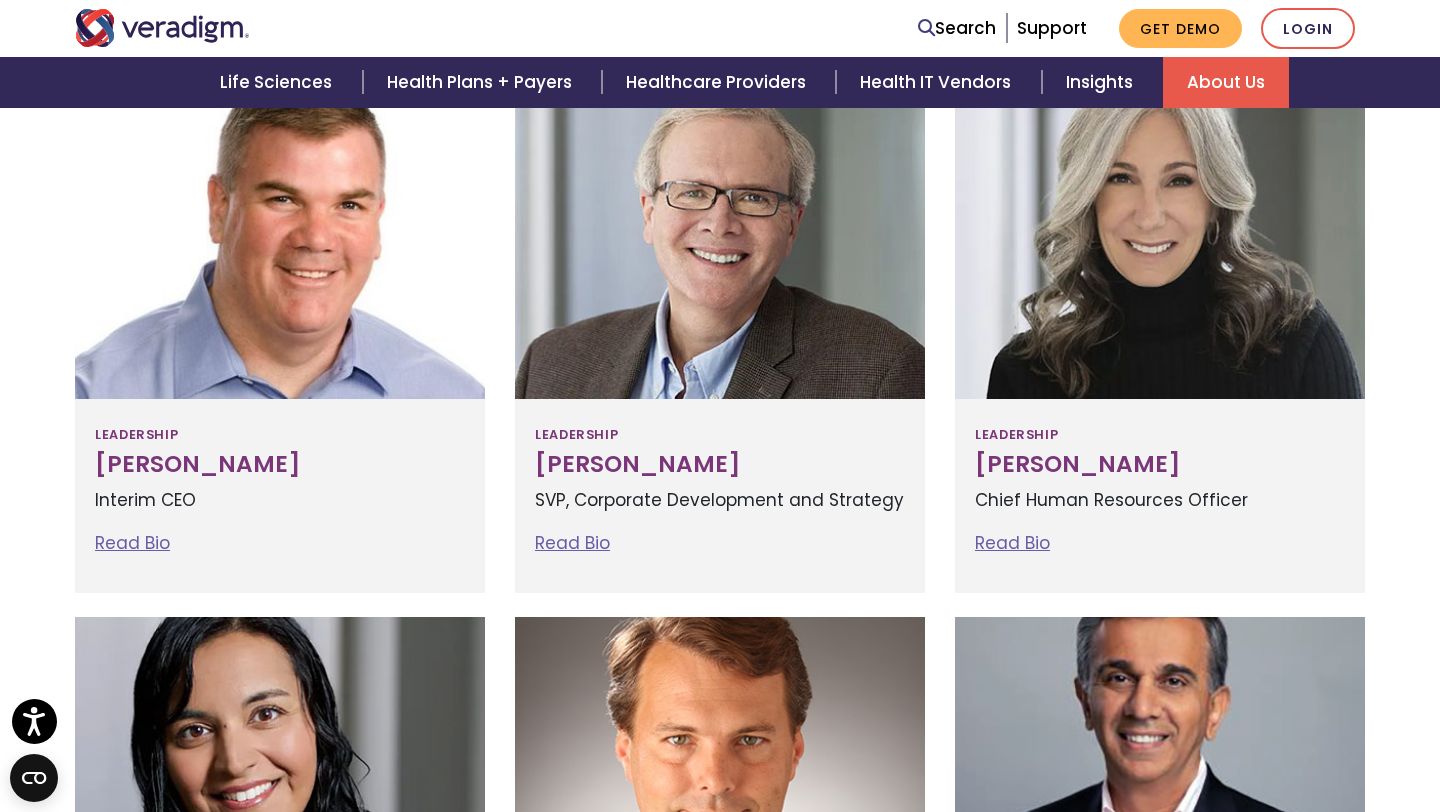 scroll, scrollTop: 671, scrollLeft: 0, axis: vertical 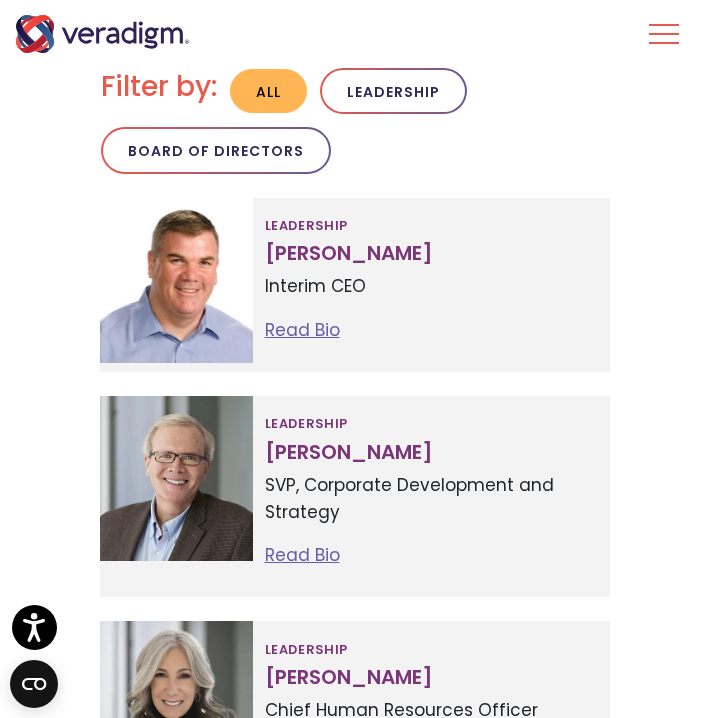 drag, startPoint x: 178, startPoint y: 279, endPoint x: -81, endPoint y: 233, distance: 263.05322 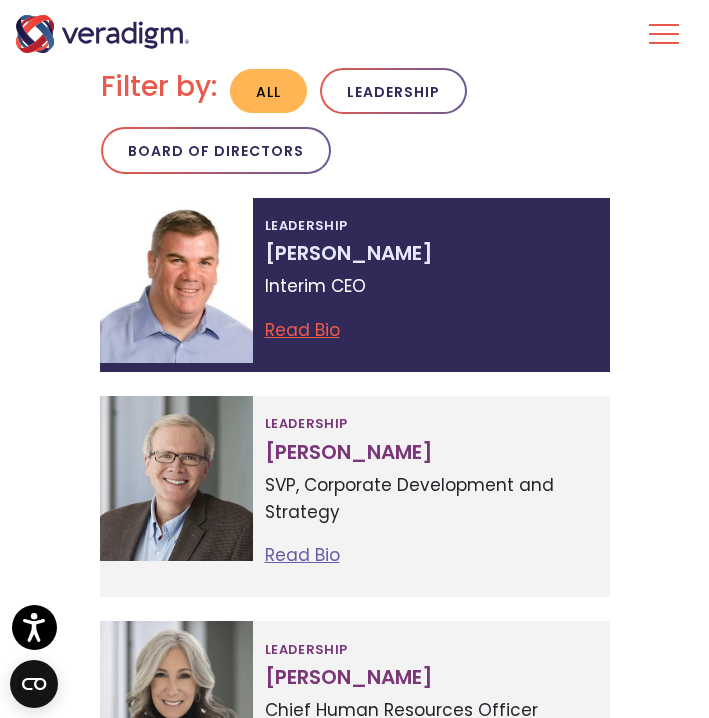 click at bounding box center (176, 280) 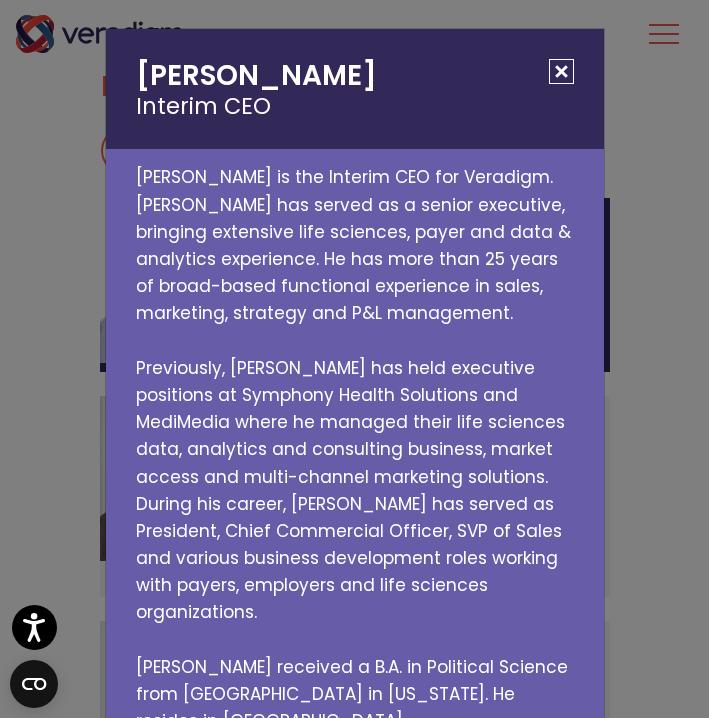 click on "Tom Langan Interim CEO                       Tom Langan is the Interim CEO for Veradigm. Tom has served as a senior executive, bringing extensive life sciences, payer and data & analytics experience. He has more than 25 years of broad-based functional experience in sales, marketing, strategy and P&L management.
Previously, Tom has held executive positions at Symphony Health Solutions and MediMedia where he managed their life sciences data, analytics and consulting business, market access and multi-channel marketing solutions. During his career, Tom has served as President, Chief Commercial Officer, SVP of Sales and various business development roles working with payers, employers and life sciences organizations." at bounding box center (354, 359) 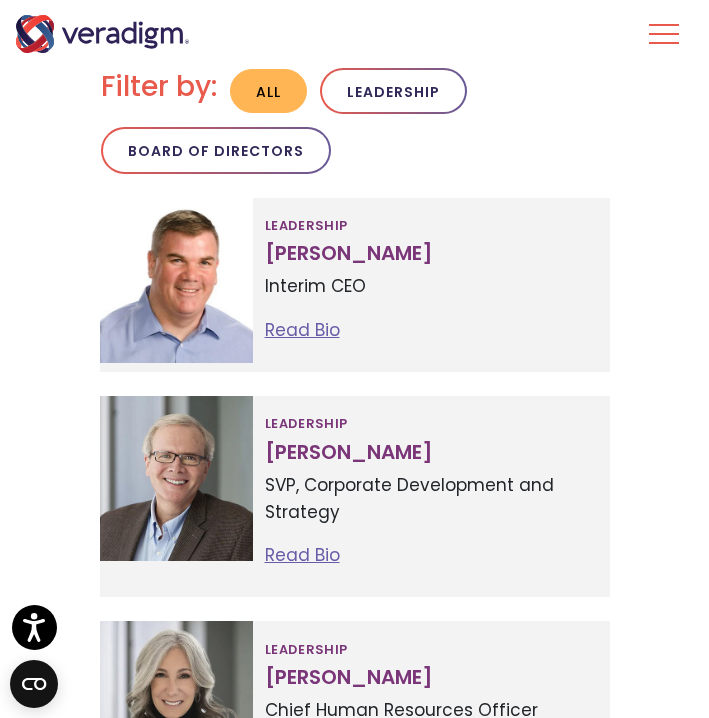 drag, startPoint x: 185, startPoint y: 299, endPoint x: -21, endPoint y: 304, distance: 206.06067 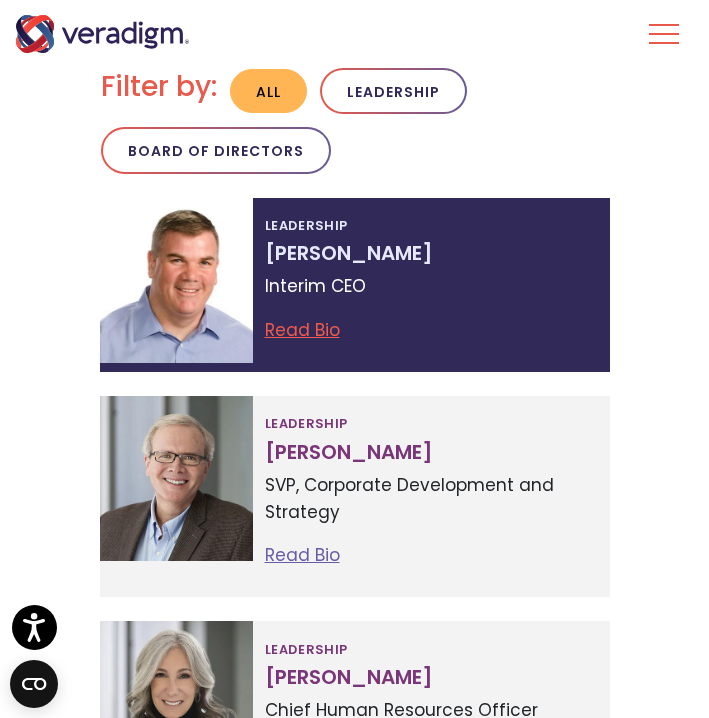 click at bounding box center [176, 280] 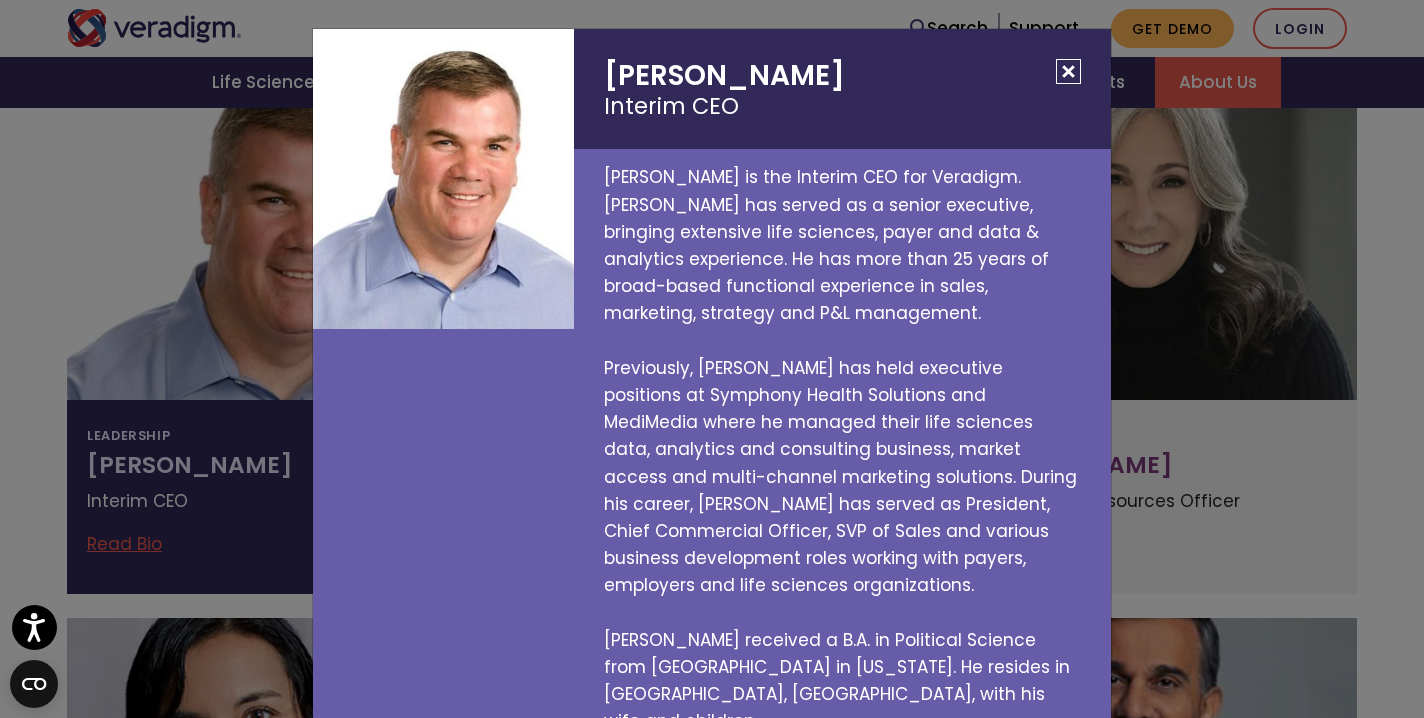 click at bounding box center [1068, 71] 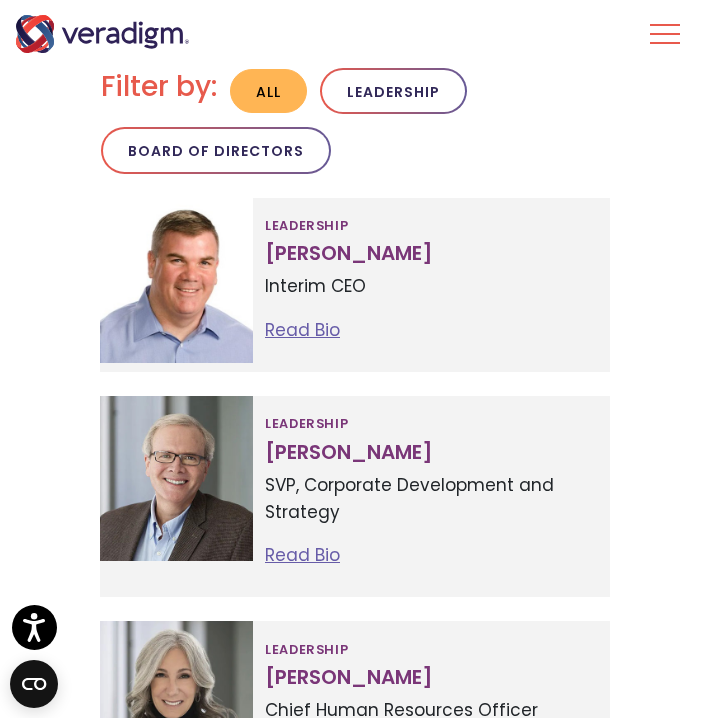 drag, startPoint x: 187, startPoint y: 282, endPoint x: -89, endPoint y: 359, distance: 286.5397 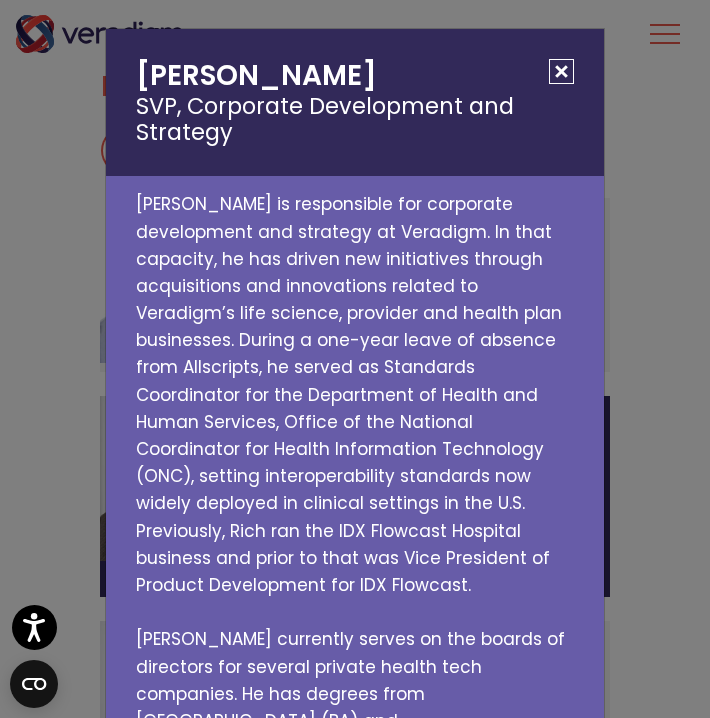 click on "Richard Elmore SVP, Corporate Development and Strategy                       Rich Elmore is responsible for corporate development and strategy at Veradigm. In that capacity, he has driven new initiatives through acquisitions and innovations related to Veradigm’s life science, provider and health plan businesses. During a one-year leave of absence from Allscripts, he served as Standards Coordinator for the Department of Health and Human Services, Office of the National Coordinator for Health Information Technology (ONC), setting interoperability standards now widely deployed in clinical settings in the U.S. Previously, Rich ran the IDX Flowcast Hospital business and prior to that was Vice President of Product Development for IDX Flowcast." at bounding box center (355, 359) 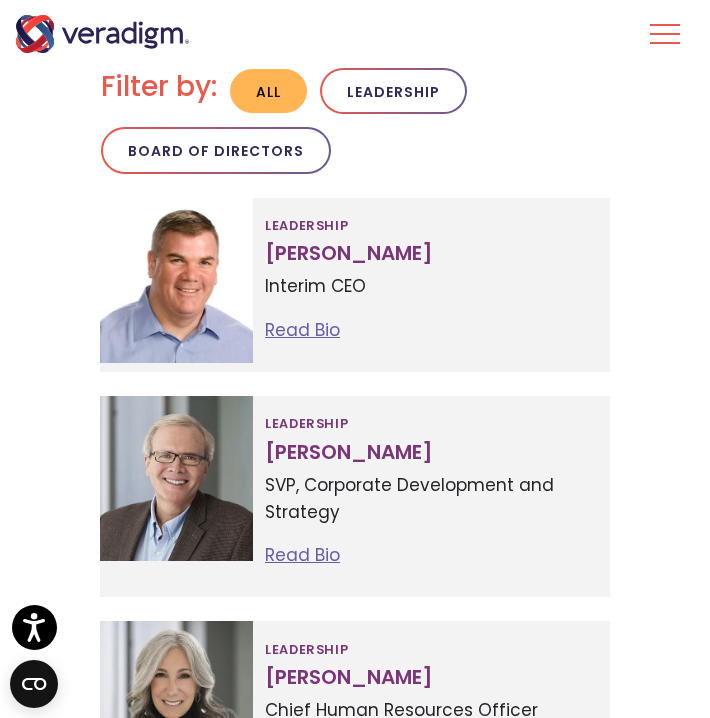drag, startPoint x: 165, startPoint y: 338, endPoint x: -154, endPoint y: 364, distance: 320.0578 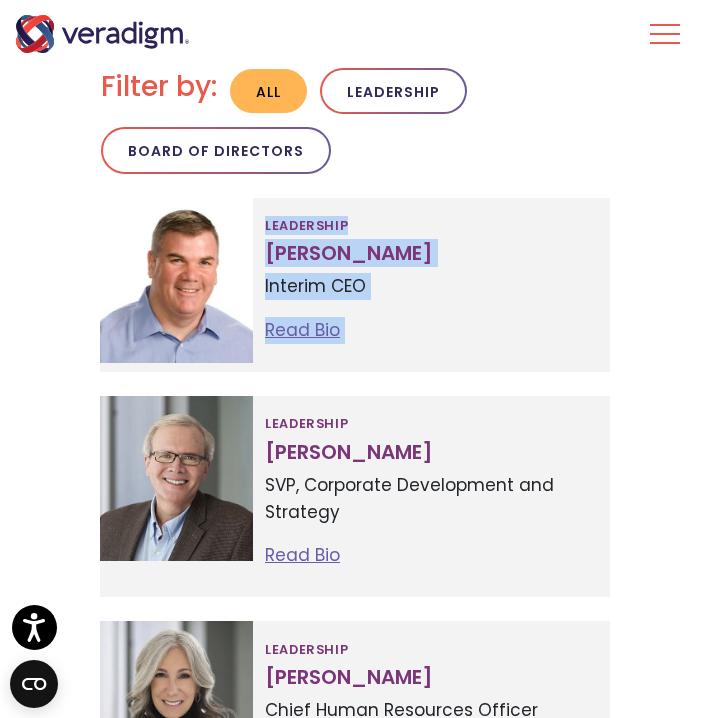 drag, startPoint x: 203, startPoint y: 318, endPoint x: -82, endPoint y: 401, distance: 296.84003 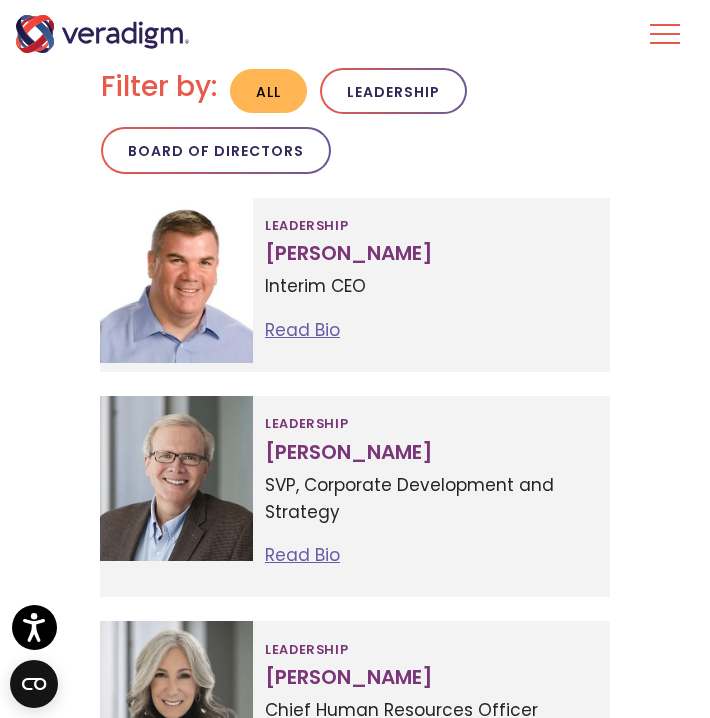 click on "Filter by:
All
Leadership
Board of Directors Leadership Tom Langan" at bounding box center [355, 1348] 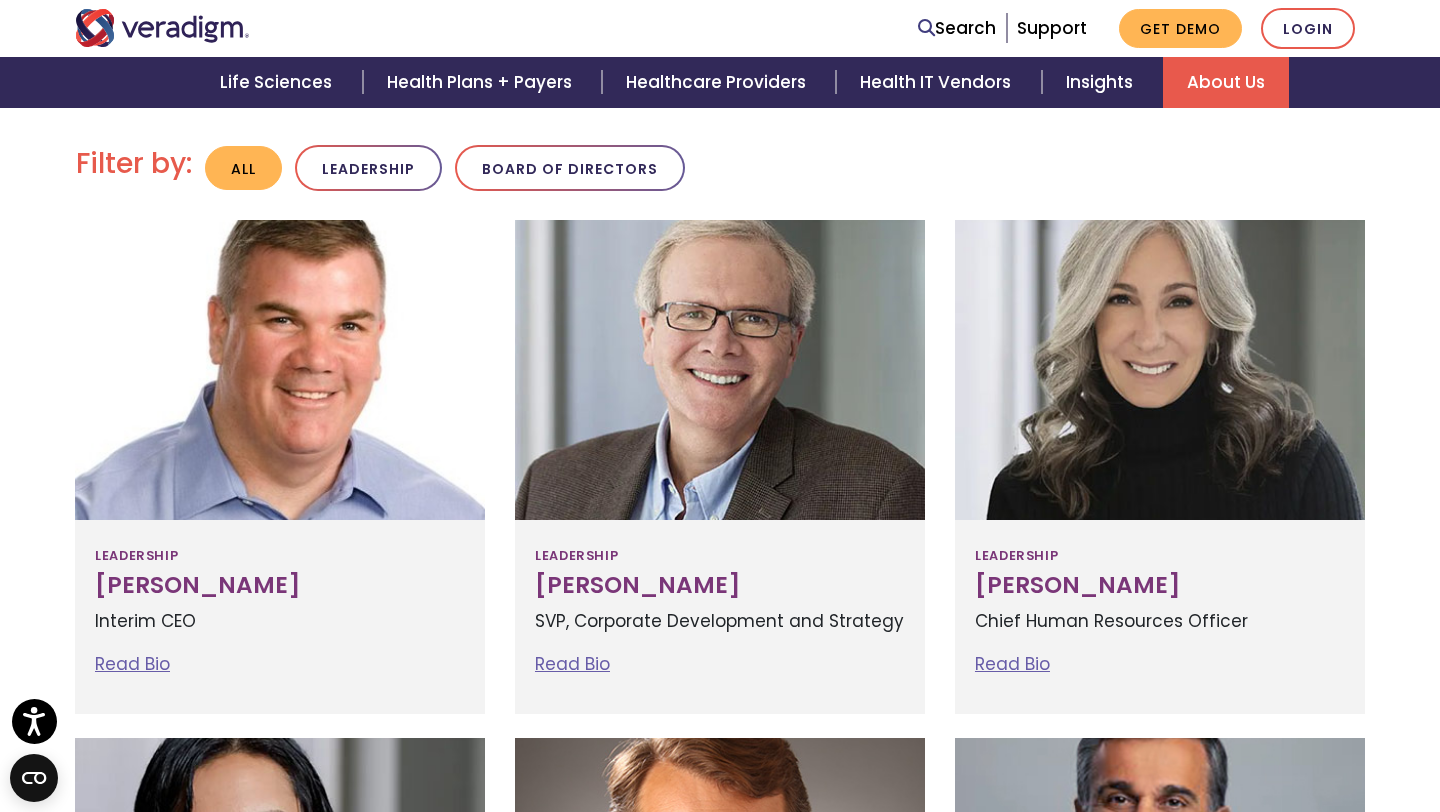 scroll, scrollTop: 553, scrollLeft: 0, axis: vertical 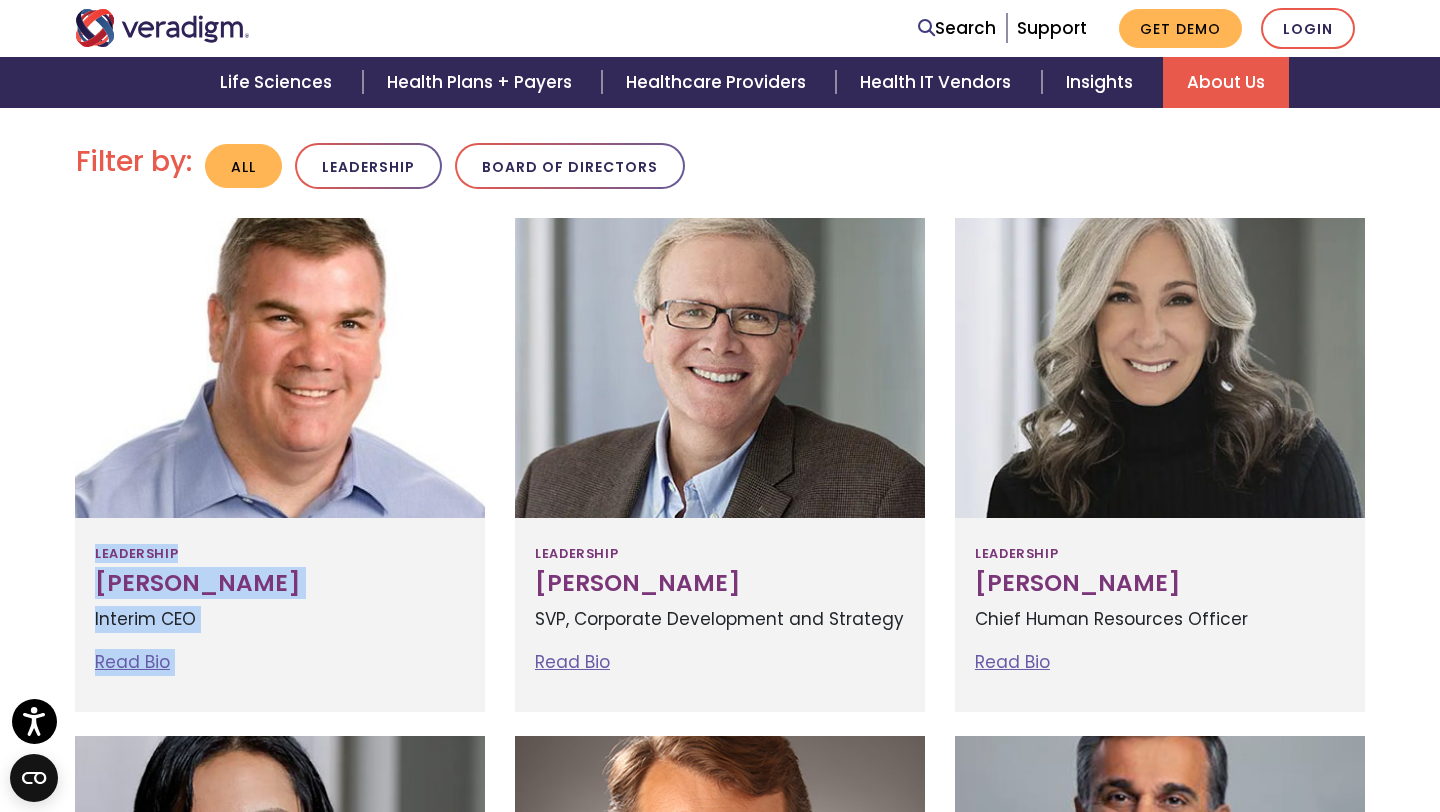 drag, startPoint x: 321, startPoint y: 336, endPoint x: 497, endPoint y: 374, distance: 180.05554 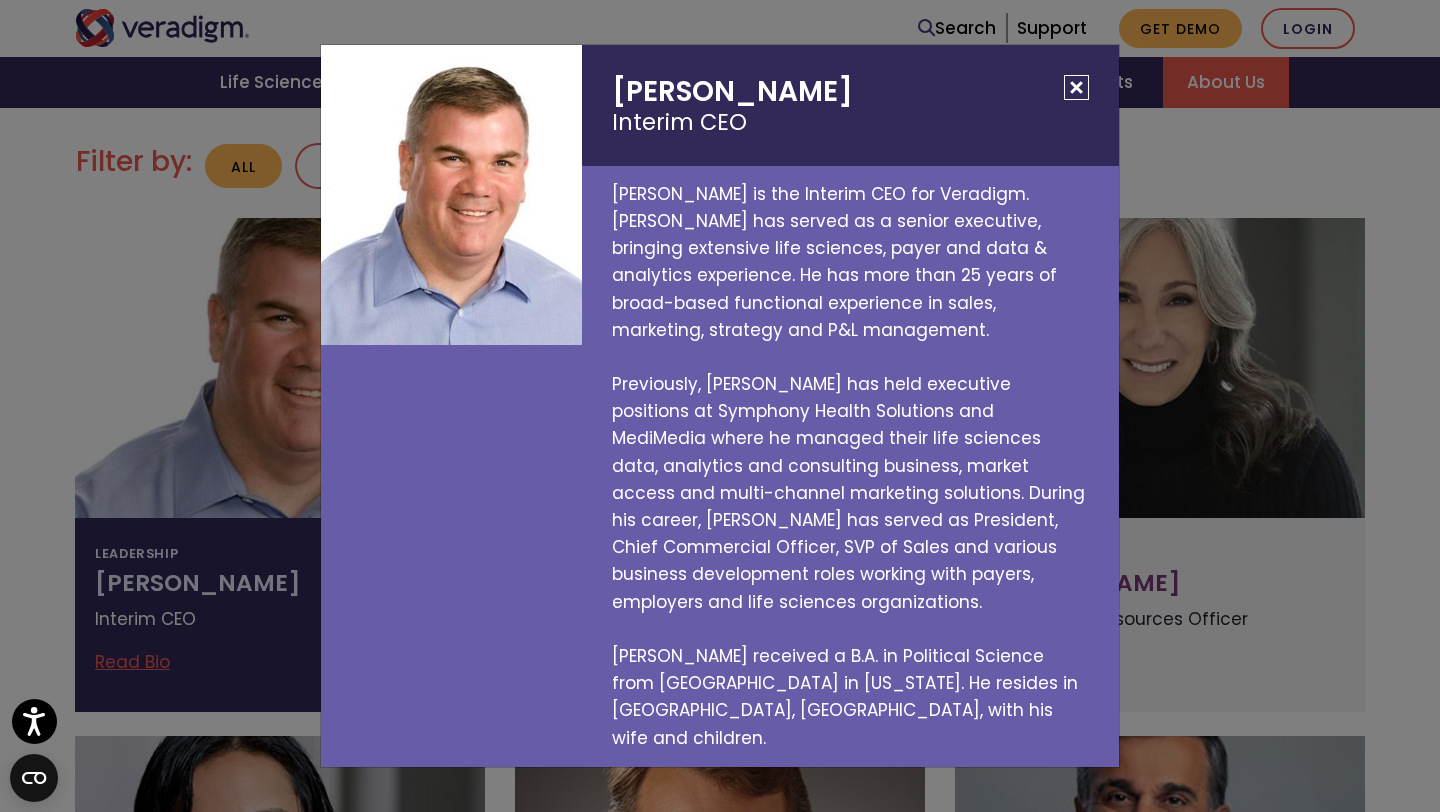 drag, startPoint x: 477, startPoint y: 259, endPoint x: 365, endPoint y: 273, distance: 112.871605 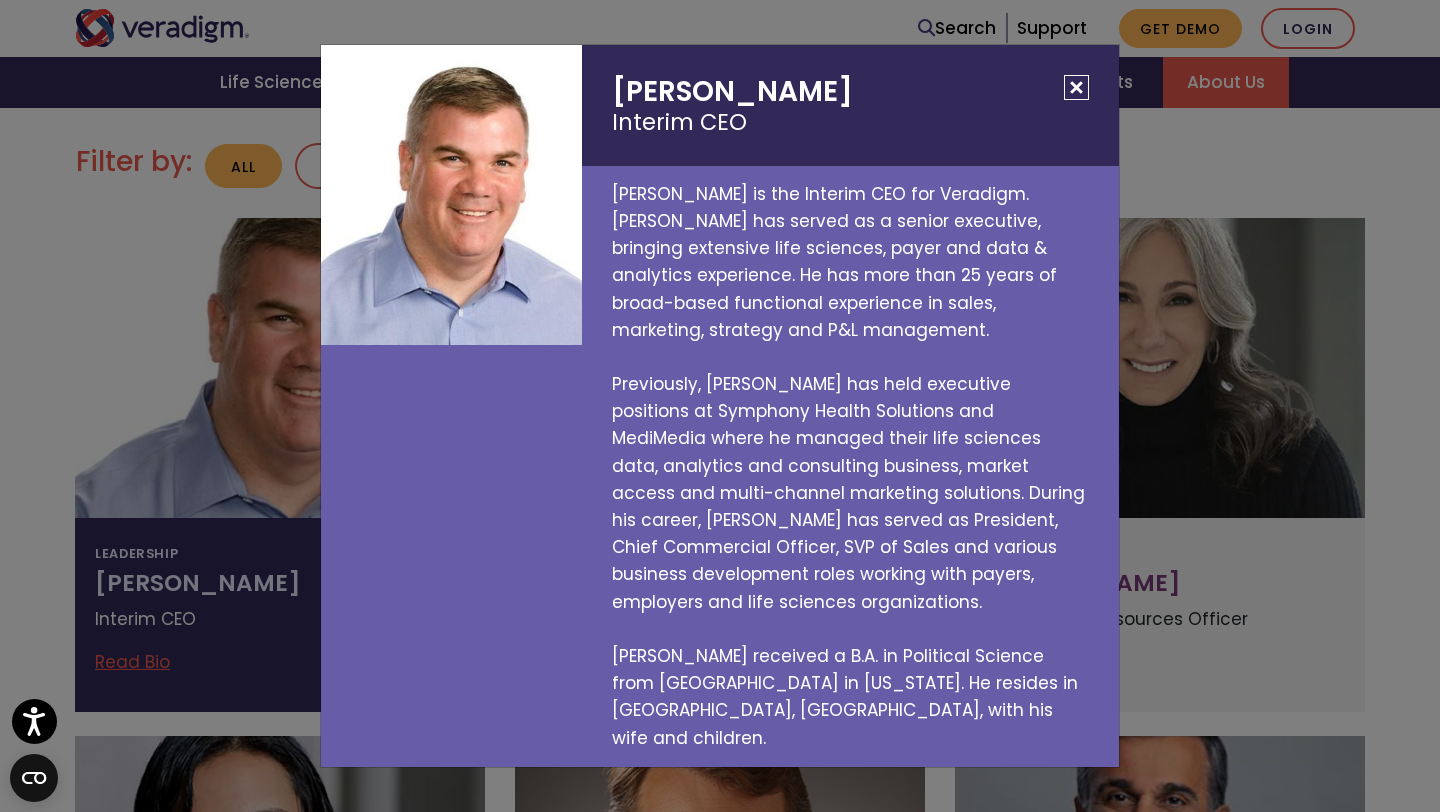 click at bounding box center [1076, 87] 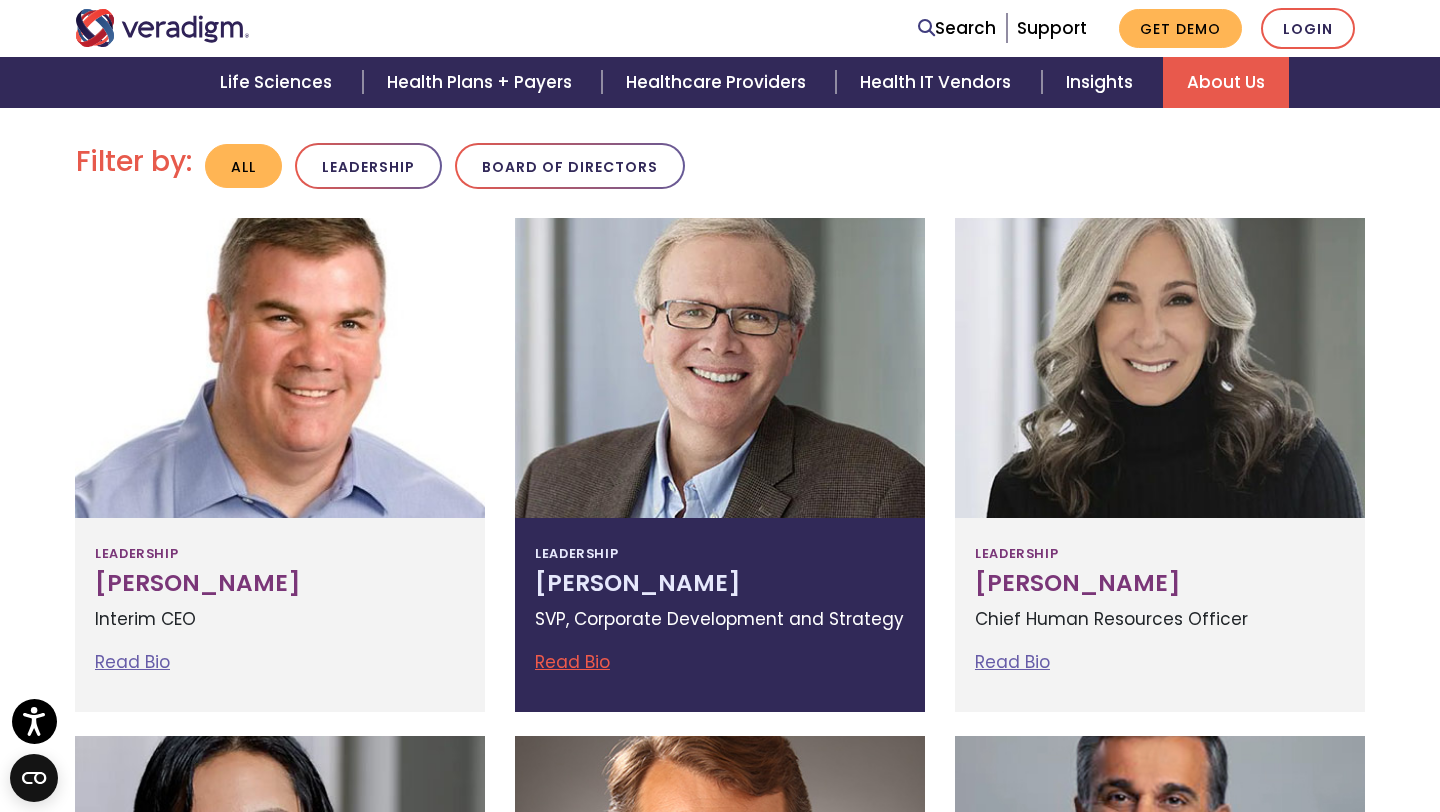 click at bounding box center (720, 368) 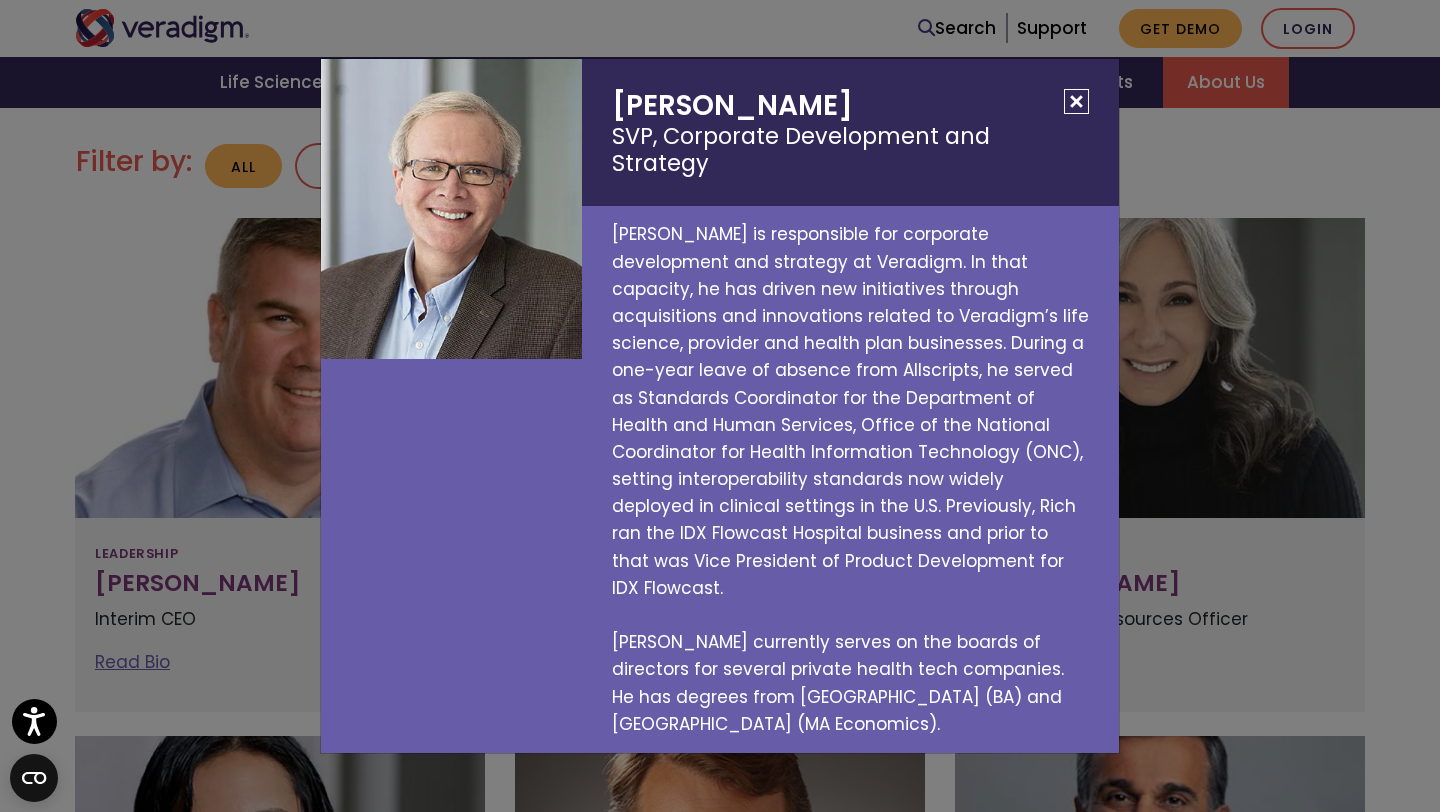 click at bounding box center [1076, 101] 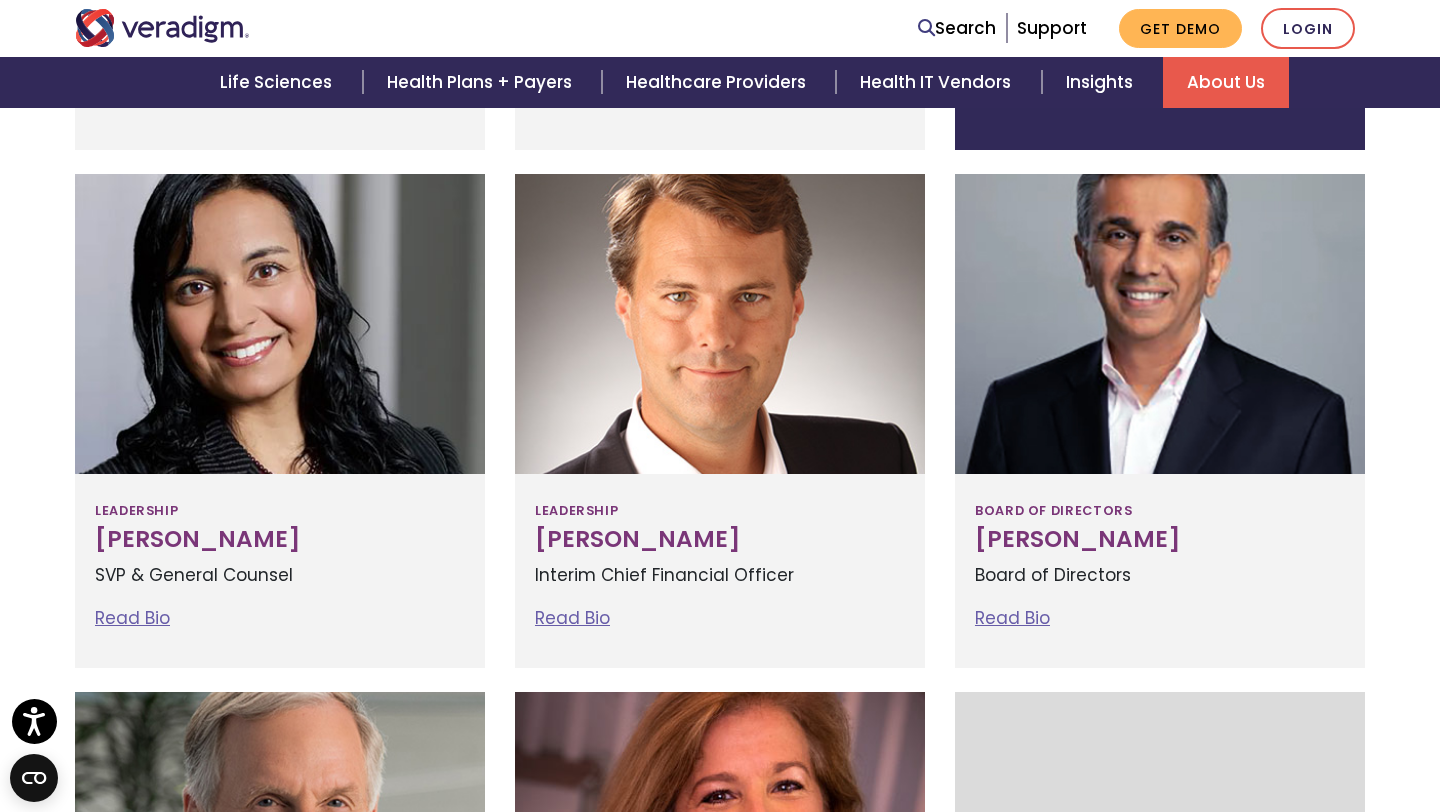 scroll, scrollTop: 1132, scrollLeft: 0, axis: vertical 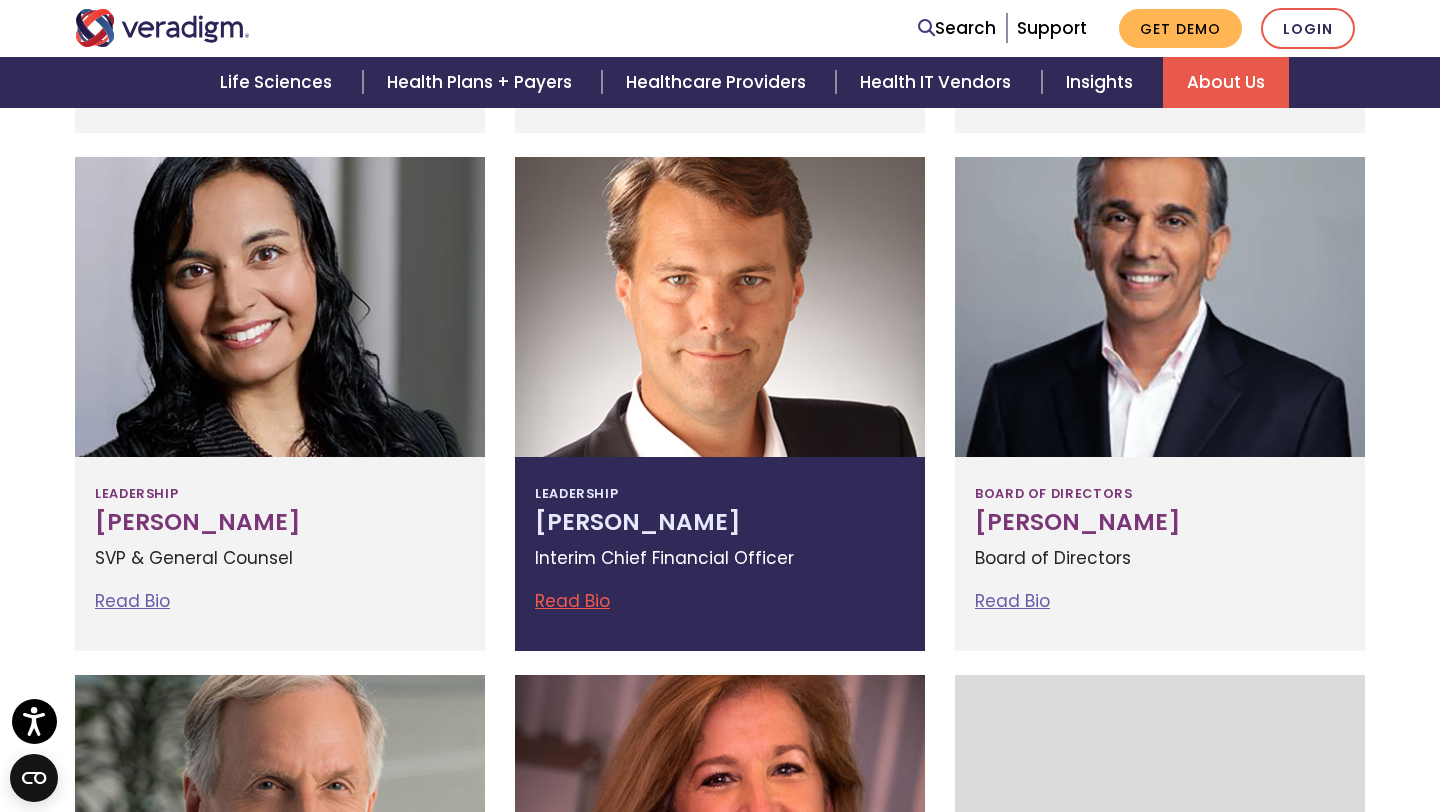 click on "Leadership
Lee Westerfield
Interim Chief Financial Officer
Read Bio                                                                                                                                                                                                                                                                    Lee Westerfield Interim Chief Financial Officer" at bounding box center [720, 554] 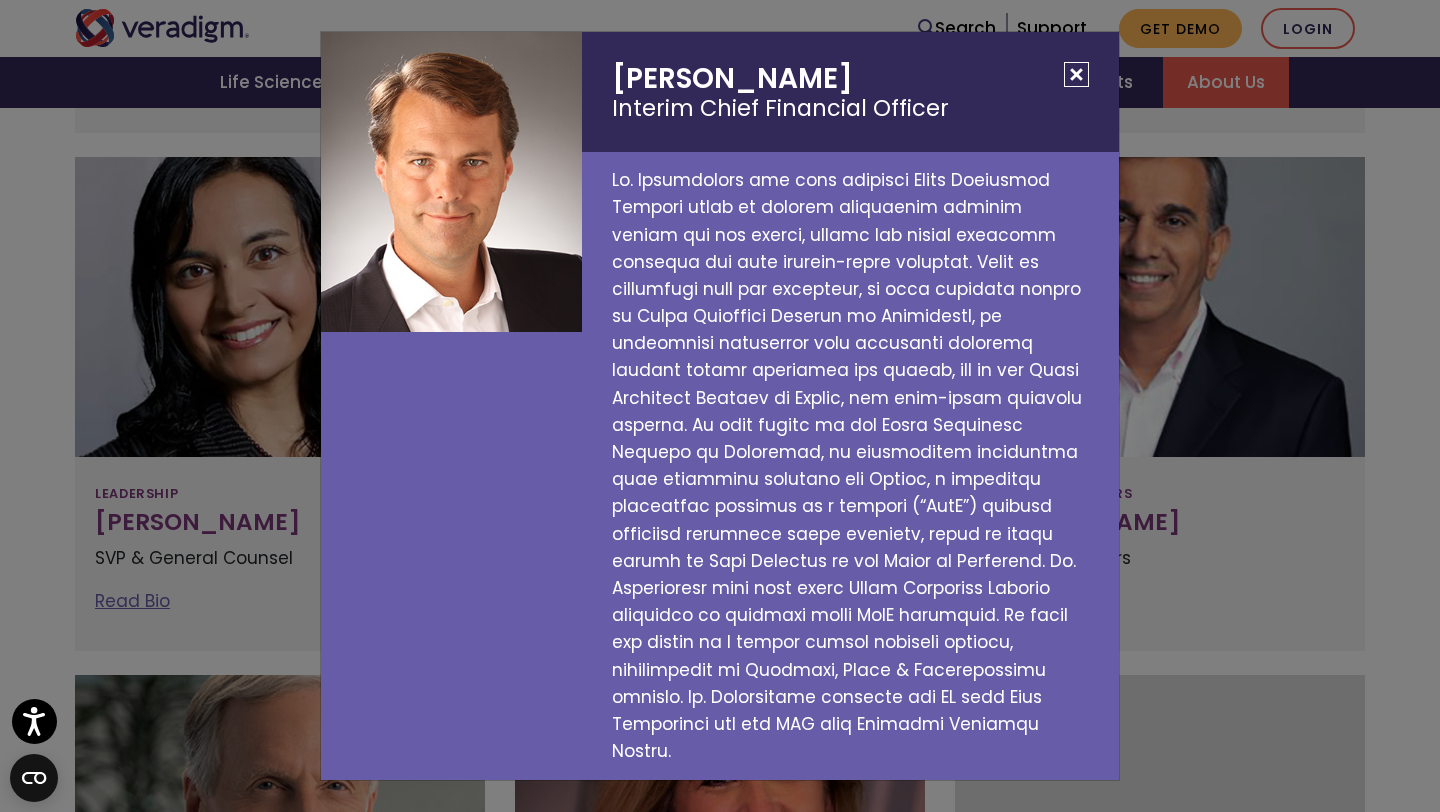 click at bounding box center (1076, 74) 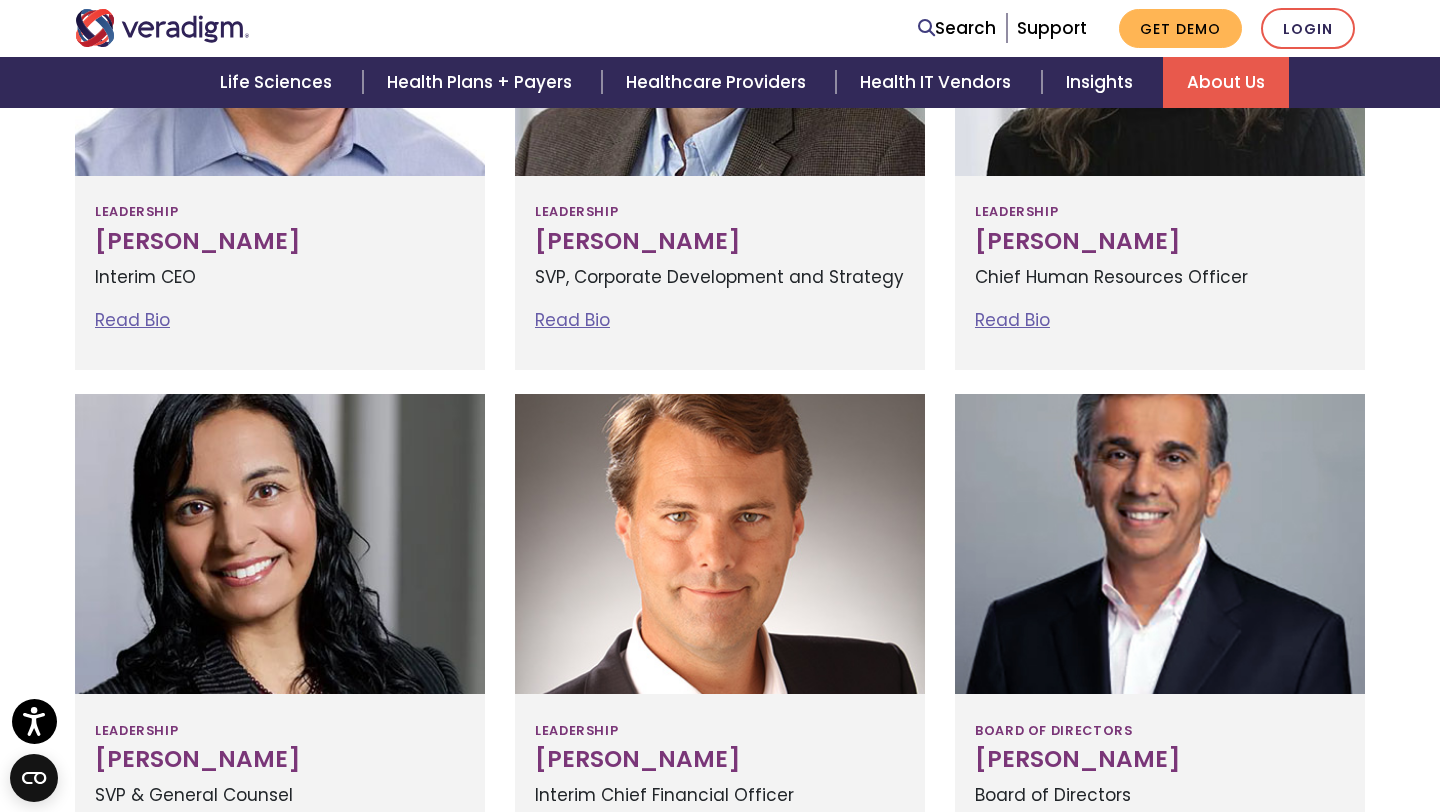 scroll, scrollTop: 946, scrollLeft: 0, axis: vertical 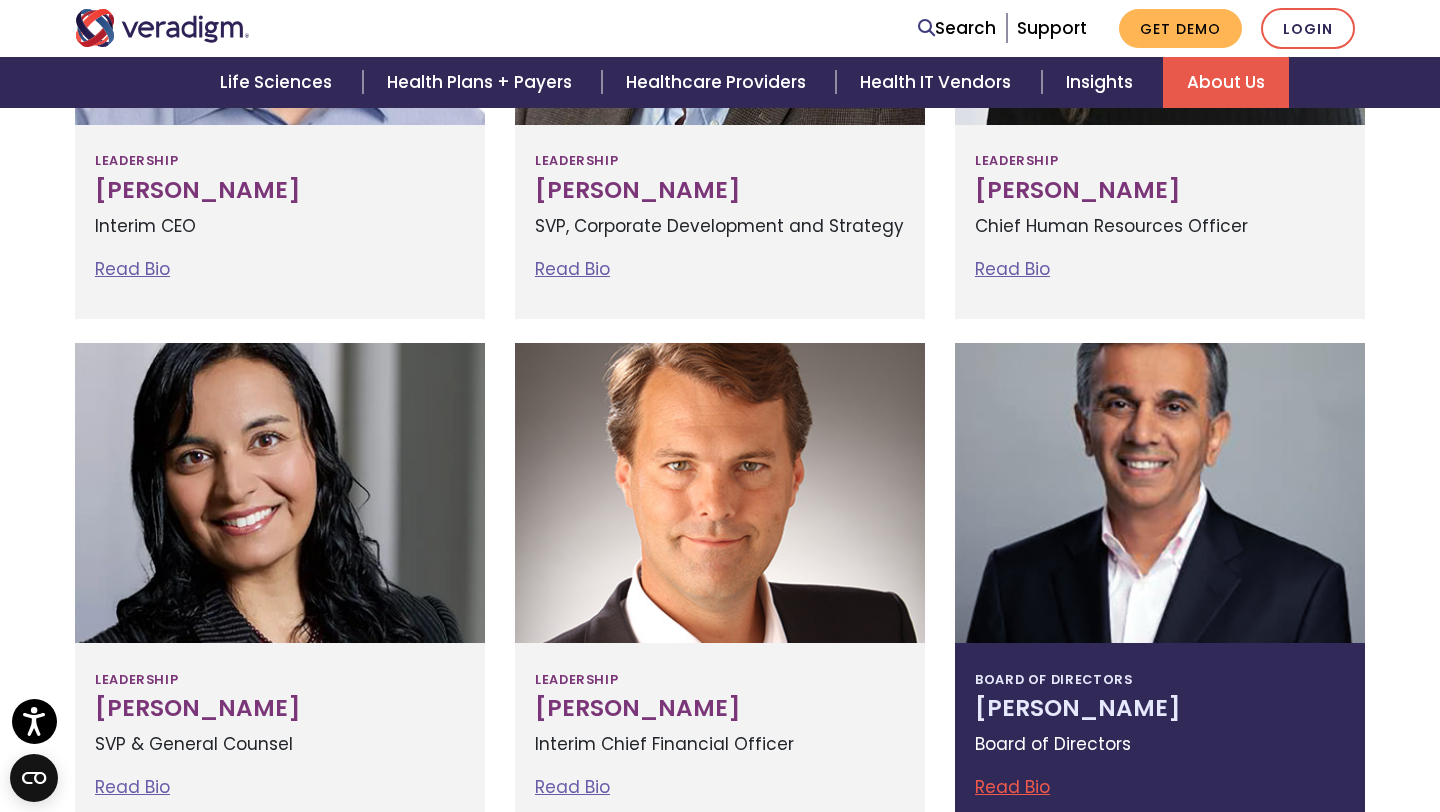 click at bounding box center [1160, 493] 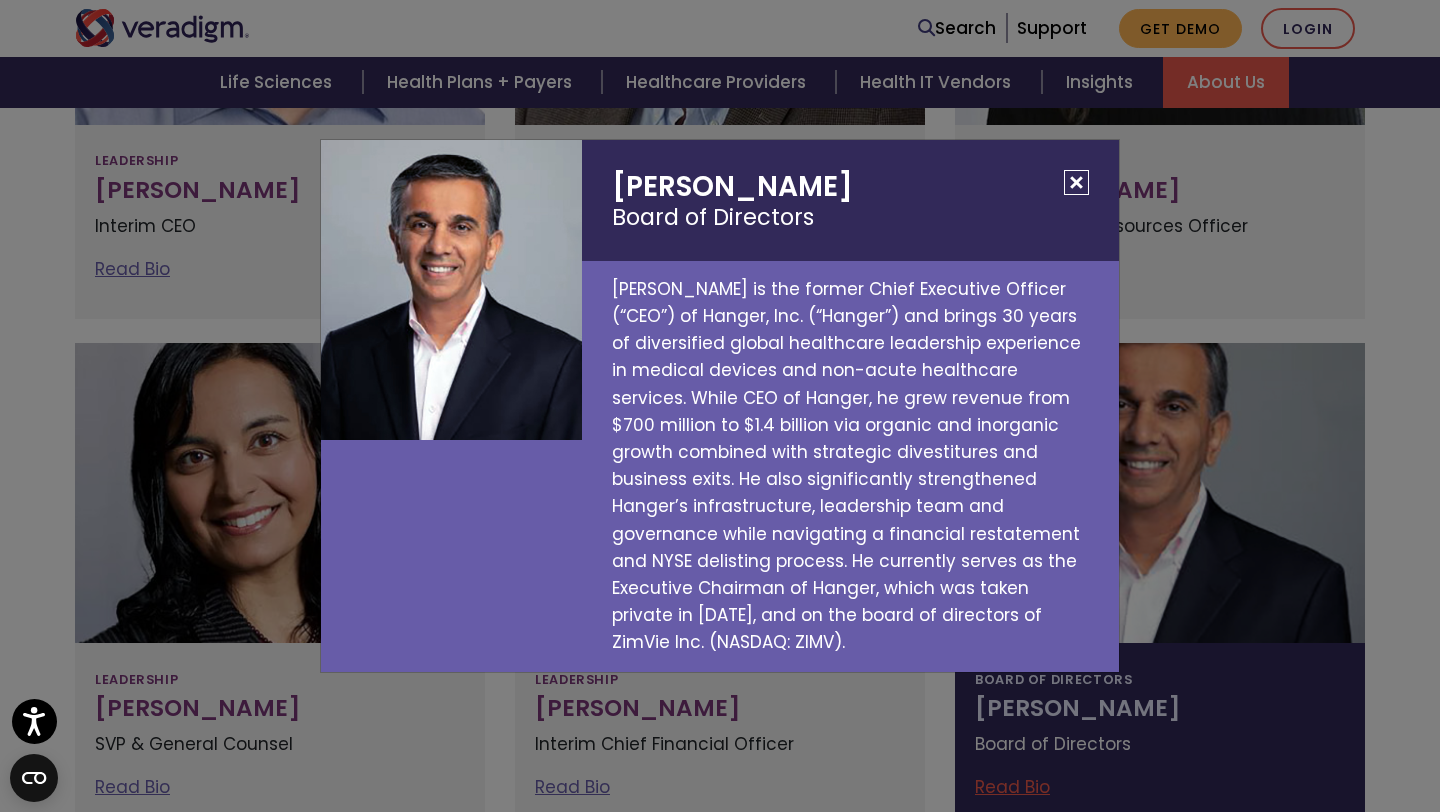 click at bounding box center (1076, 182) 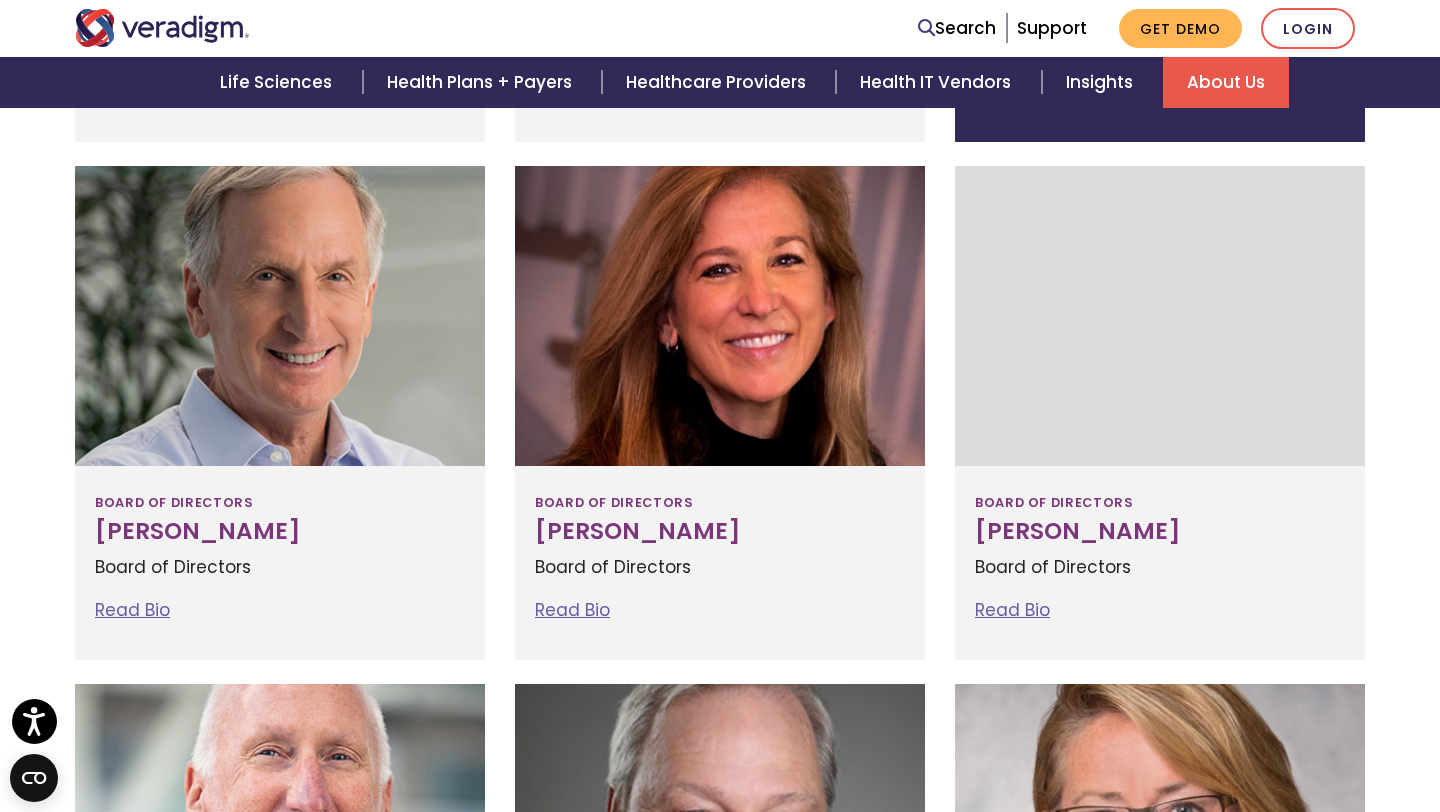 scroll, scrollTop: 1680, scrollLeft: 0, axis: vertical 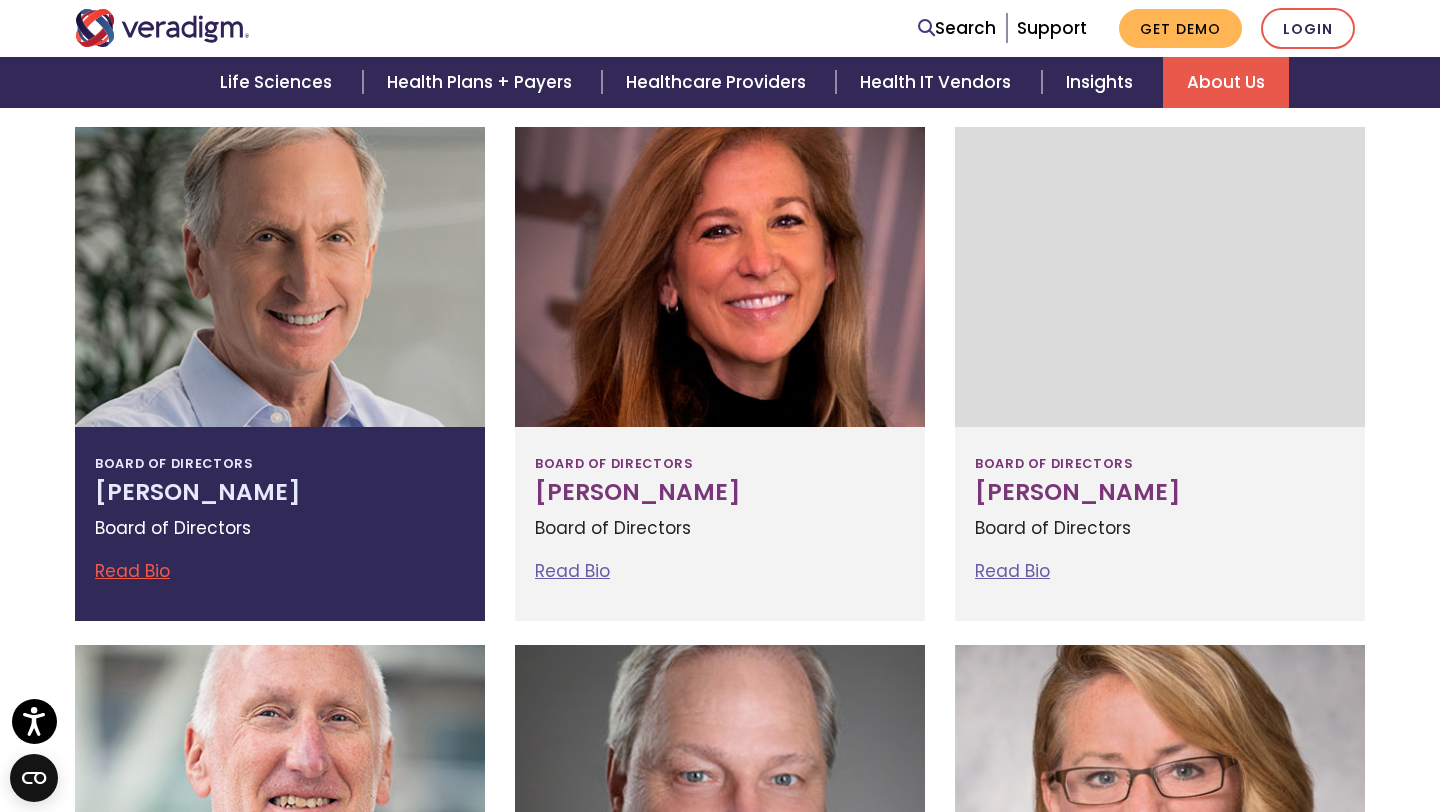 click at bounding box center (280, 277) 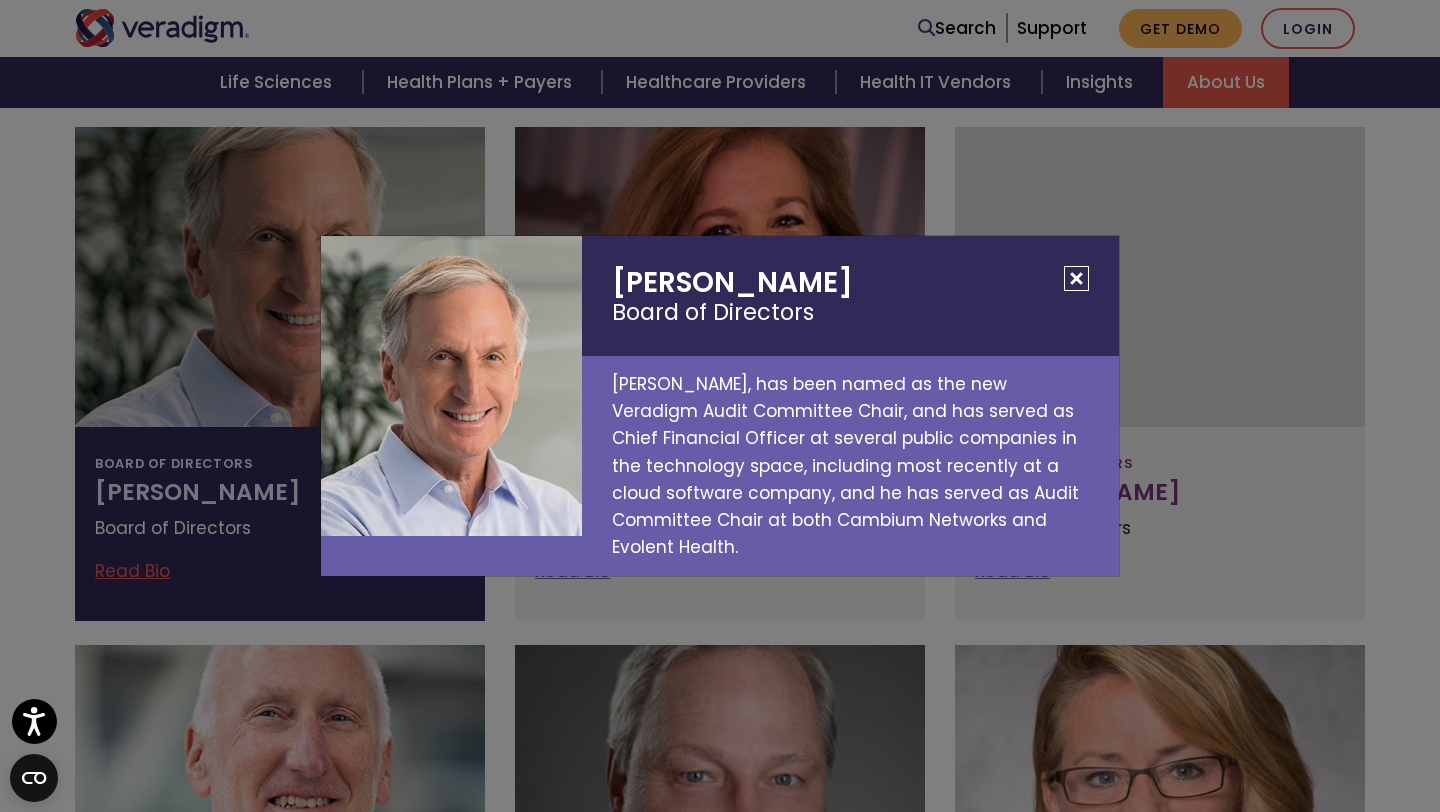 click at bounding box center (1076, 278) 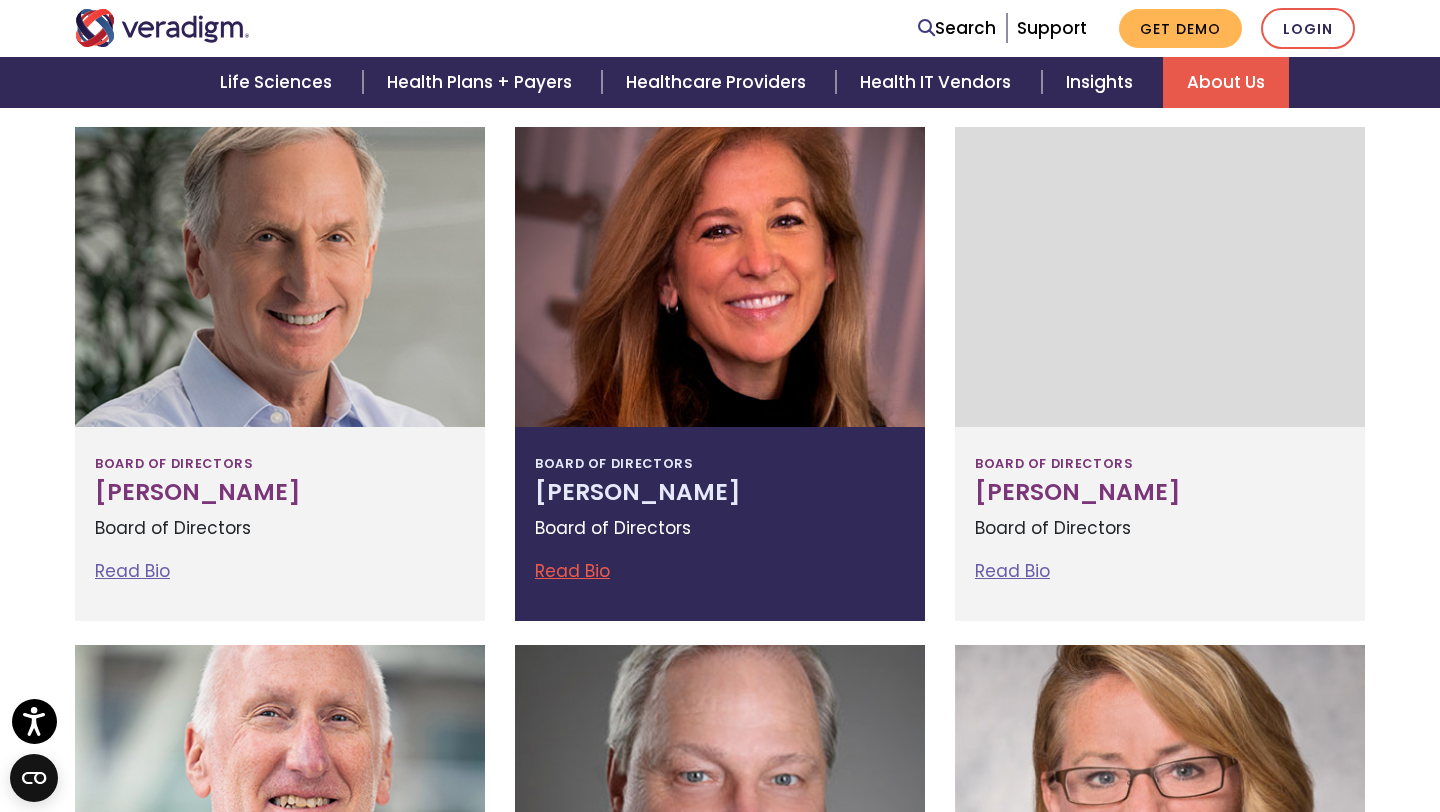 click at bounding box center (720, 277) 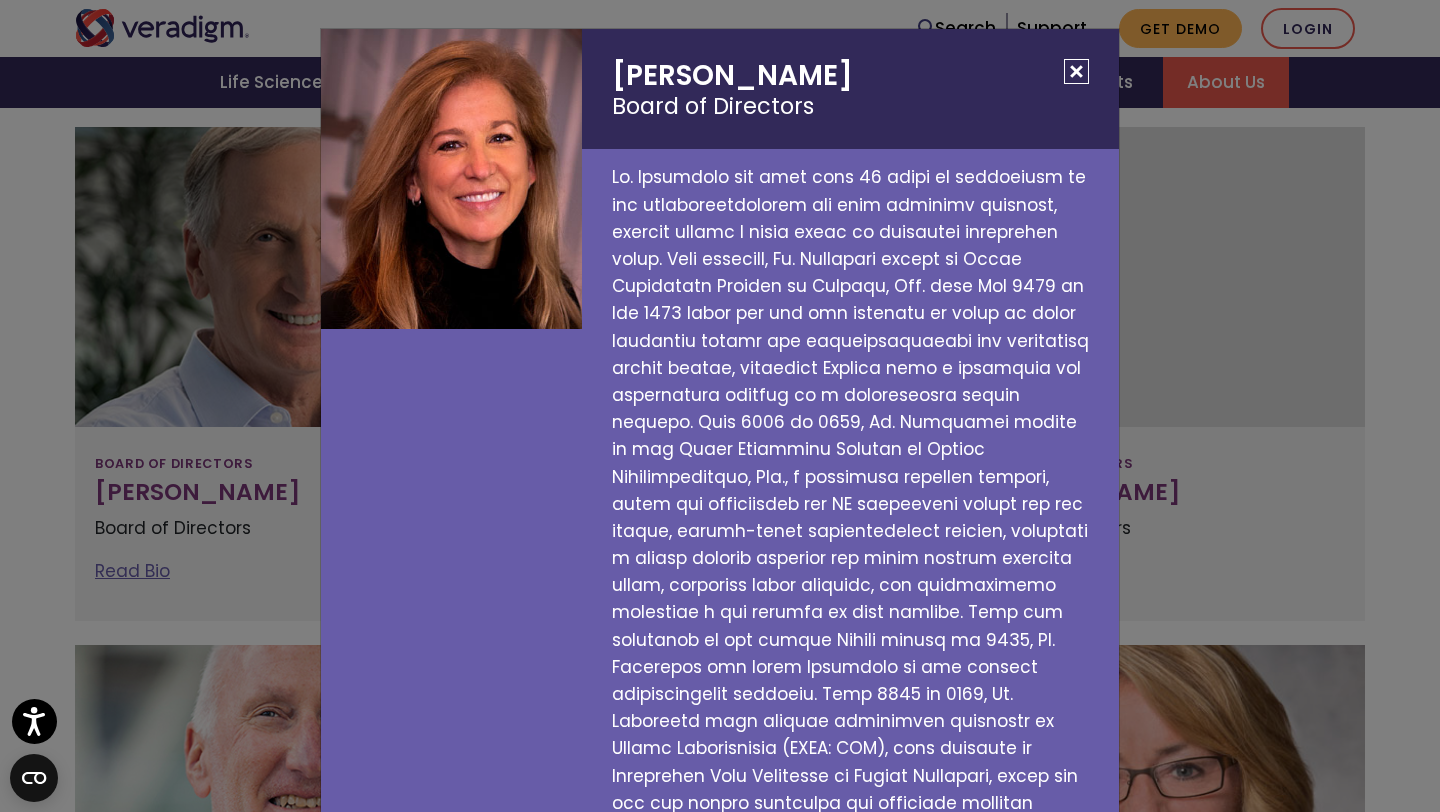 click at bounding box center (1076, 71) 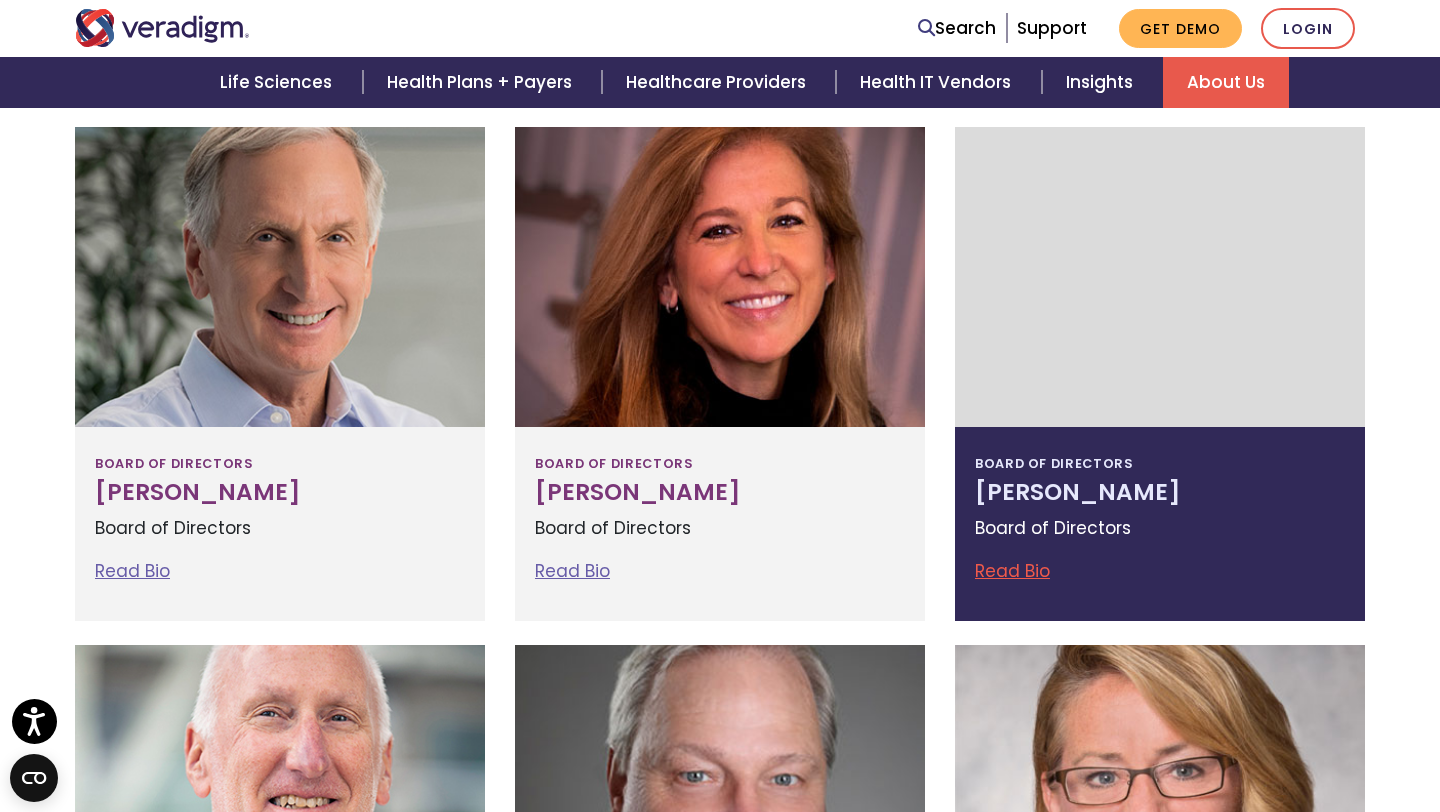 click on "[PERSON_NAME]" at bounding box center [1160, 493] 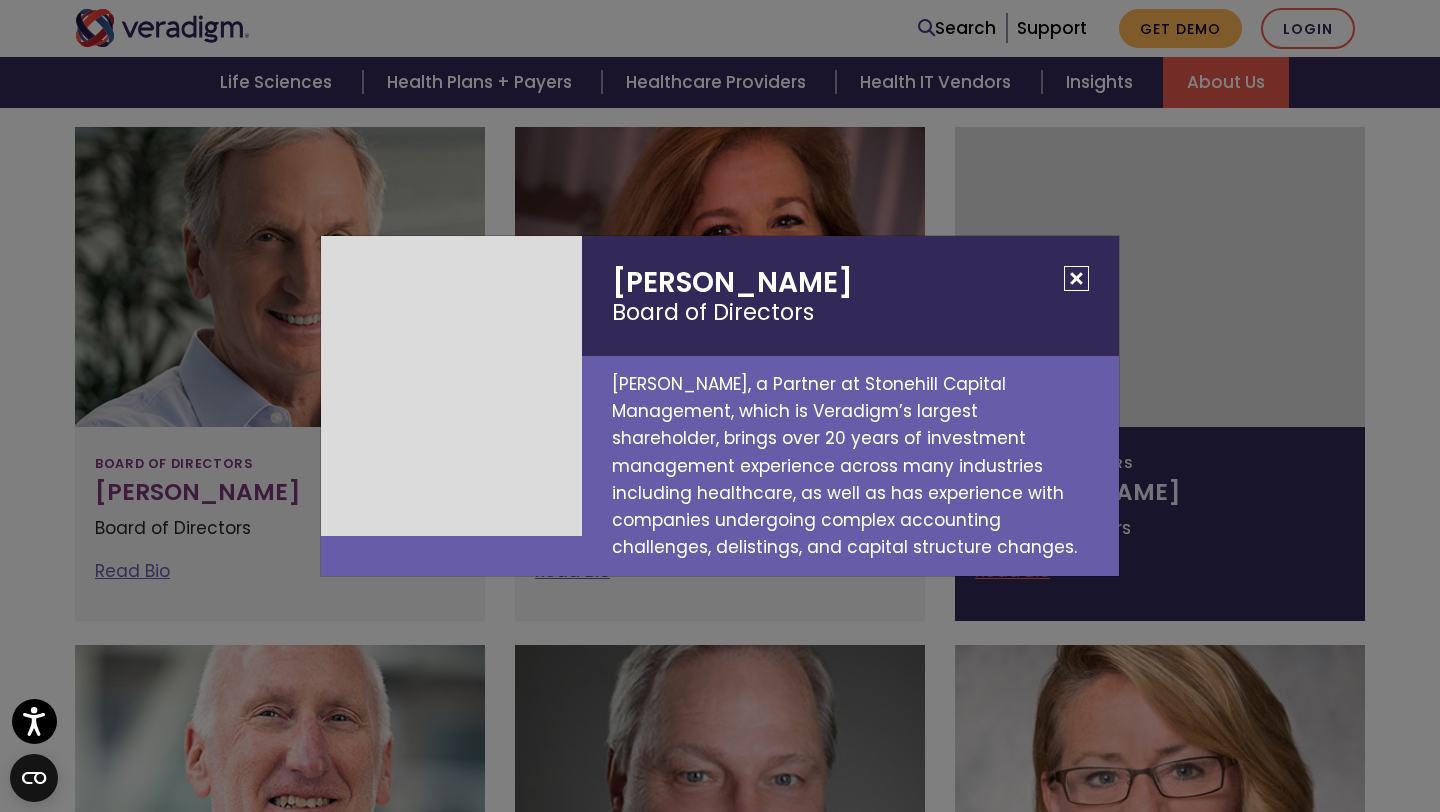 click at bounding box center [1076, 278] 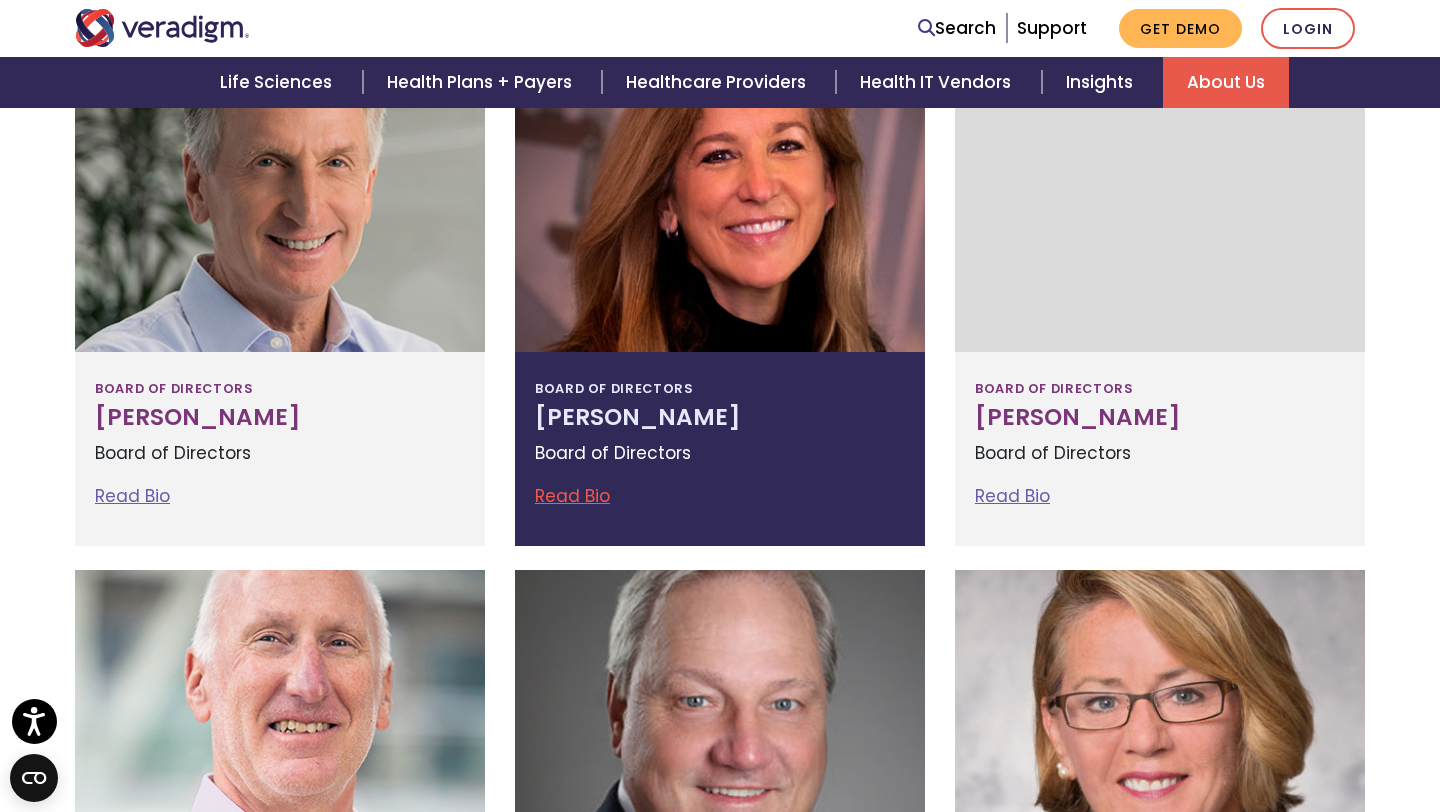 scroll, scrollTop: 1754, scrollLeft: 0, axis: vertical 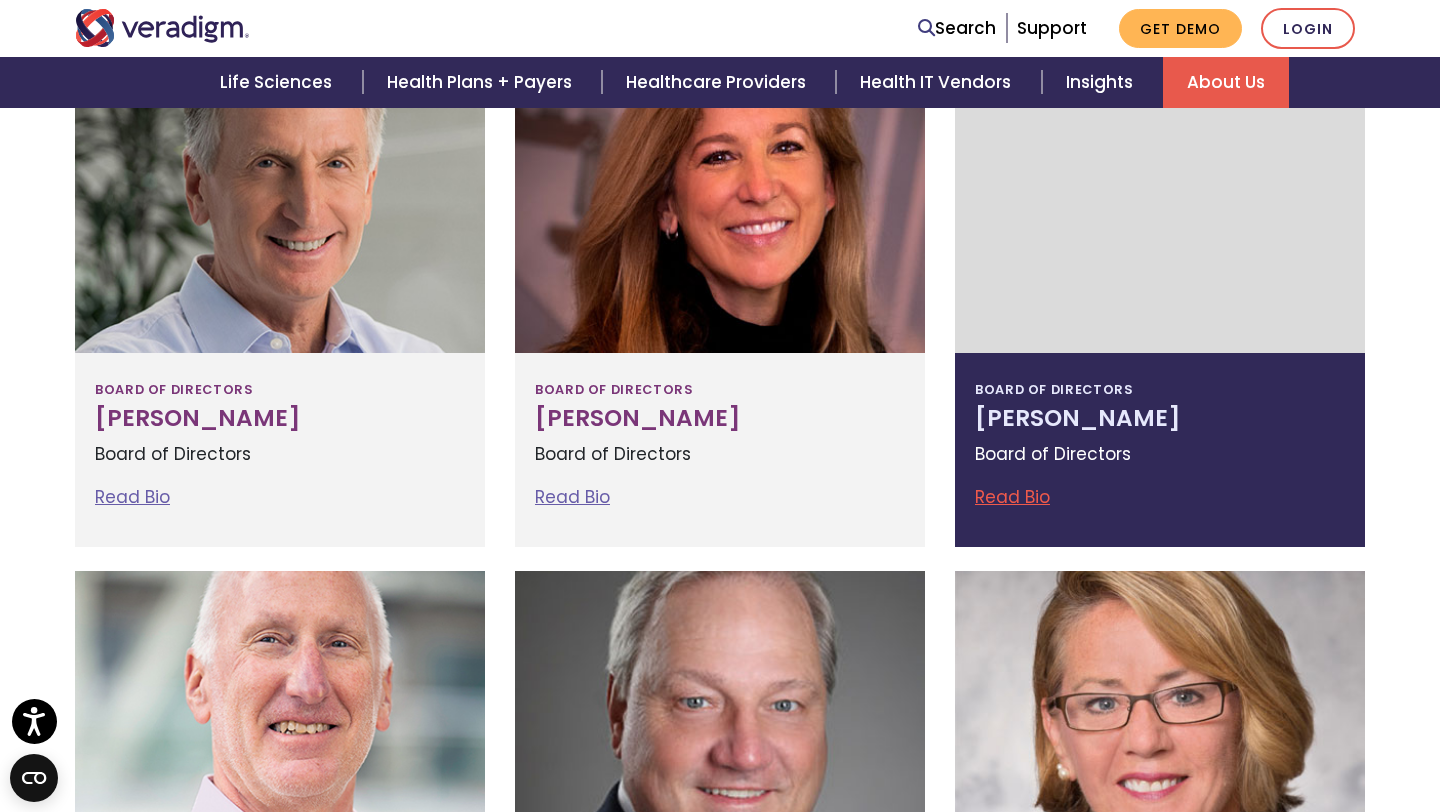 click on "Board of Directors" at bounding box center [1053, 389] 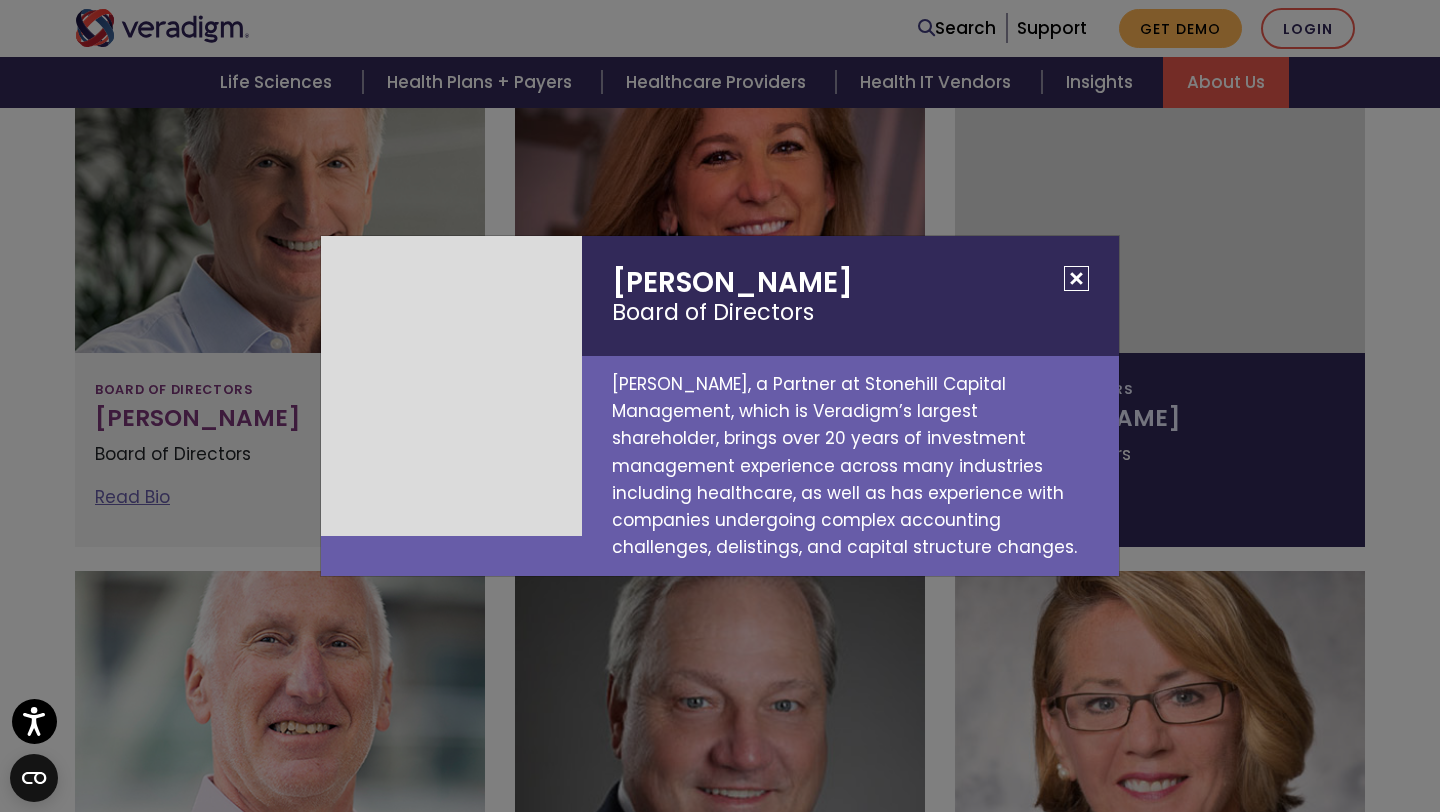 click at bounding box center (1076, 278) 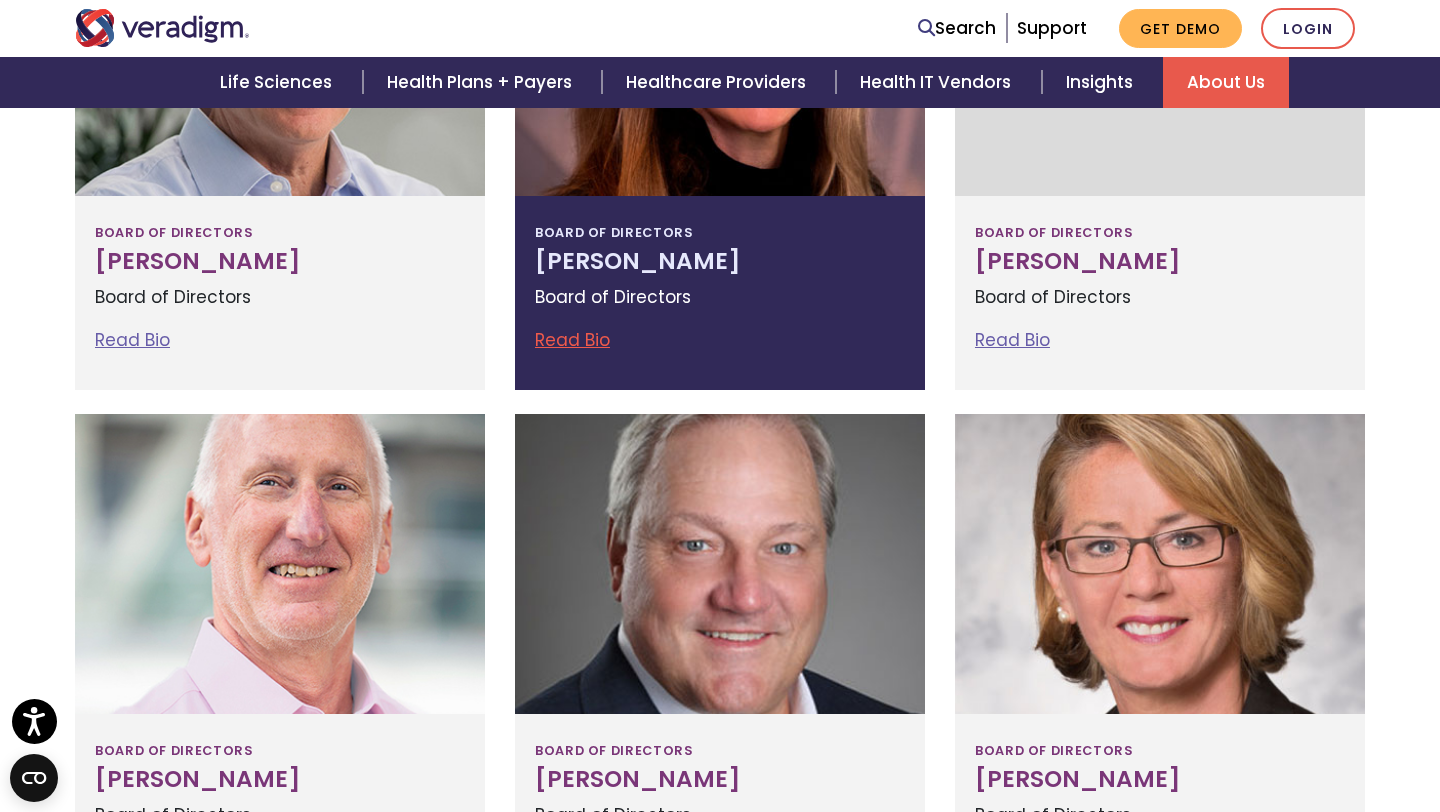 scroll, scrollTop: 1988, scrollLeft: 0, axis: vertical 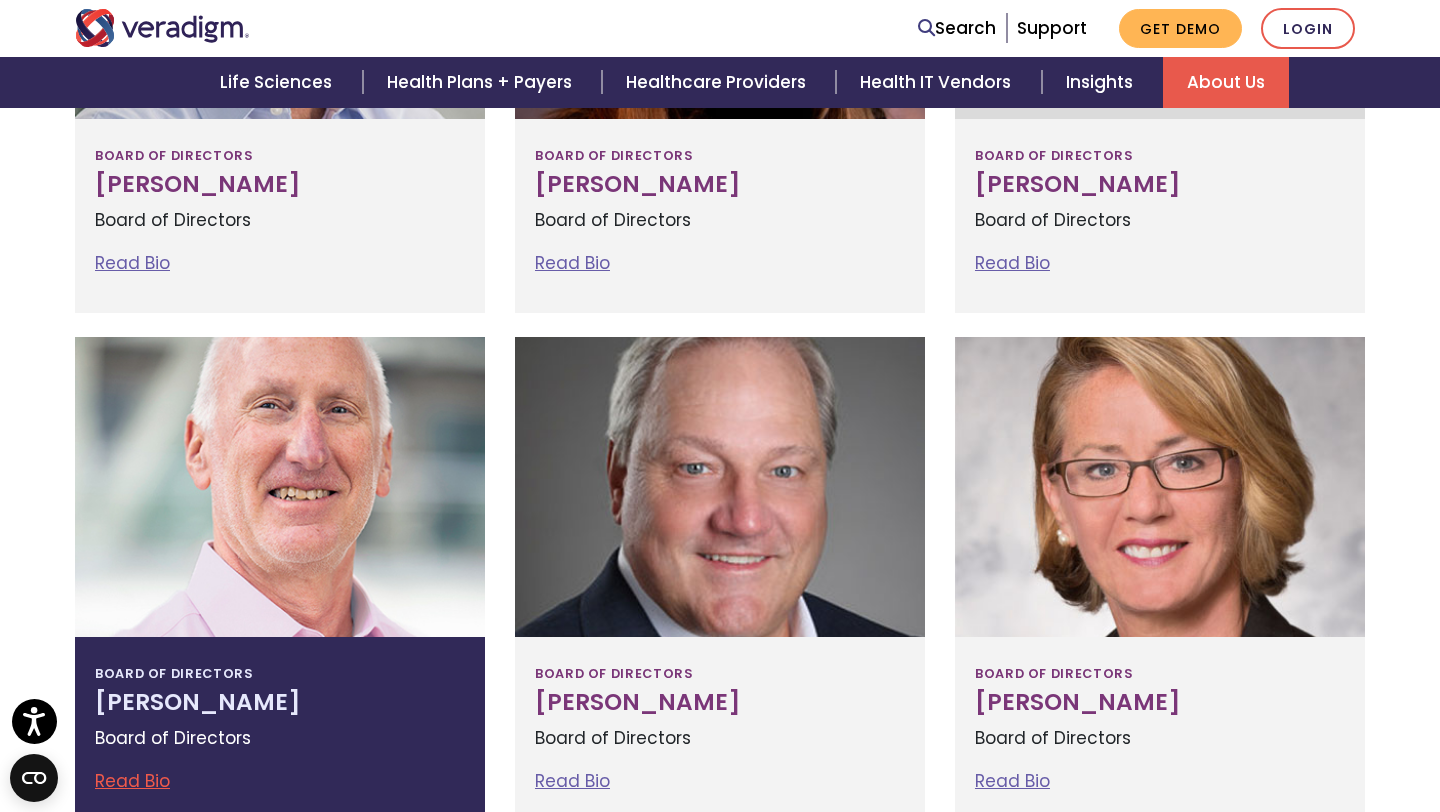click at bounding box center [280, 487] 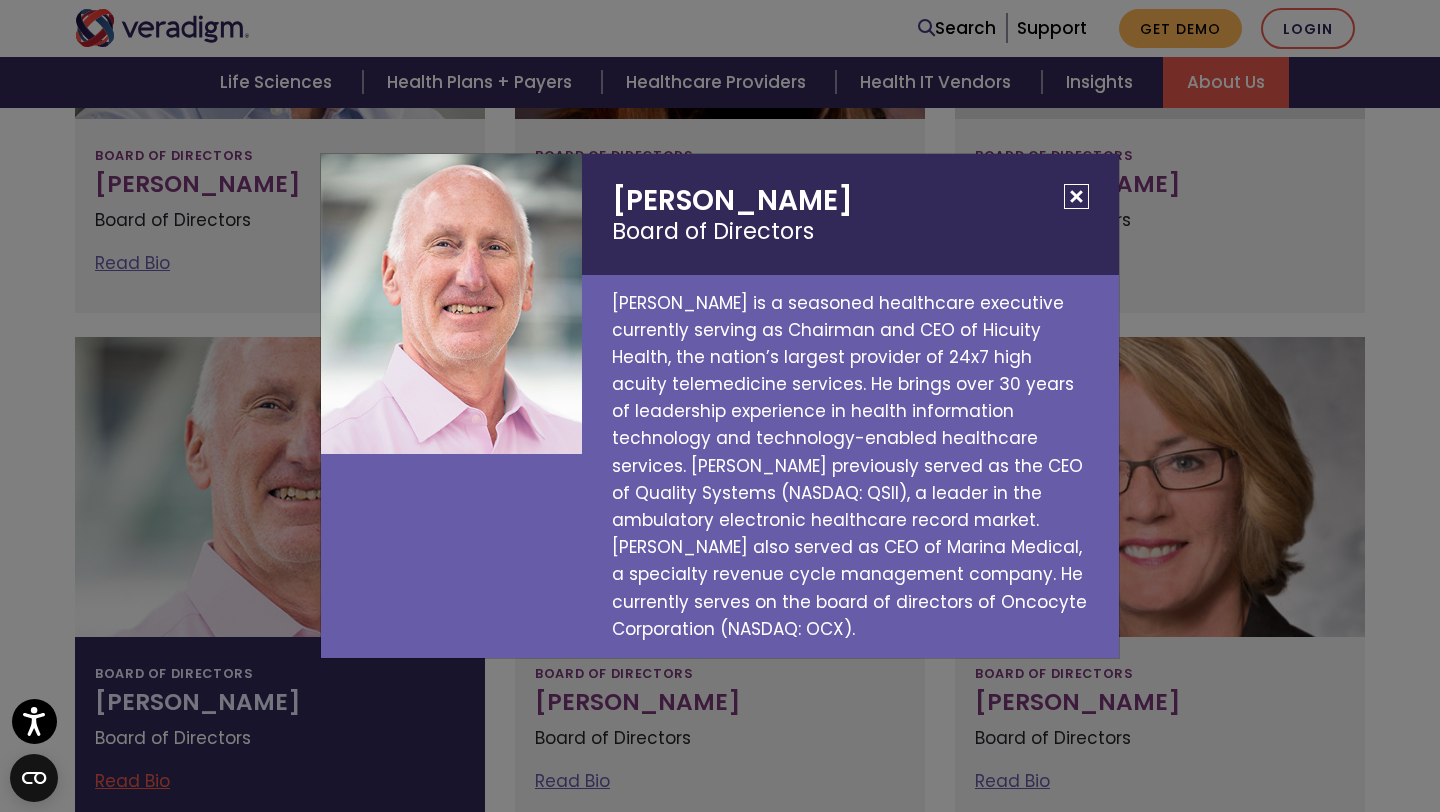 click at bounding box center [1076, 196] 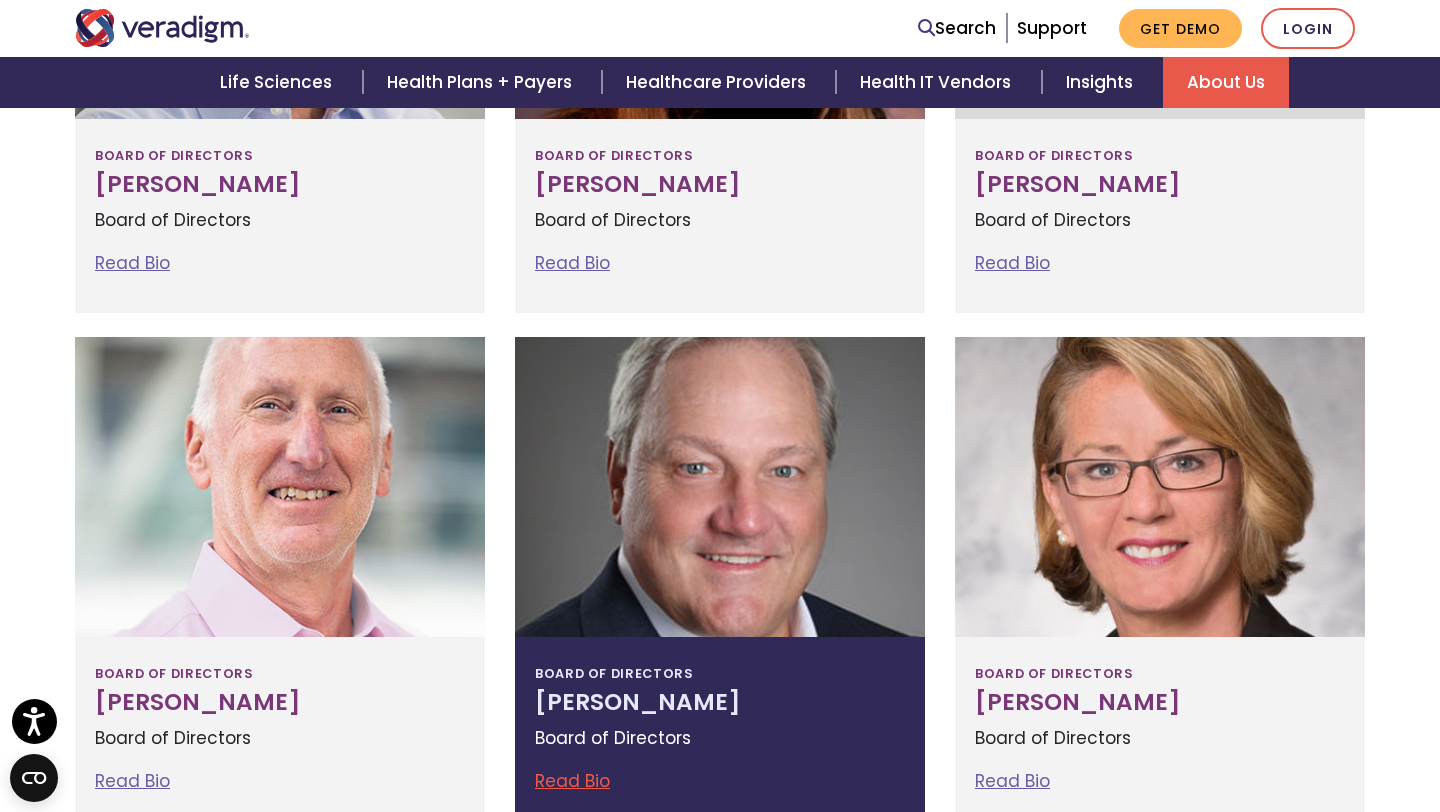 click at bounding box center (720, 487) 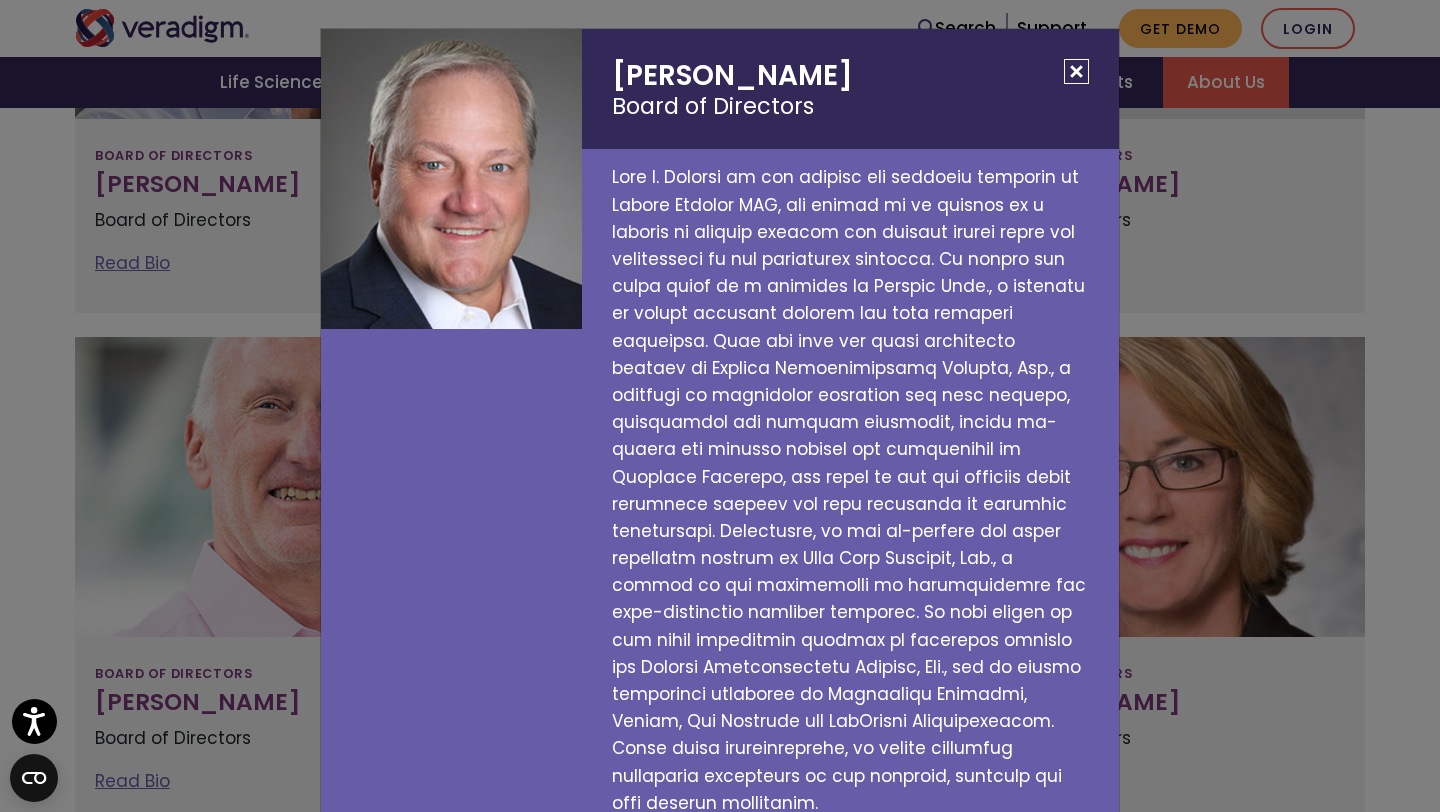 click at bounding box center (1076, 71) 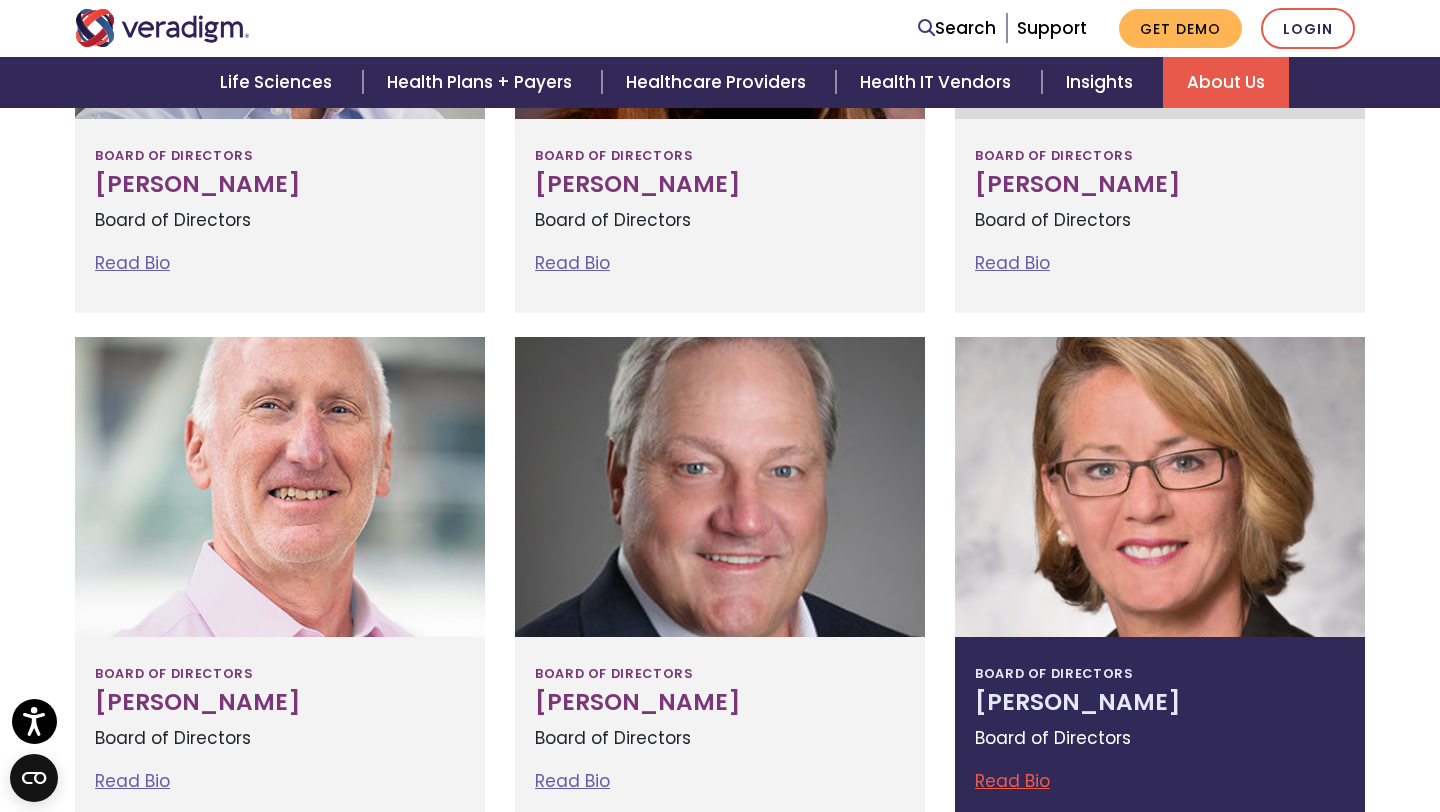 click at bounding box center (1160, 487) 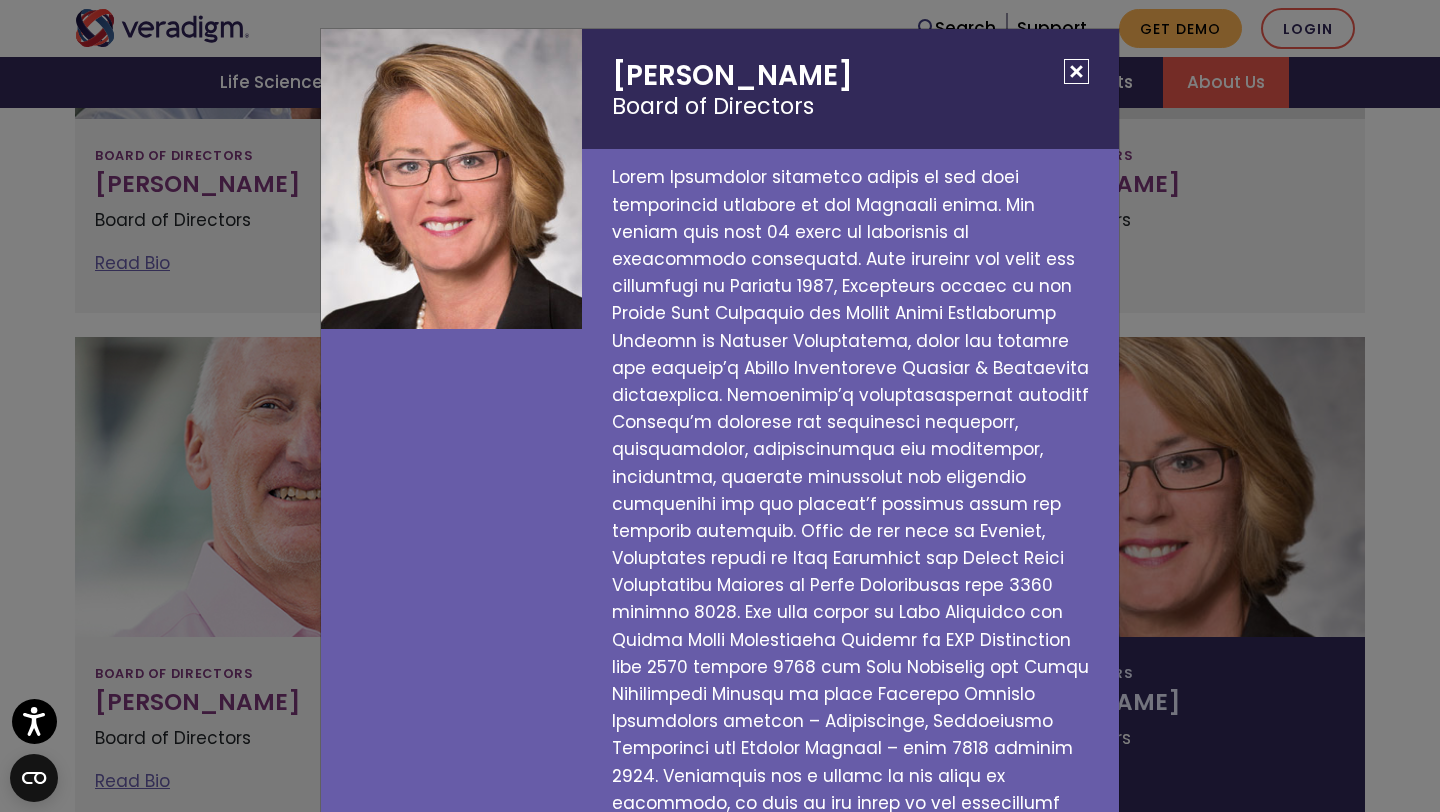click at bounding box center (1076, 71) 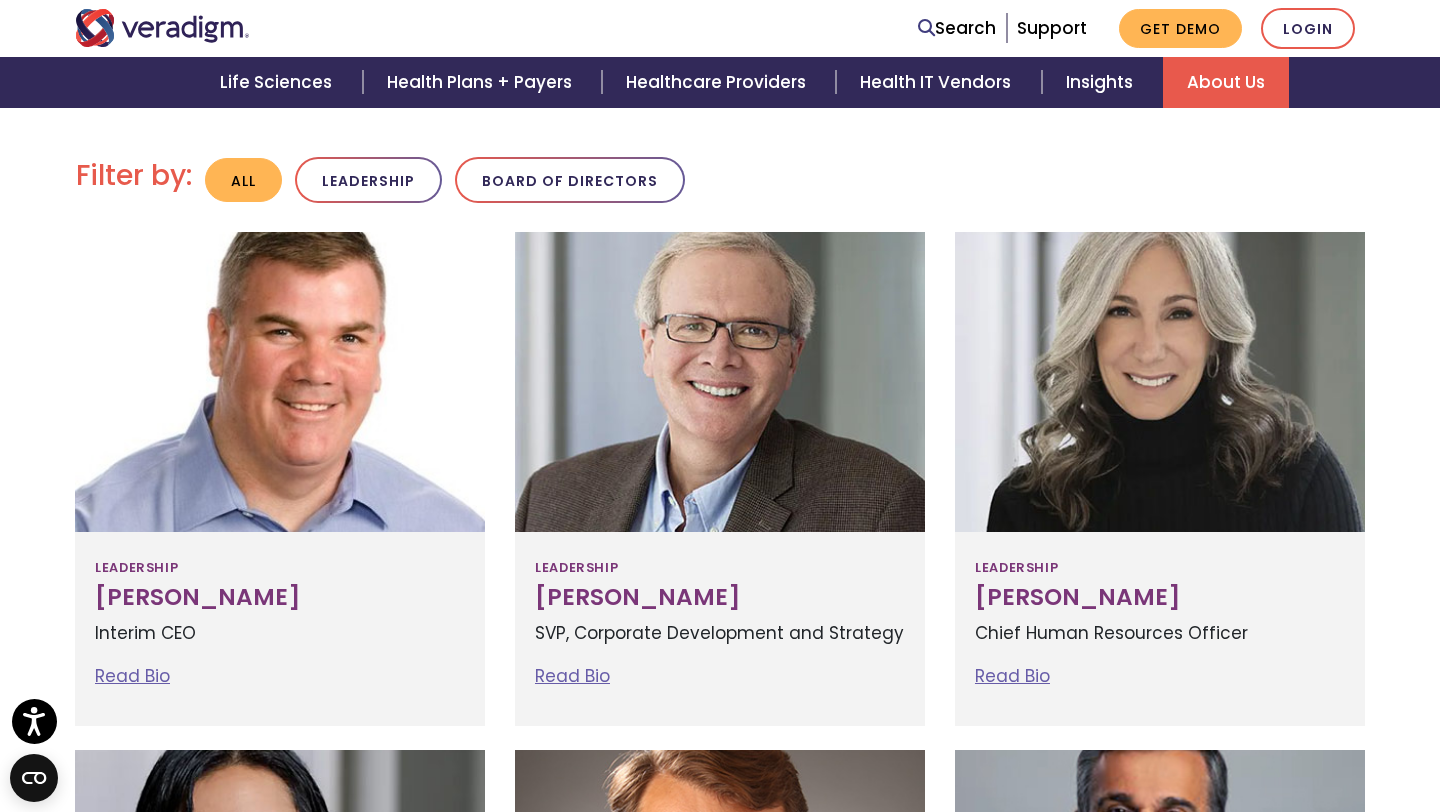 scroll, scrollTop: 555, scrollLeft: 0, axis: vertical 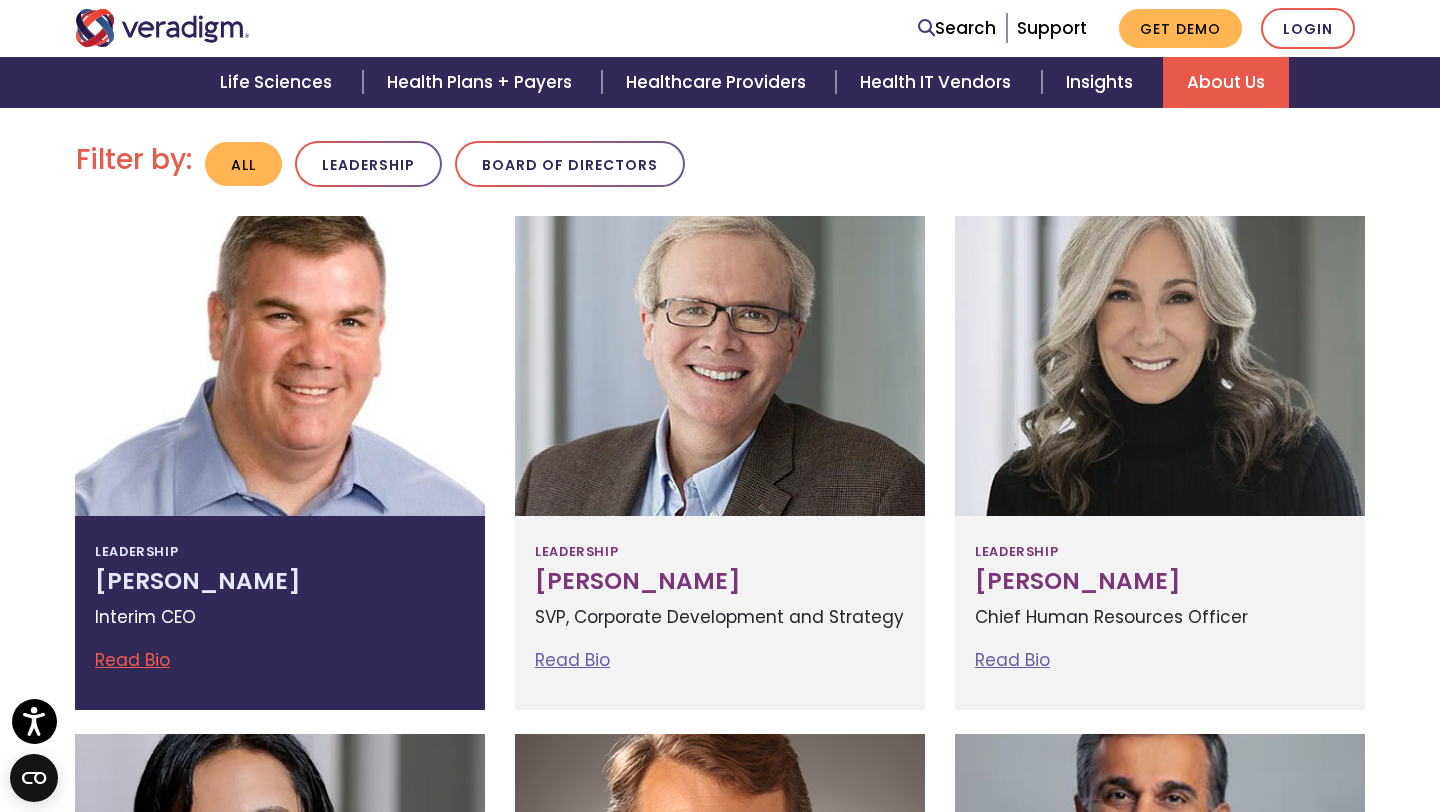 click at bounding box center [280, 366] 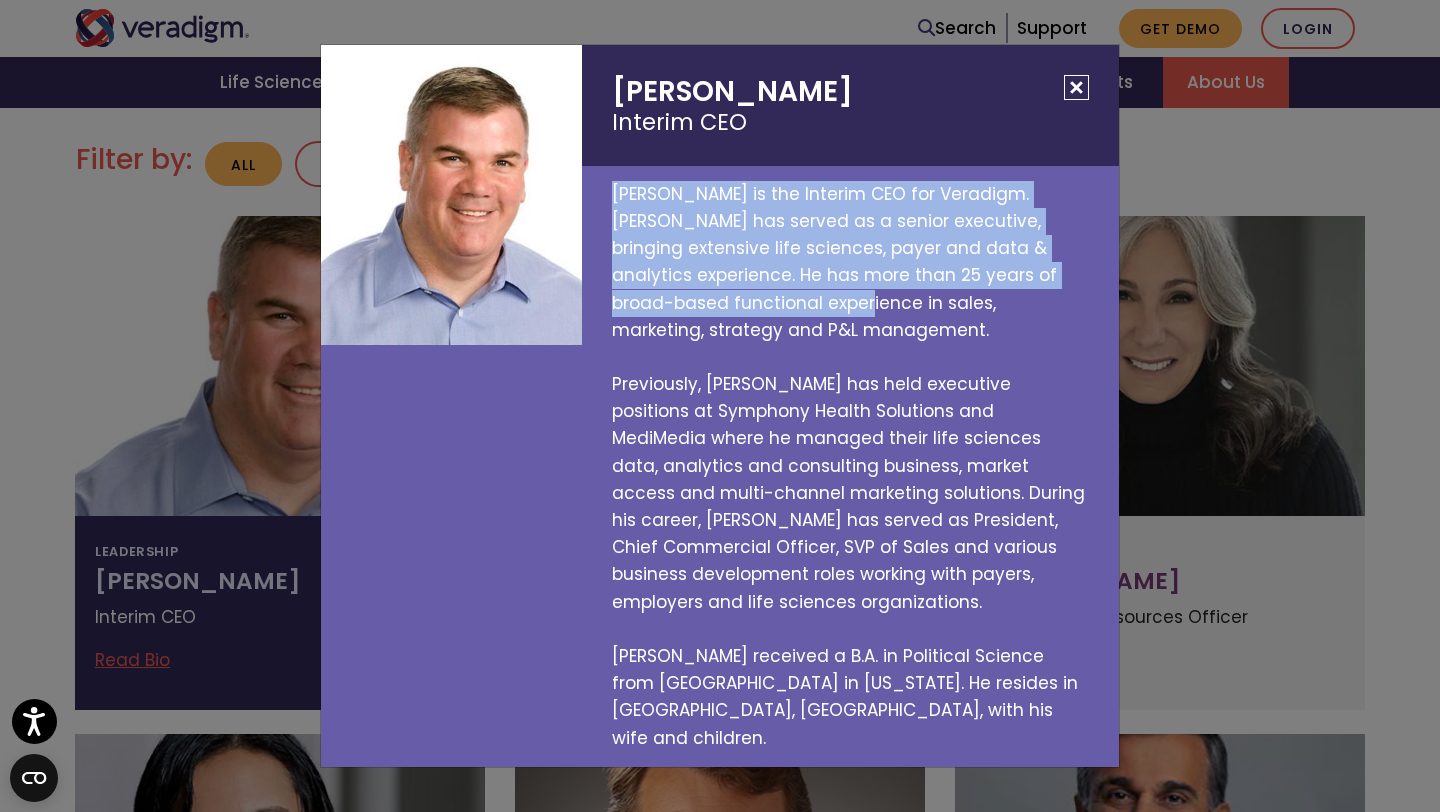 drag, startPoint x: 610, startPoint y: 217, endPoint x: 760, endPoint y: 336, distance: 191.47063 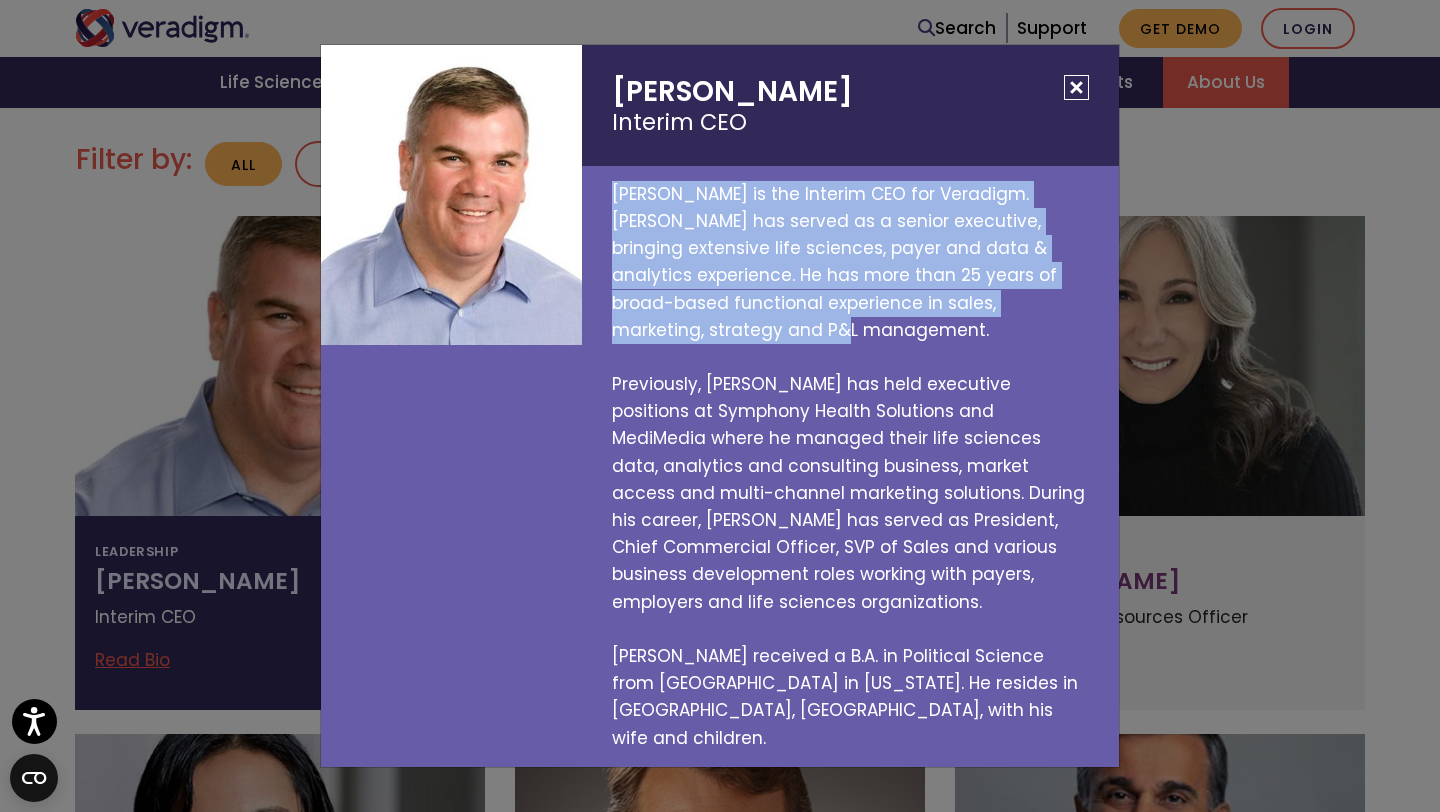 drag, startPoint x: 606, startPoint y: 220, endPoint x: 734, endPoint y: 356, distance: 186.76189 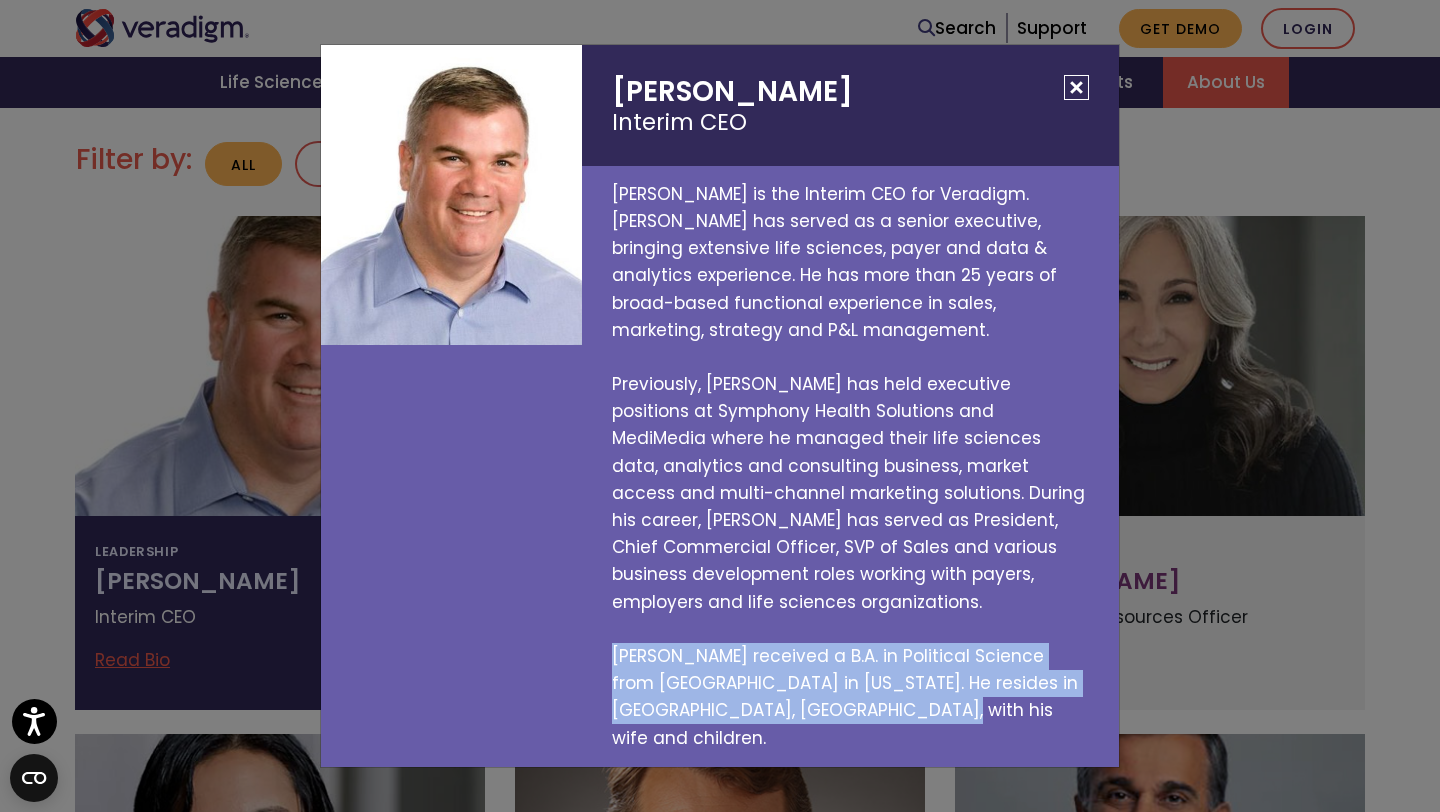 drag, startPoint x: 607, startPoint y: 653, endPoint x: 873, endPoint y: 720, distance: 274.30823 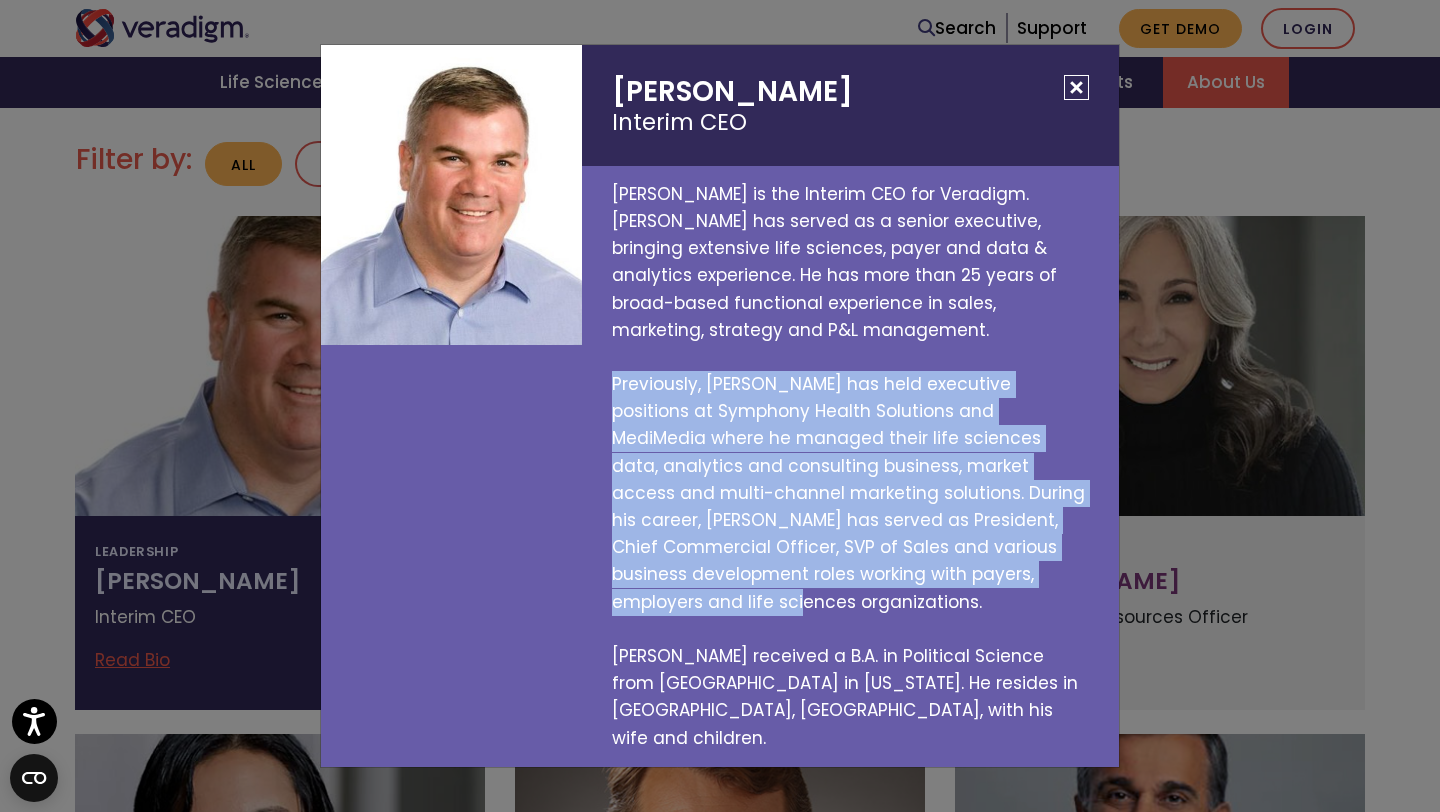 drag, startPoint x: 604, startPoint y: 408, endPoint x: 1080, endPoint y: 599, distance: 512.8908 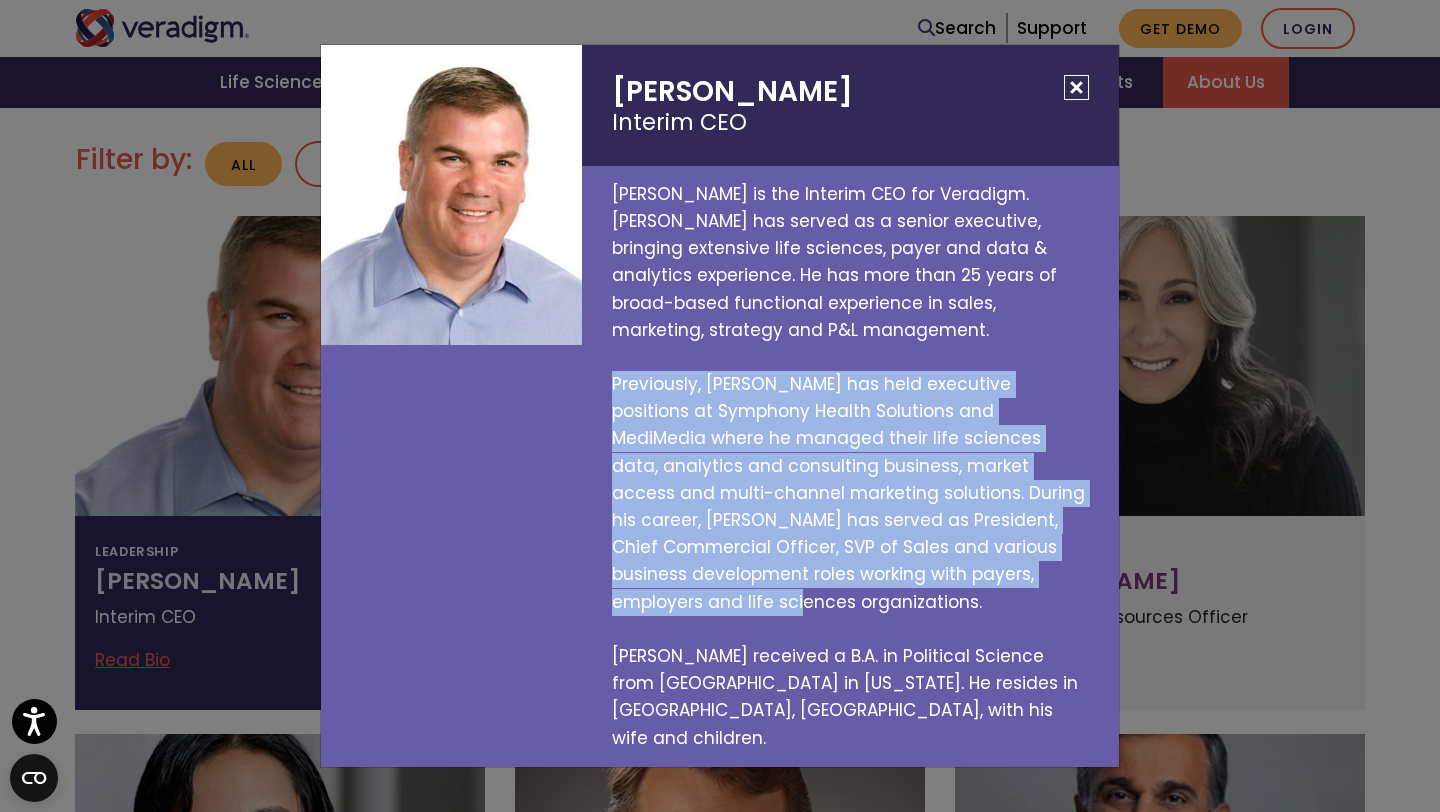 copy on "Previously, [PERSON_NAME] has held executive positions at Symphony Health Solutions and MediMedia where he managed their life sciences data, analytics and consulting business, market access and multi-channel marketing solutions. During his career, [PERSON_NAME] has served as President, Chief Commercial Officer, SVP of Sales and various business development roles working with payers, employers and life sciences organizations." 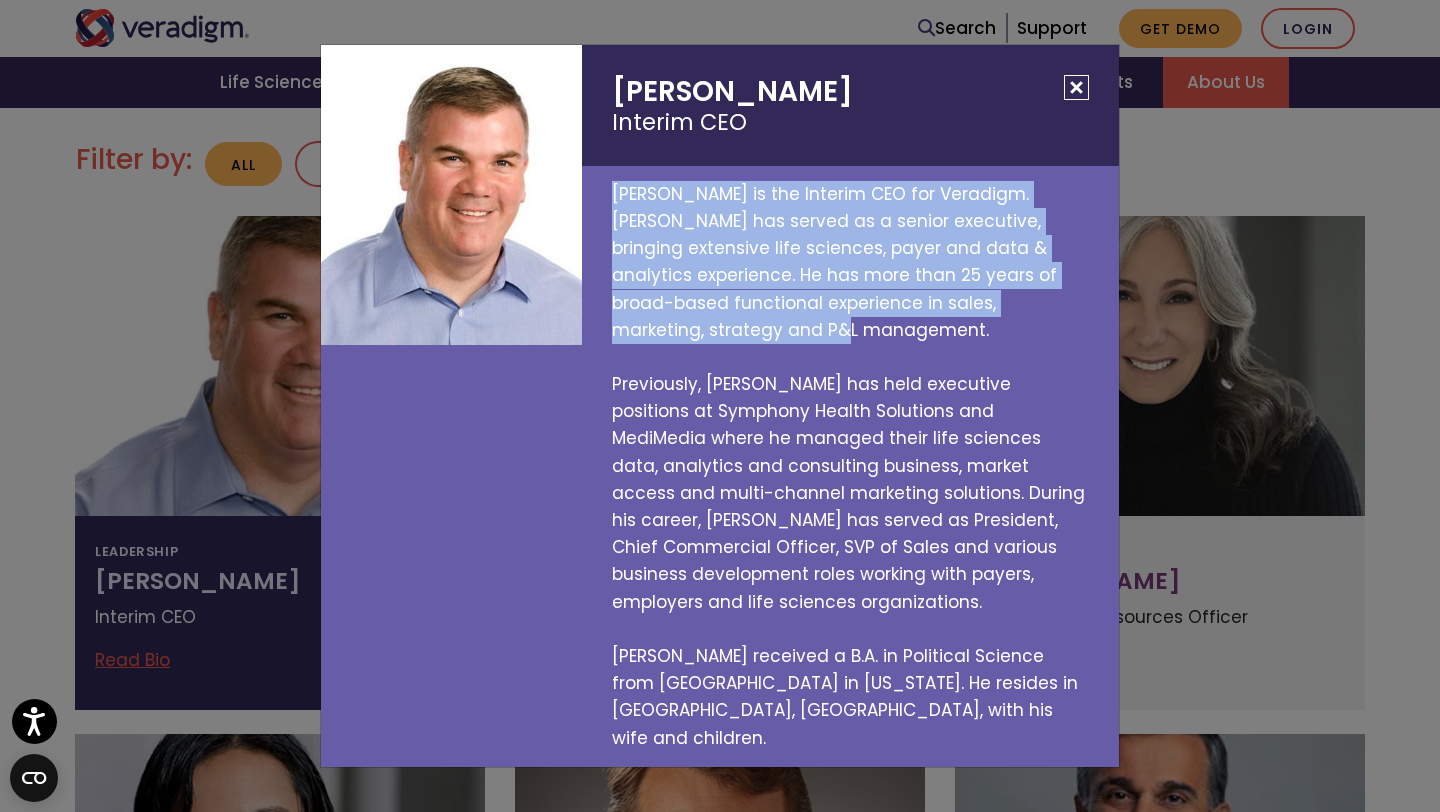 drag, startPoint x: 746, startPoint y: 366, endPoint x: 611, endPoint y: 210, distance: 206.30318 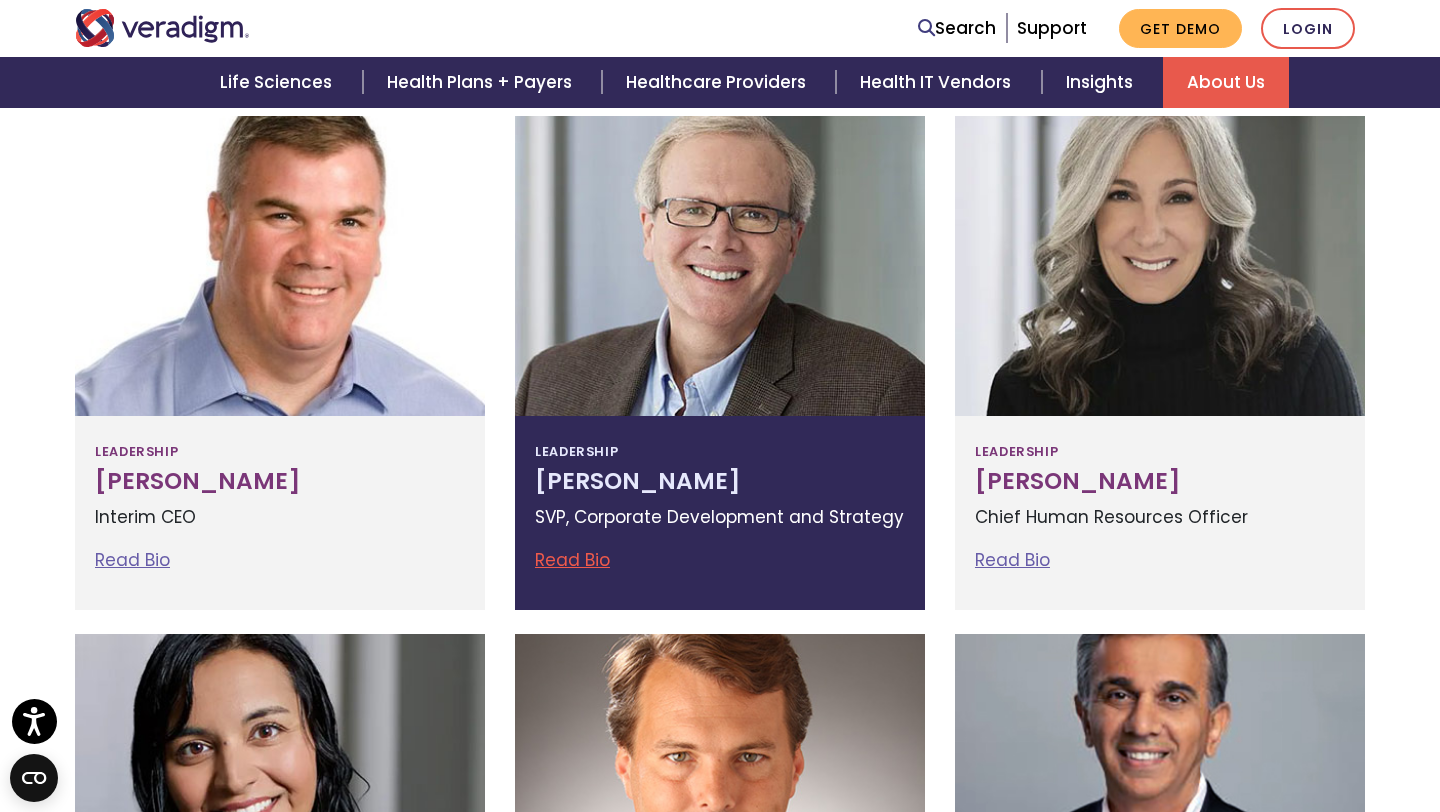 scroll, scrollTop: 659, scrollLeft: 0, axis: vertical 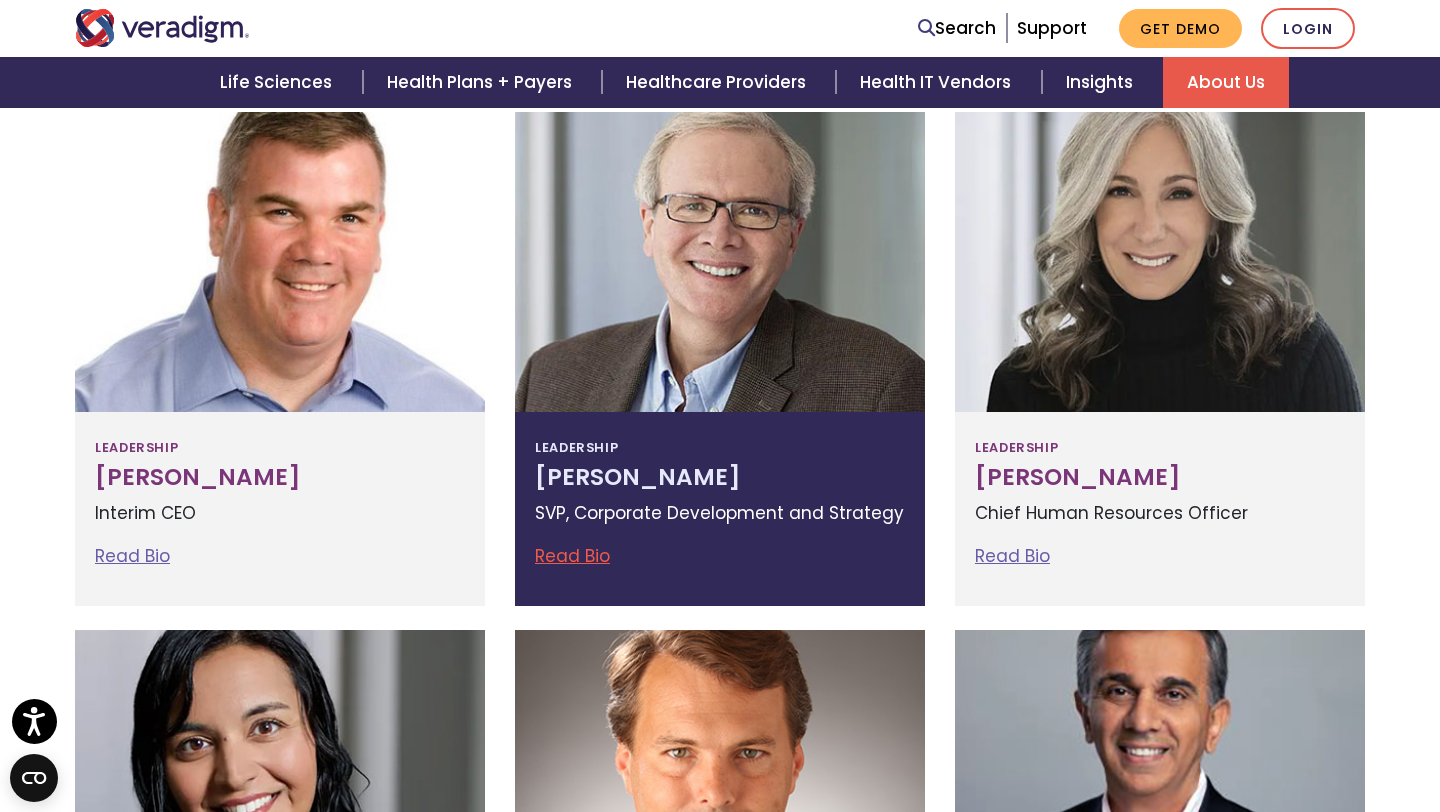 click on "Leadership
Richard Elmore
SVP, Corporate Development and Strategy
Read Bio                                                                                                                                                                                                                                                                    Richard Elmore SVP, Corporate Development and Strategy                       Rich currently serves on the boards of directors for several private health tech companies. He has degrees from Dartmouth College (BA) and New School University (MA Economics)." at bounding box center (720, 509) 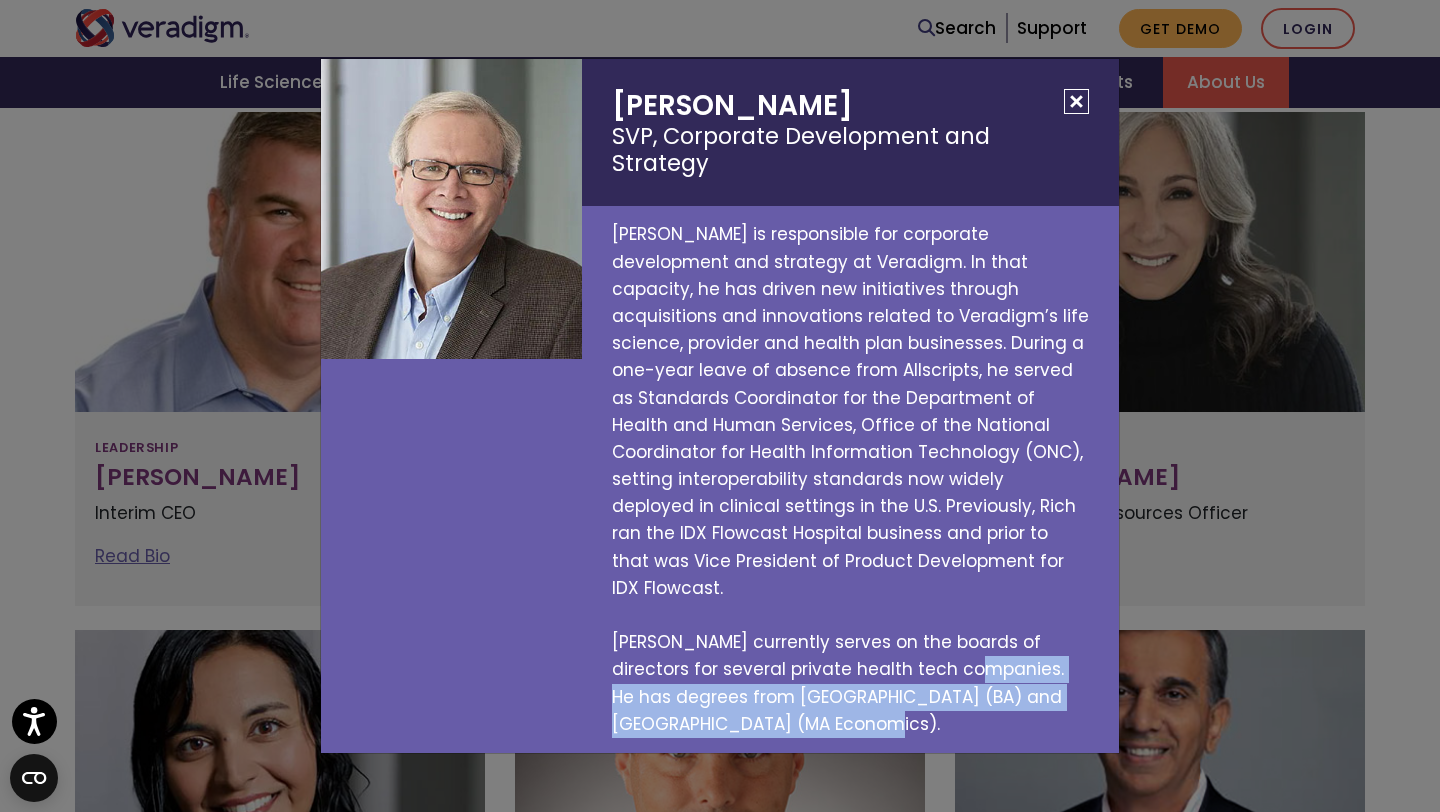 drag, startPoint x: 948, startPoint y: 647, endPoint x: 968, endPoint y: 698, distance: 54.781384 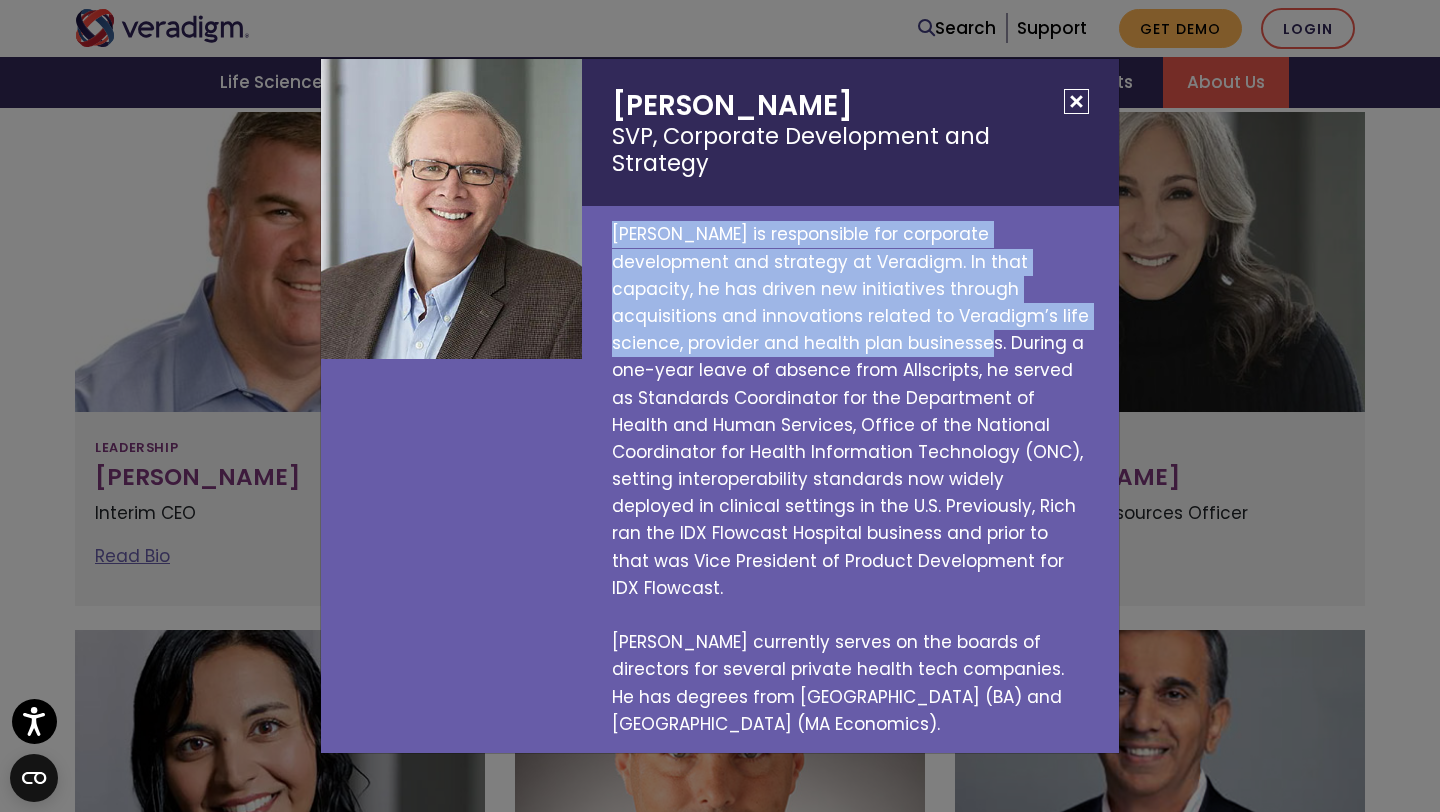 drag, startPoint x: 604, startPoint y: 229, endPoint x: 849, endPoint y: 348, distance: 272.37106 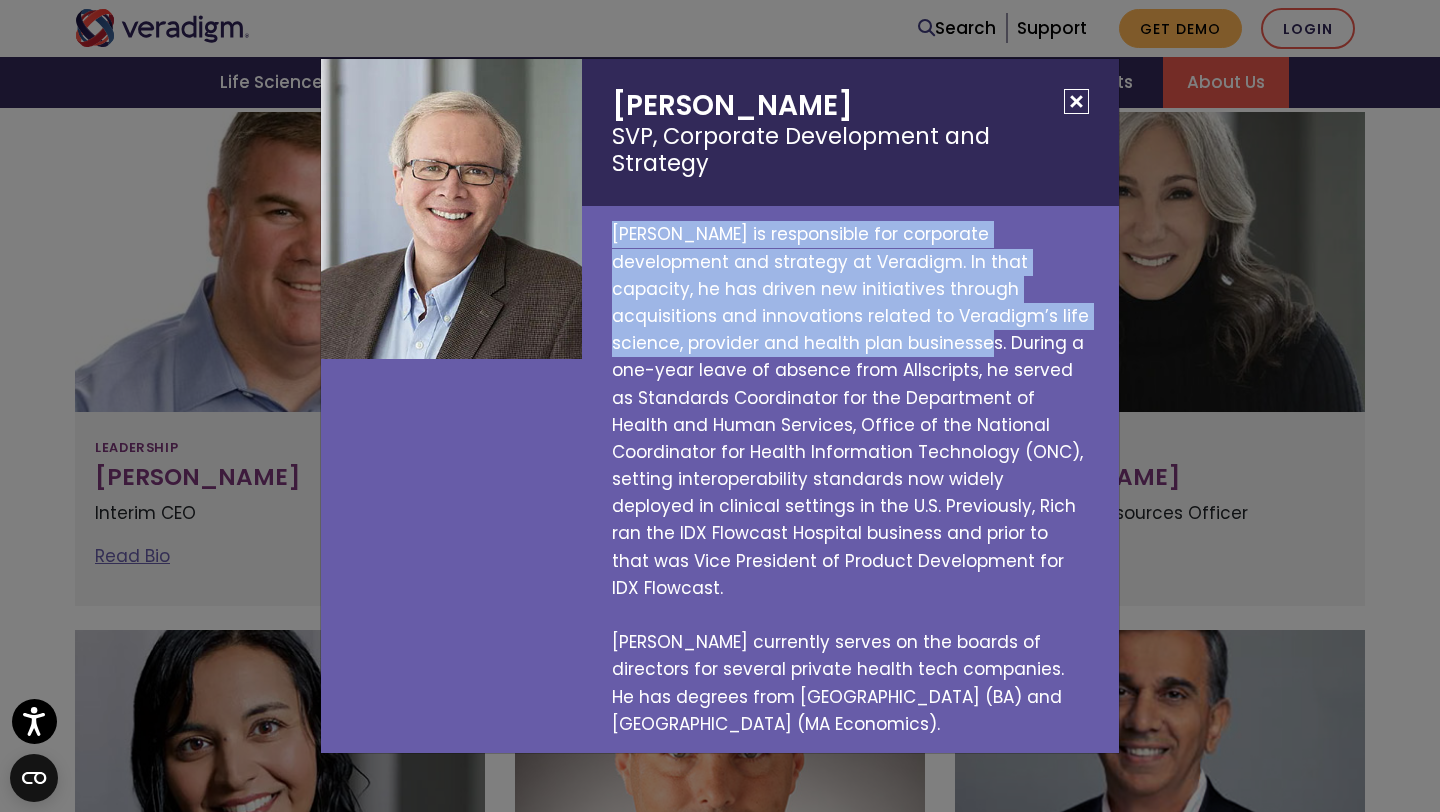 copy on "Rich Elmore is responsible for corporate development and strategy at Veradigm. In that capacity, he has driven new initiatives through acquisitions and innovations related to Veradigm’s life science, provider and health plan businesses." 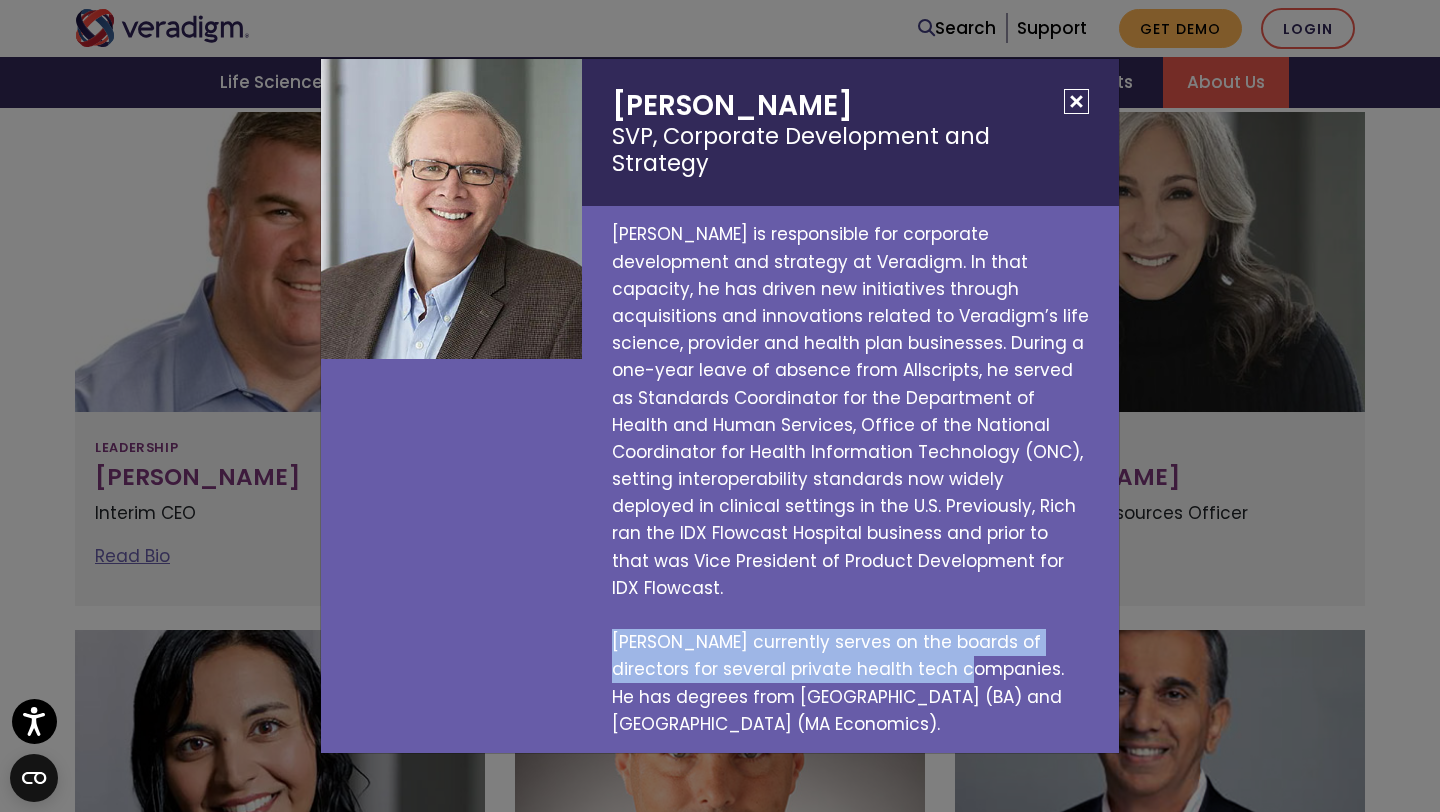 drag, startPoint x: 604, startPoint y: 615, endPoint x: 946, endPoint y: 646, distance: 343.4021 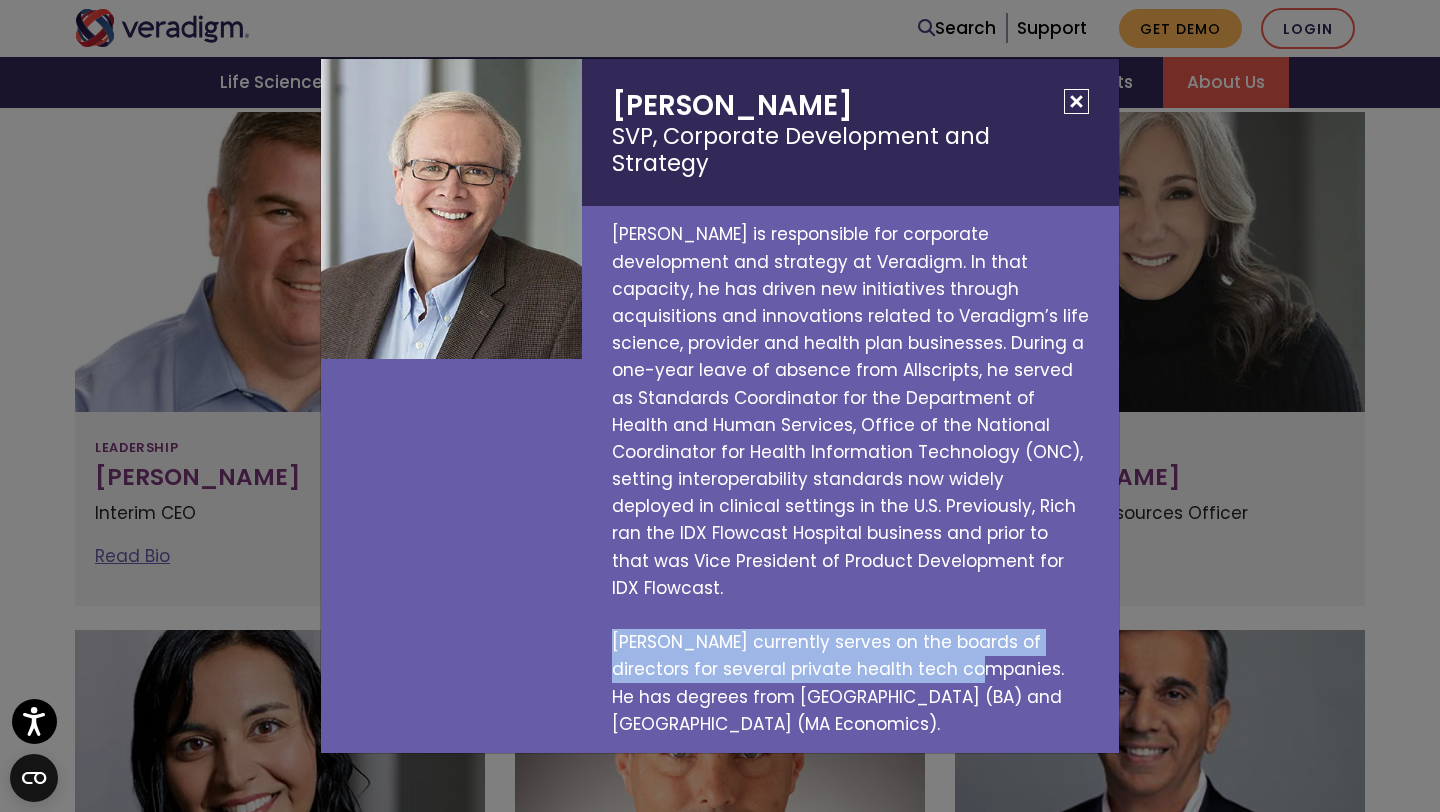 copy on "Rich currently serves on the boards of directors for several private health tech companies." 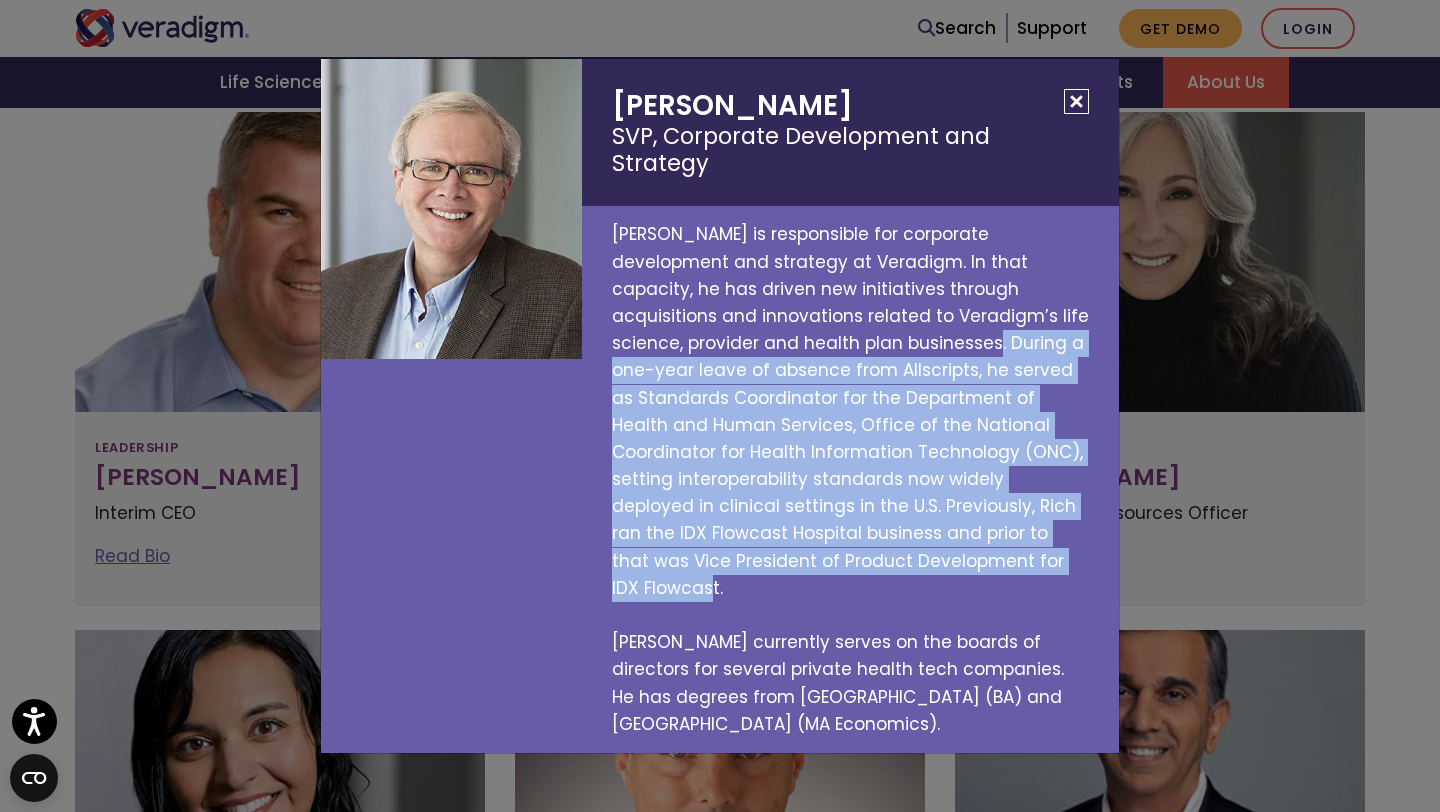 drag, startPoint x: 855, startPoint y: 344, endPoint x: 877, endPoint y: 574, distance: 231.04977 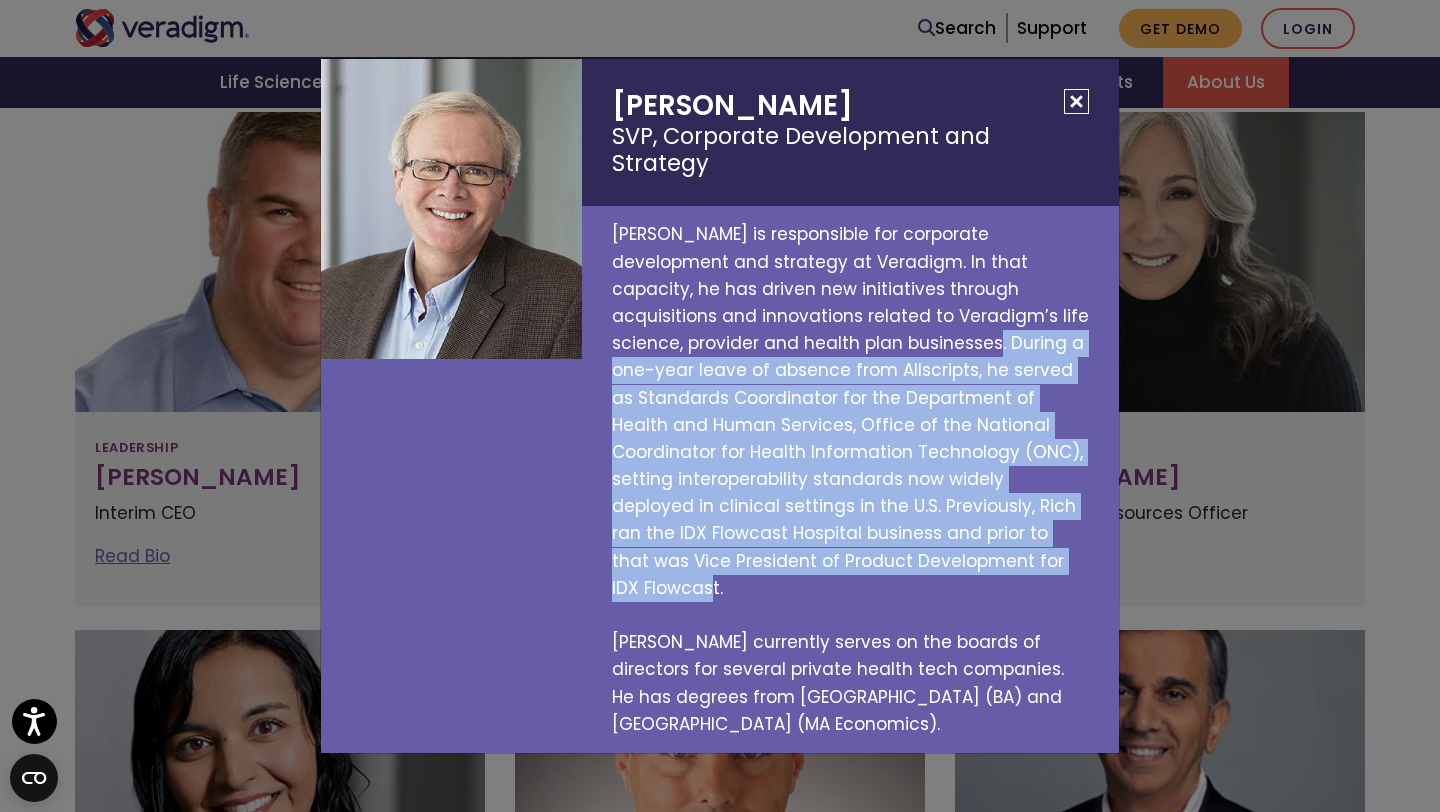 copy on "During a one-year leave of absence from Allscripts, he served as Standards Coordinator for the Department of Health and Human Services, Office of the National Coordinator for Health Information Technology (ONC), setting interoperability standards now widely deployed in clinical settings in the U.S. Previously, Rich ran the IDX Flowcast Hospital business and prior to that was Vice President of Product Development for IDX Flowcast." 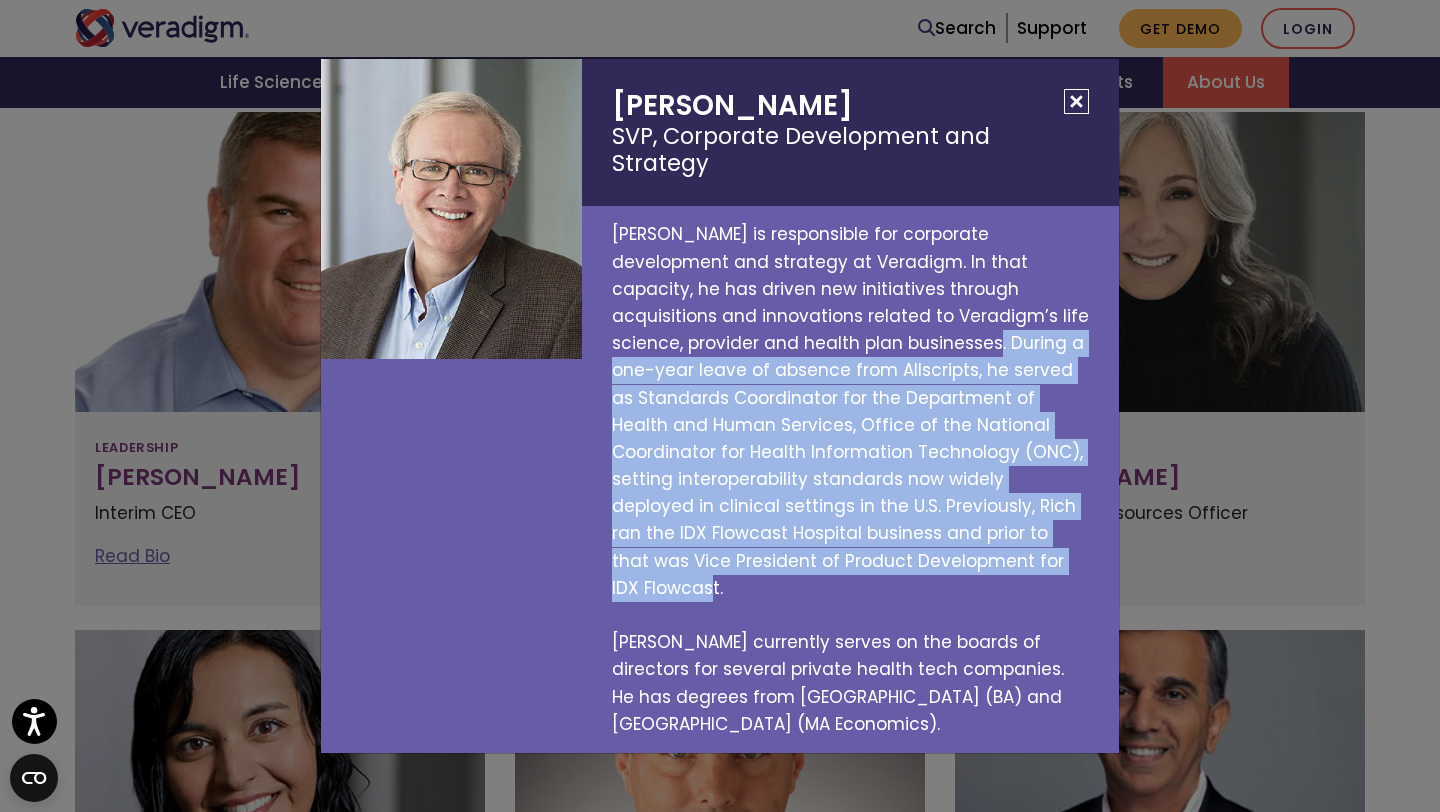 drag, startPoint x: 611, startPoint y: 129, endPoint x: 822, endPoint y: 139, distance: 211.23683 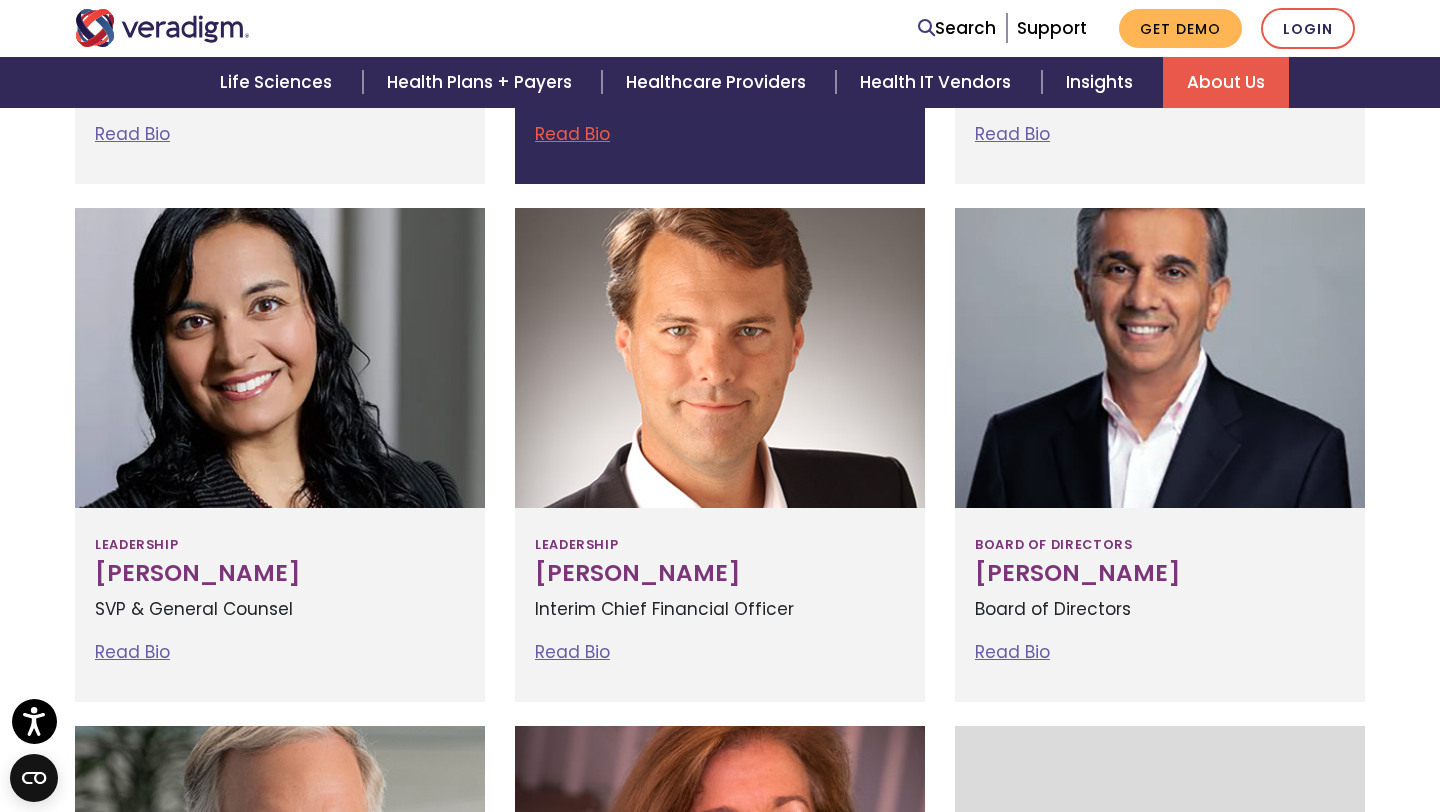 scroll, scrollTop: 1080, scrollLeft: 0, axis: vertical 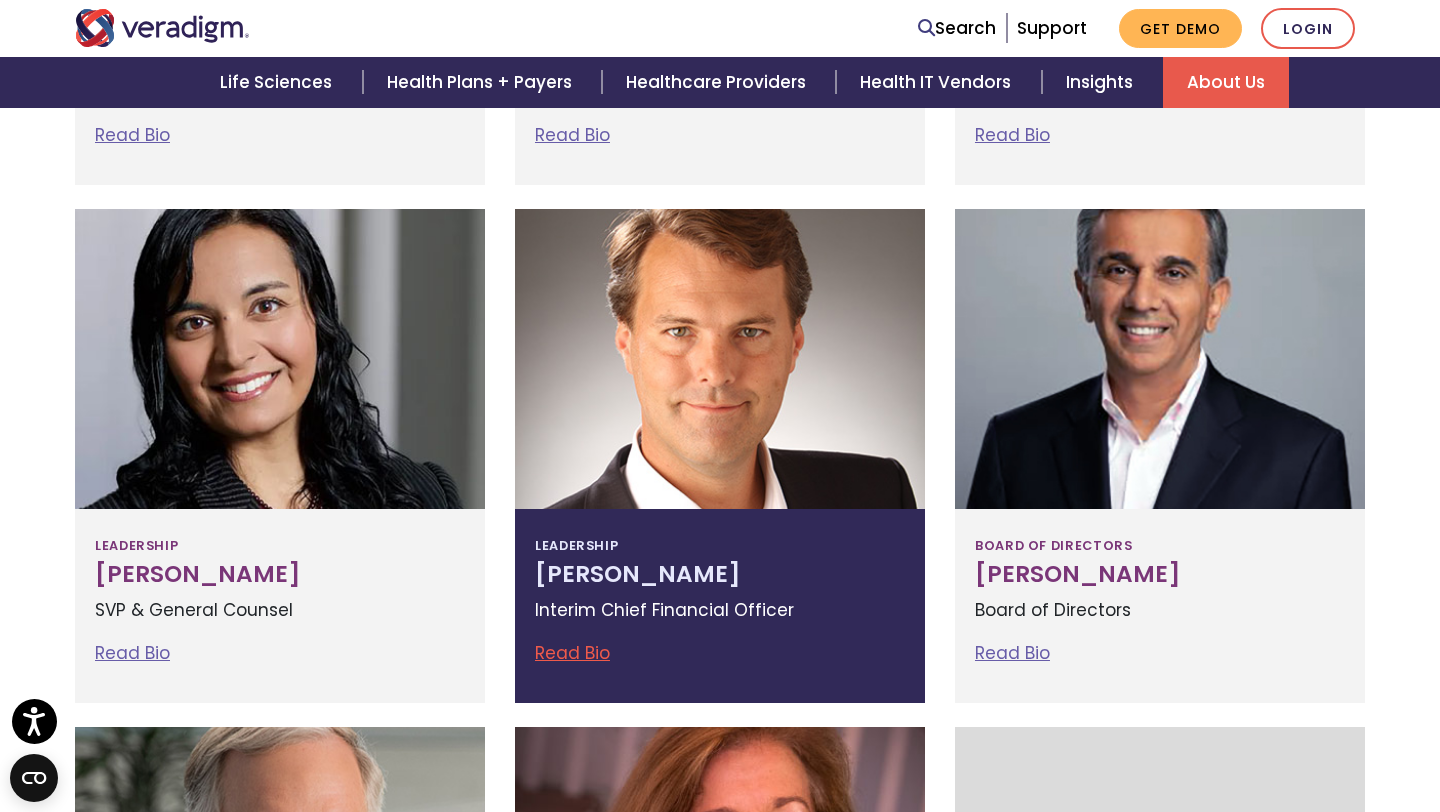 click at bounding box center (720, 359) 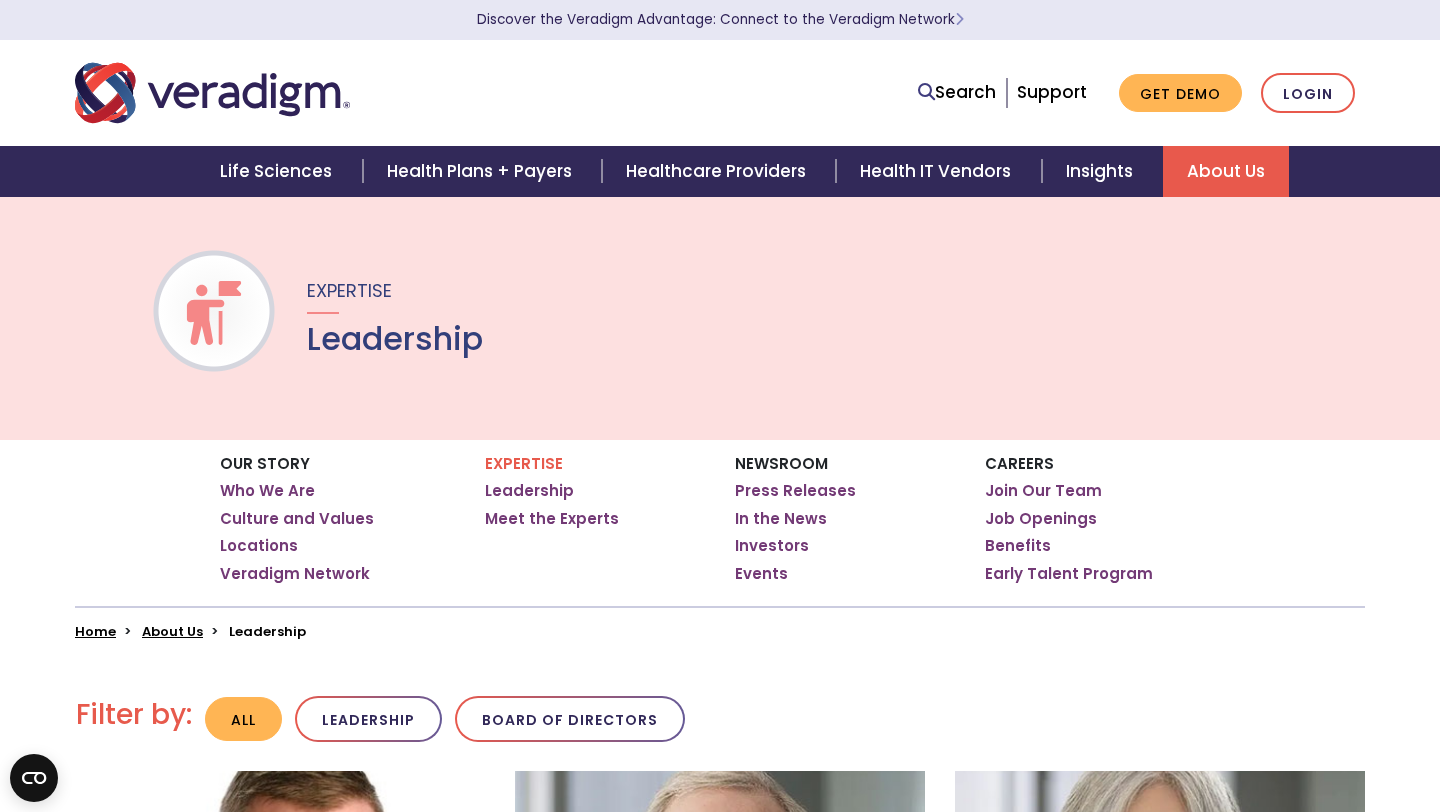 scroll, scrollTop: 1080, scrollLeft: 0, axis: vertical 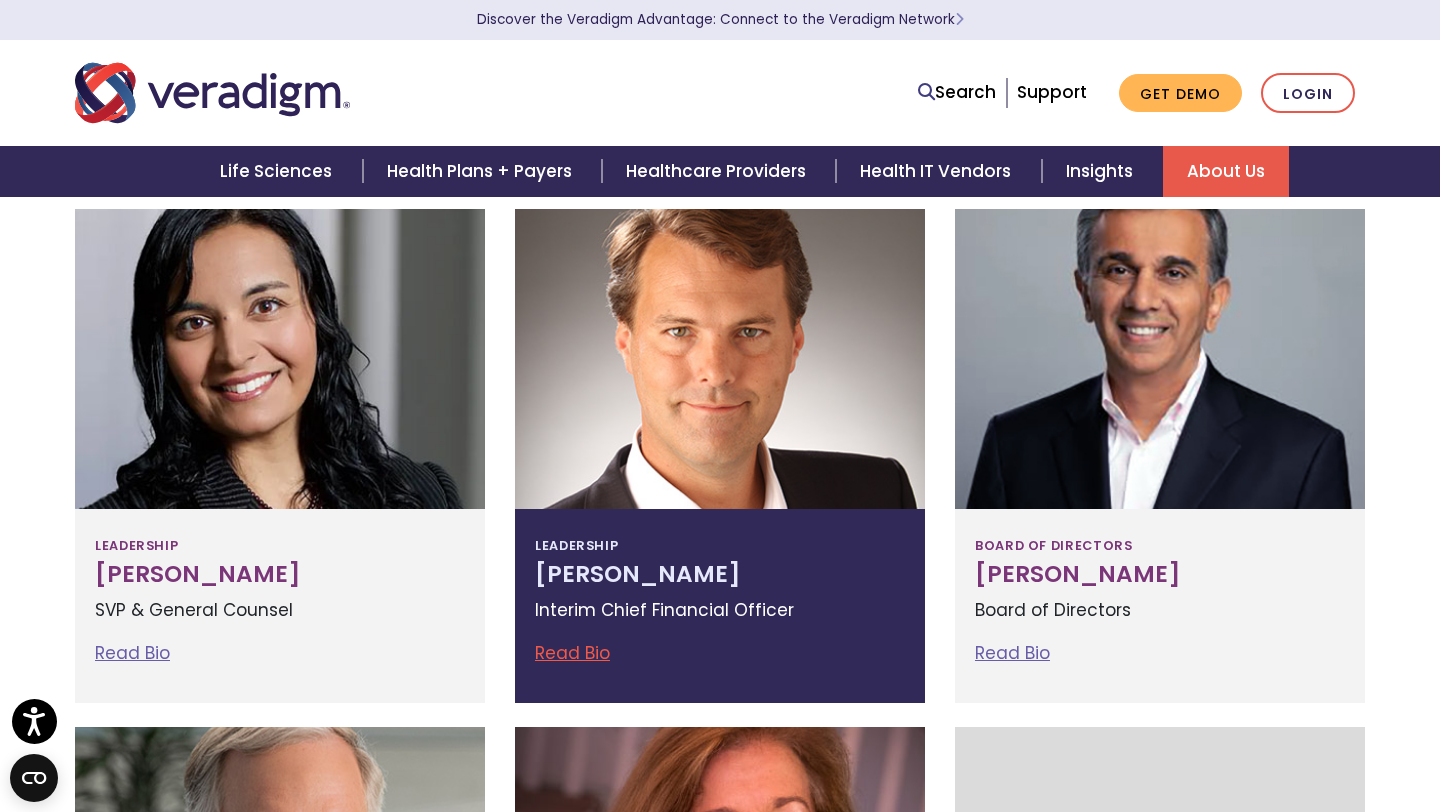 click at bounding box center [720, 359] 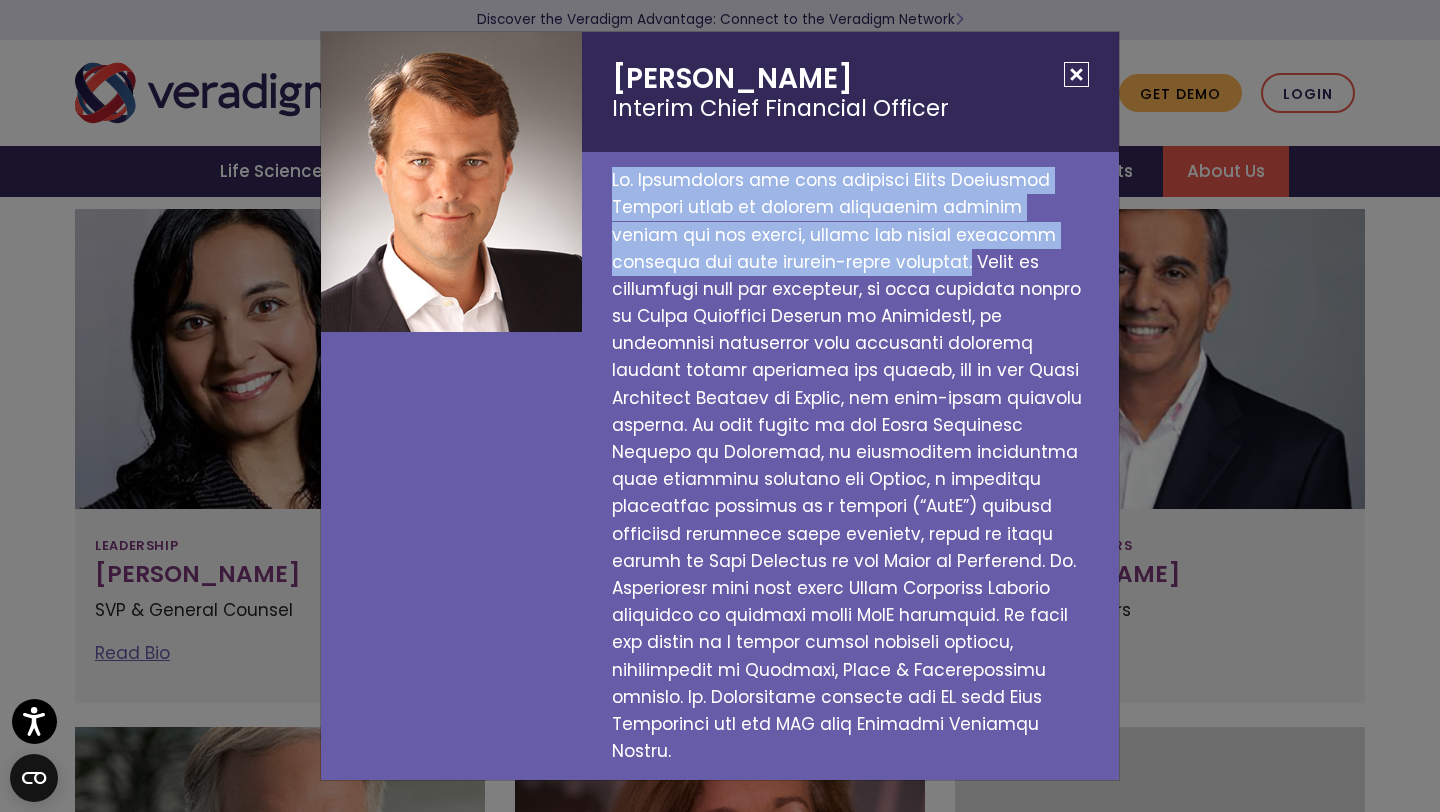drag, startPoint x: 614, startPoint y: 206, endPoint x: 818, endPoint y: 290, distance: 220.61731 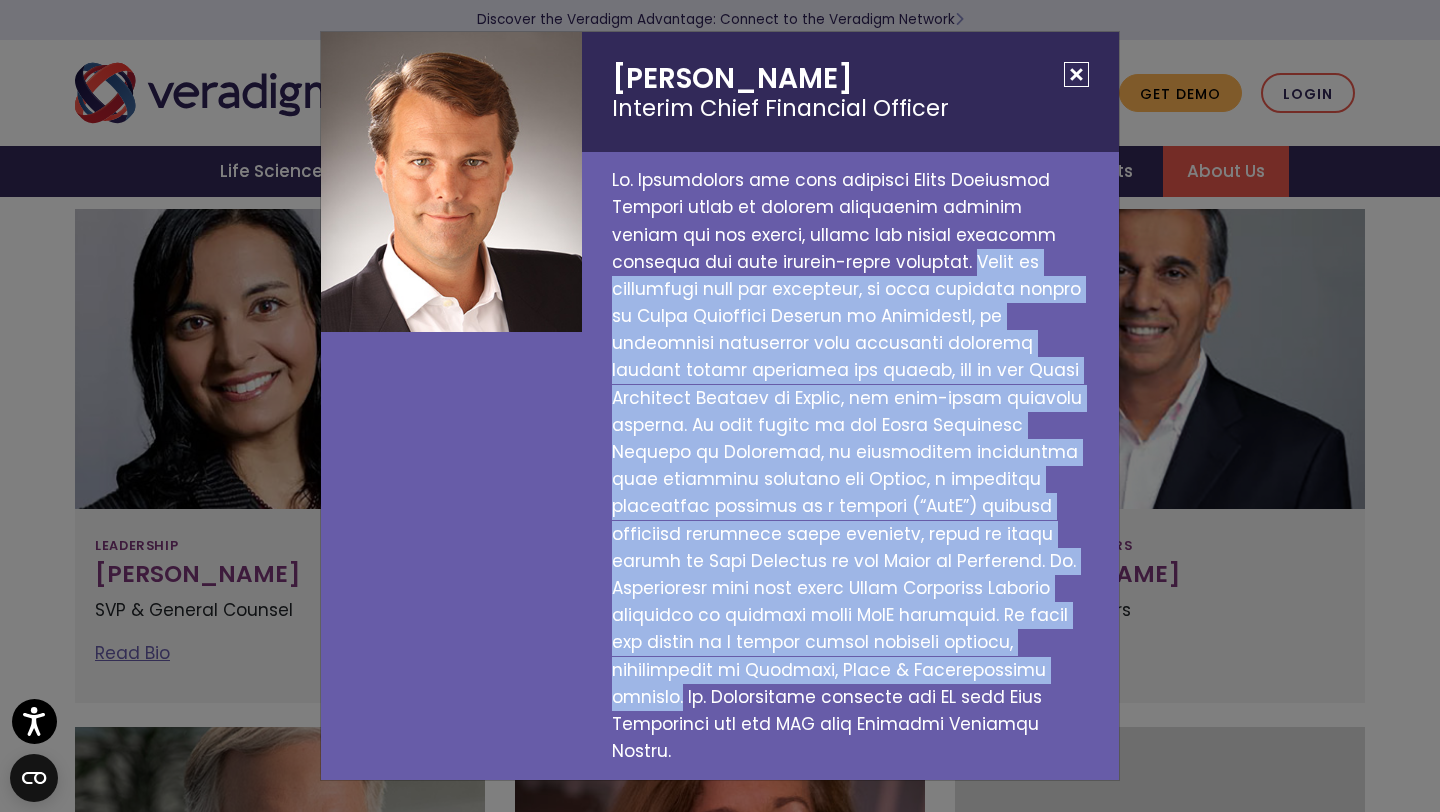 drag, startPoint x: 824, startPoint y: 287, endPoint x: 1081, endPoint y: 678, distance: 467.89957 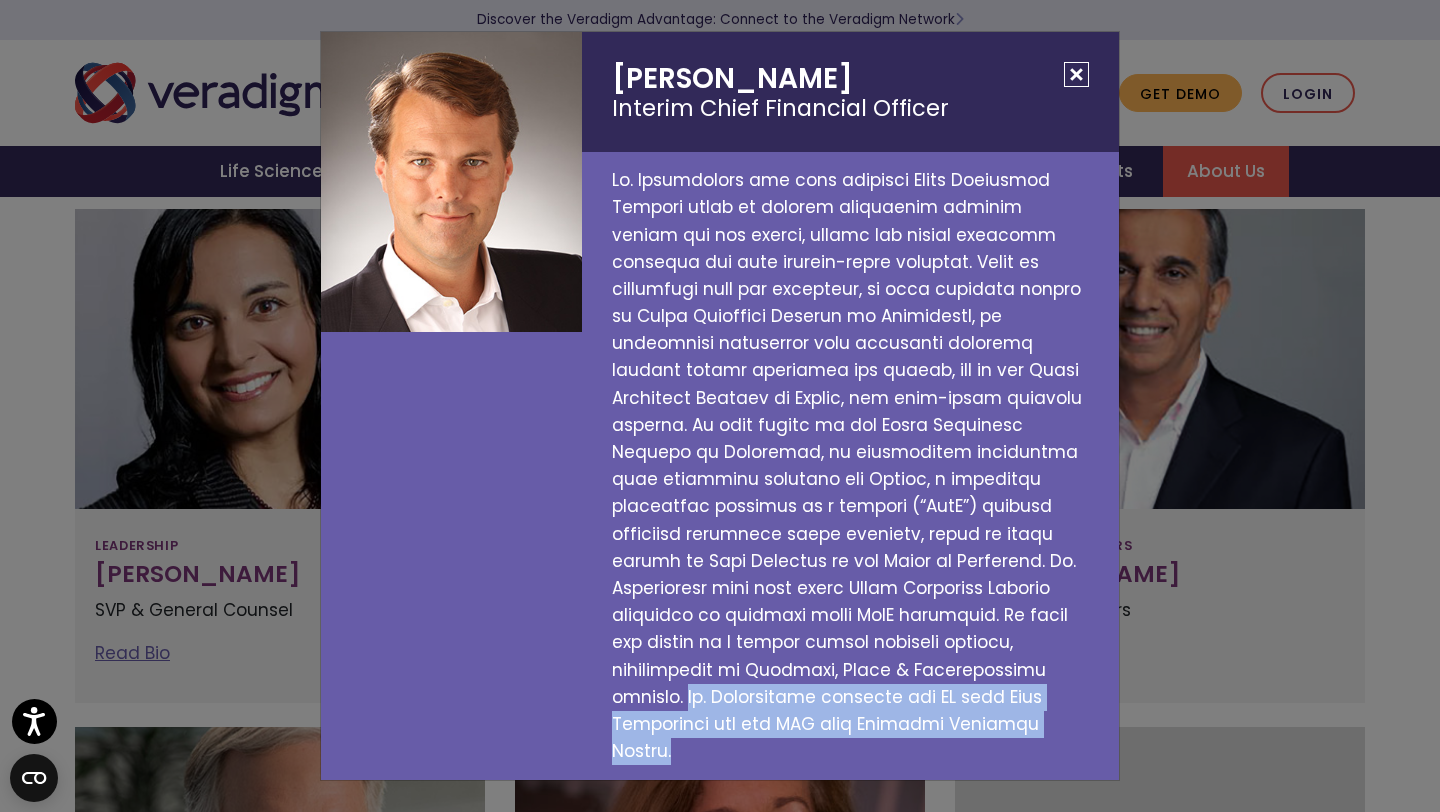 drag, startPoint x: 608, startPoint y: 696, endPoint x: 957, endPoint y: 724, distance: 350.1214 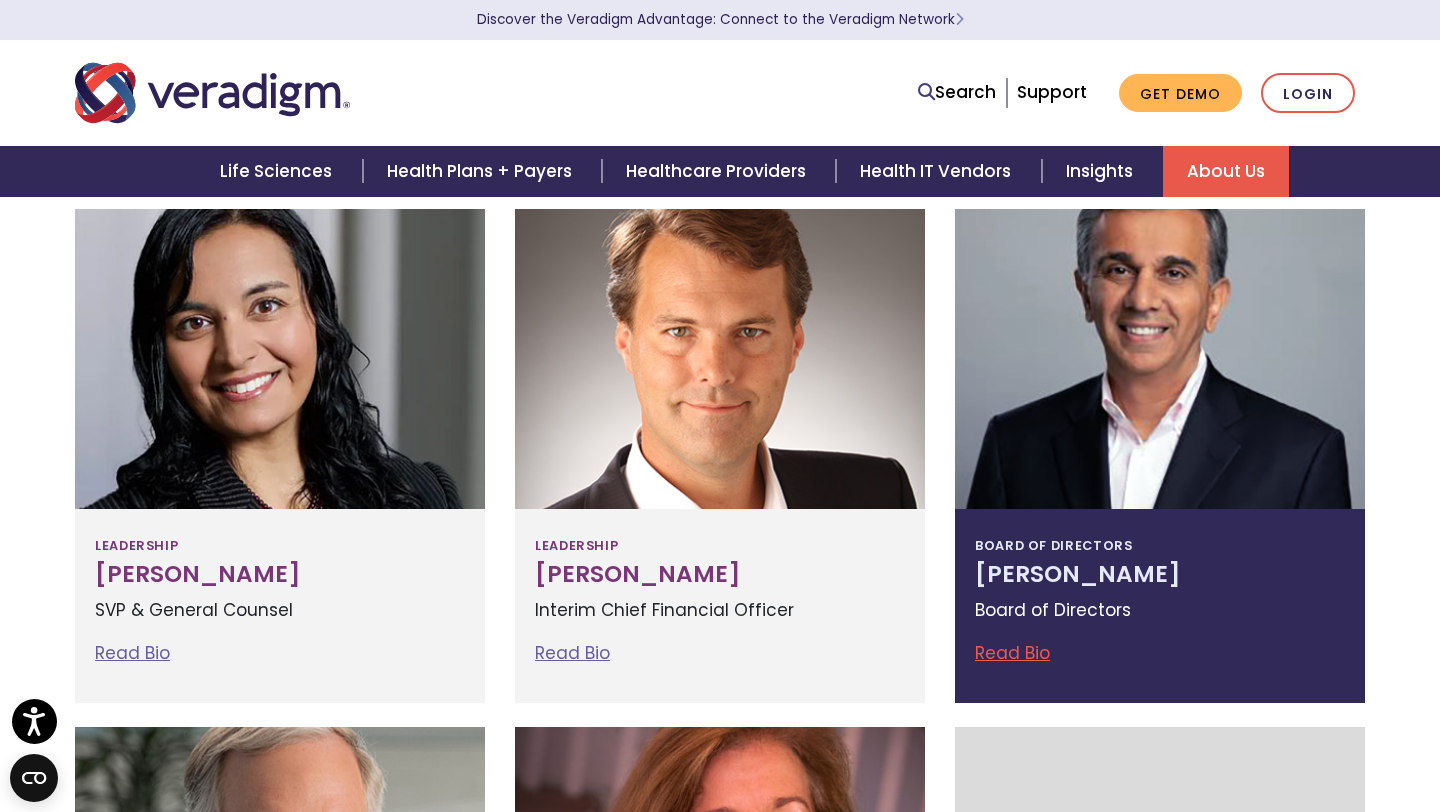 click at bounding box center [1160, 359] 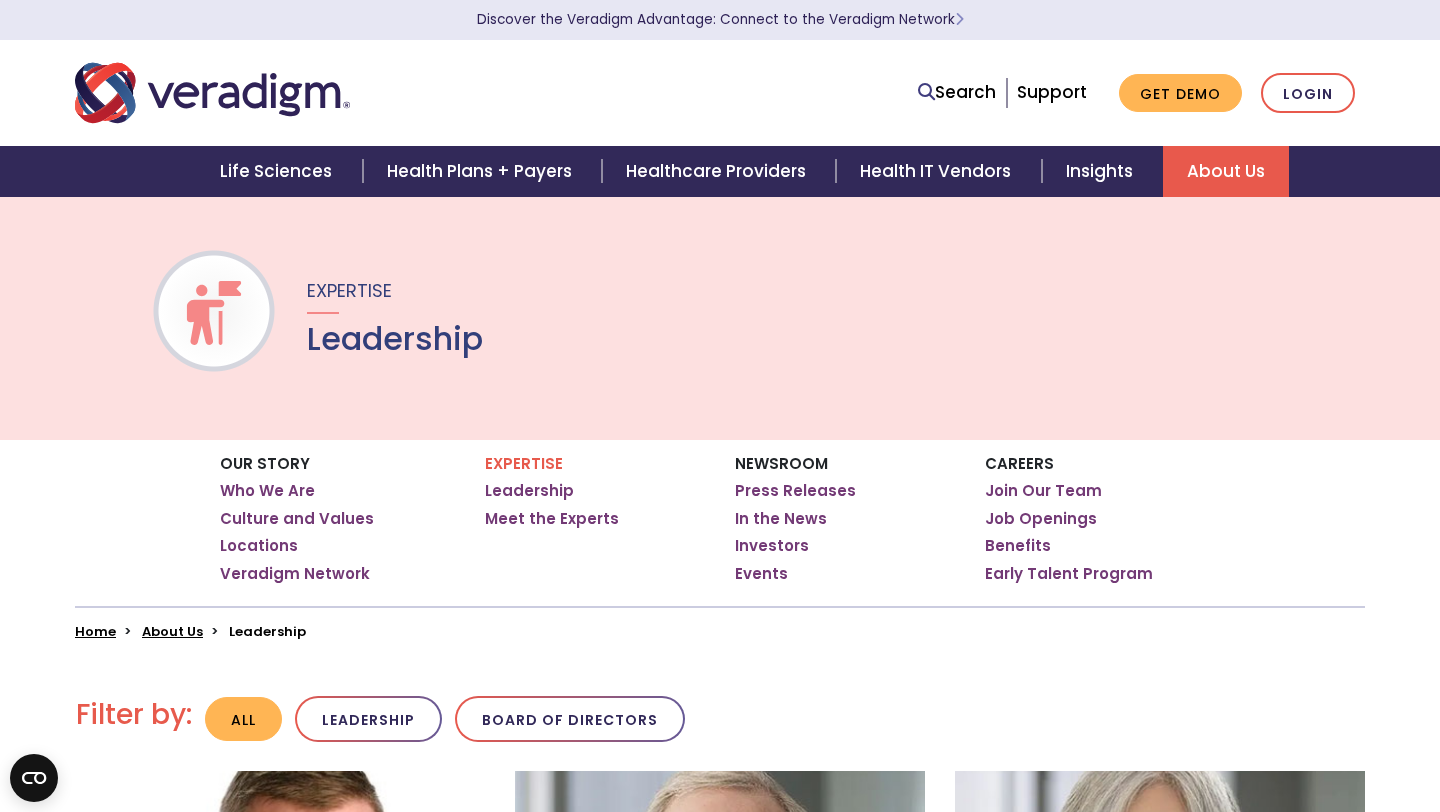 scroll, scrollTop: 1080, scrollLeft: 0, axis: vertical 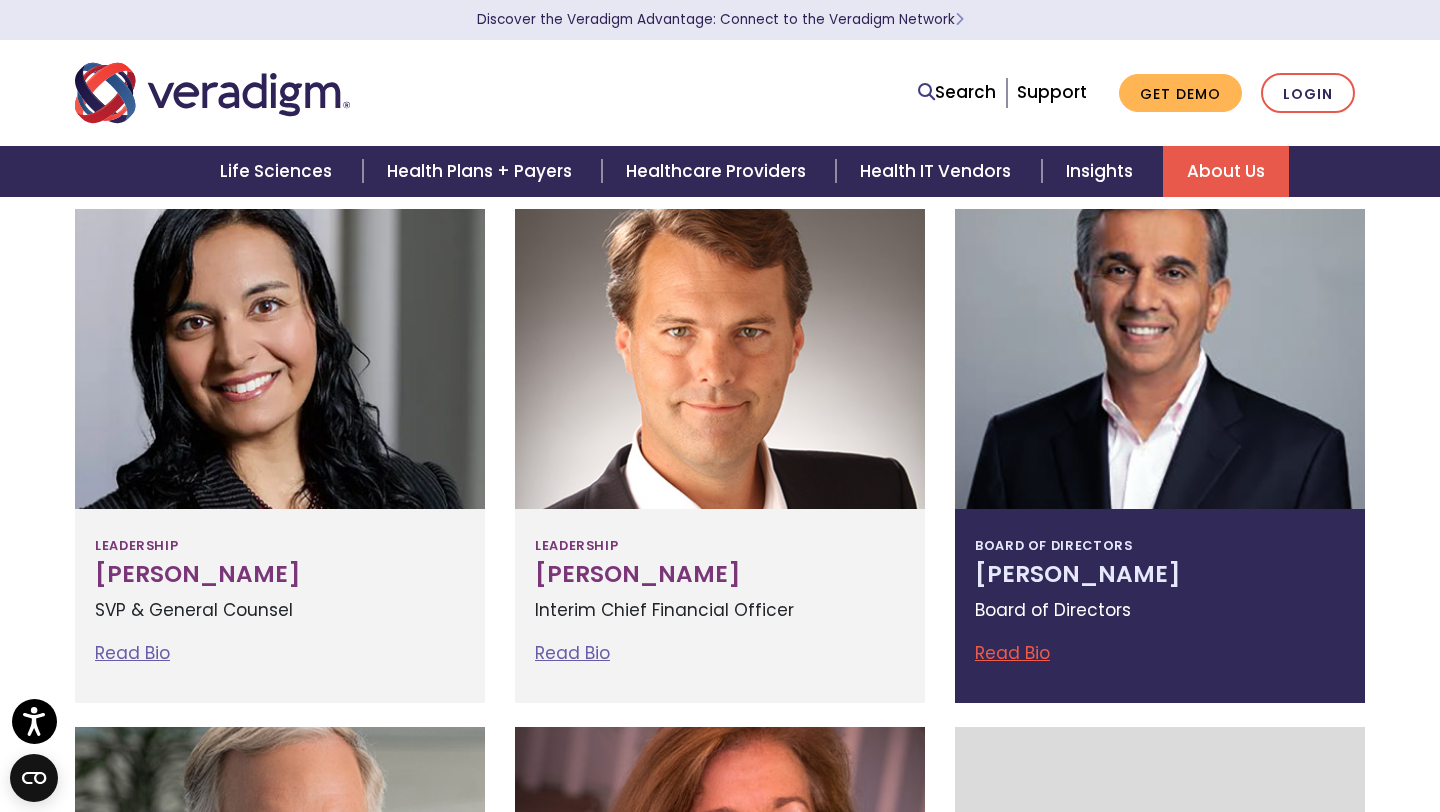 click at bounding box center (1160, 359) 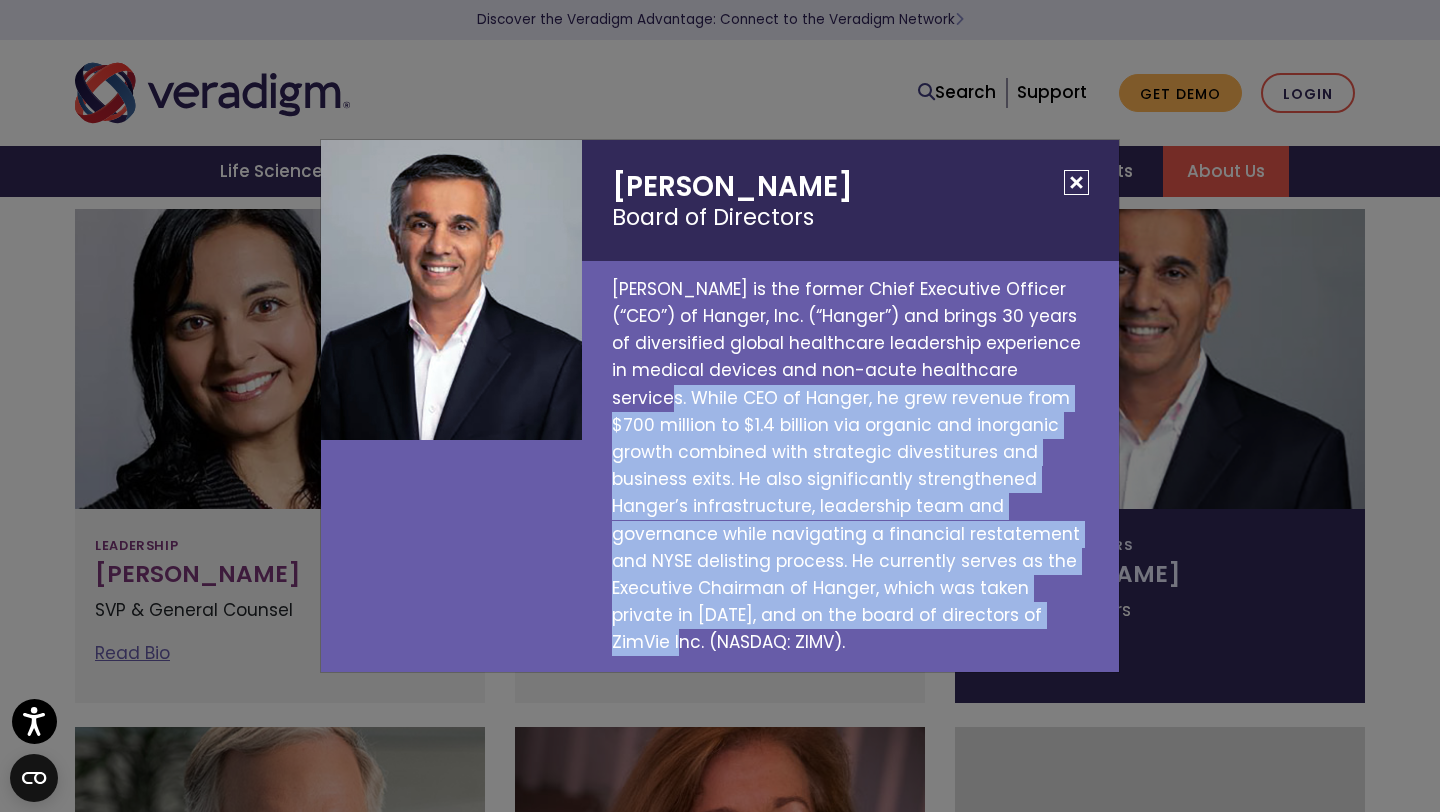 drag, startPoint x: 617, startPoint y: 409, endPoint x: 890, endPoint y: 623, distance: 346.87894 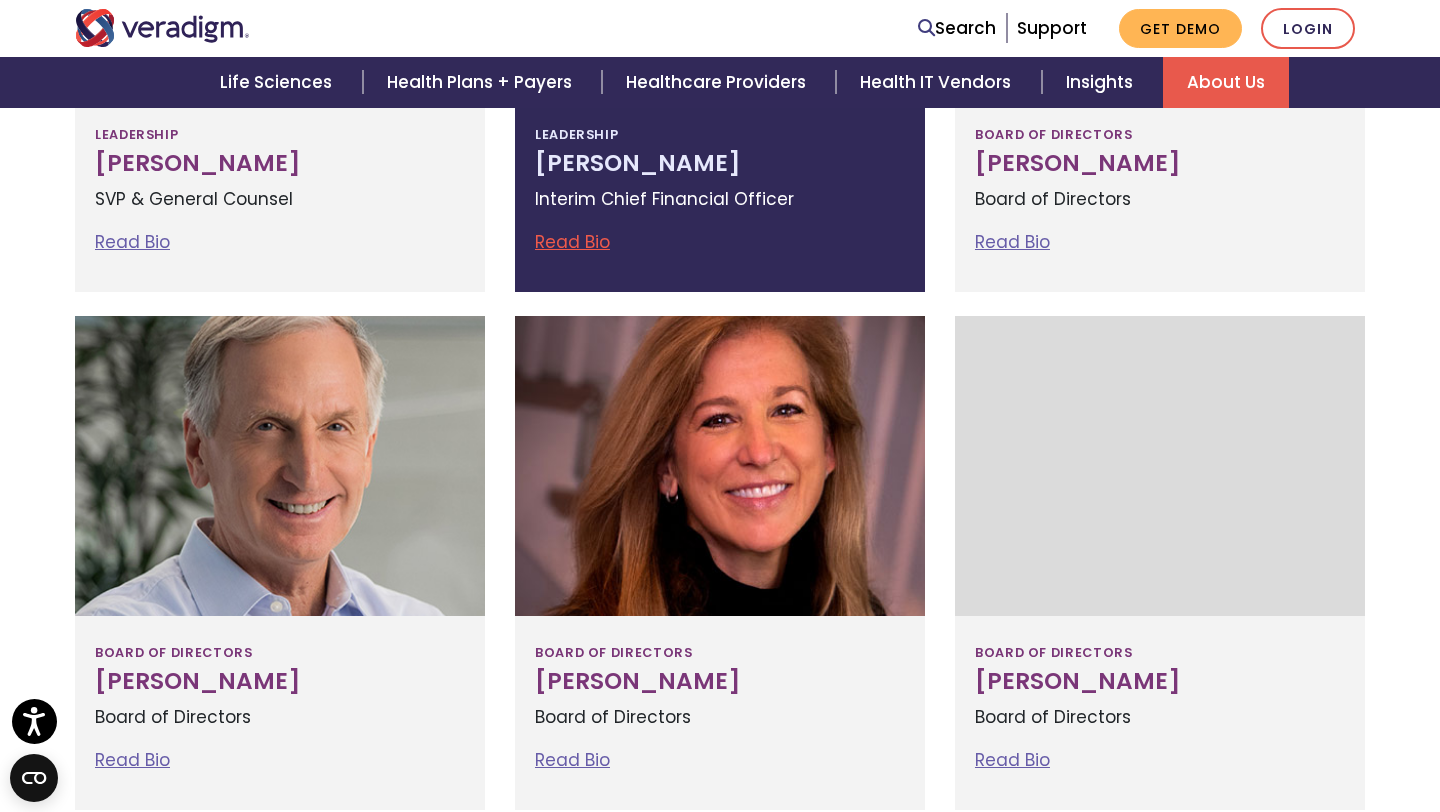 scroll, scrollTop: 1504, scrollLeft: 0, axis: vertical 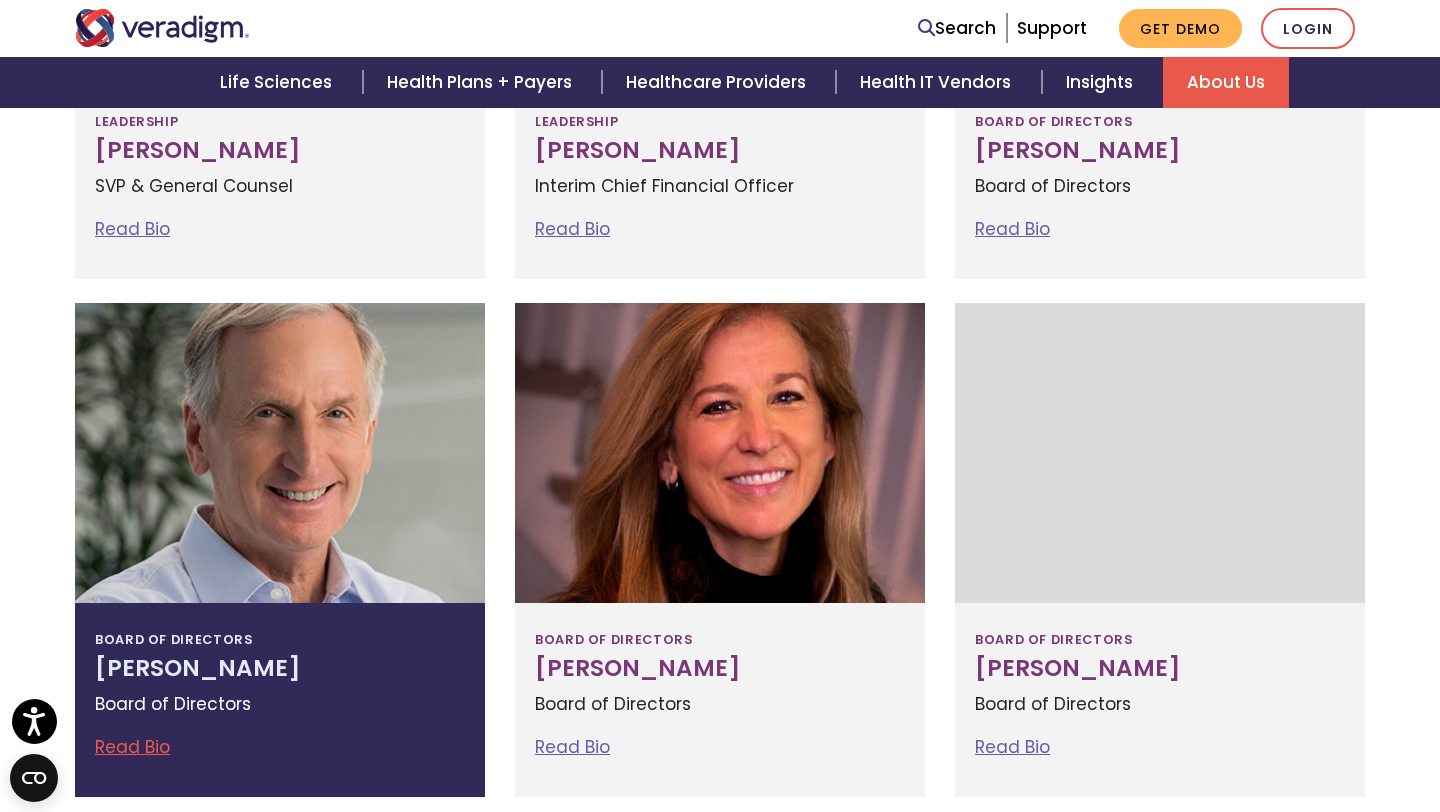 click at bounding box center [280, 453] 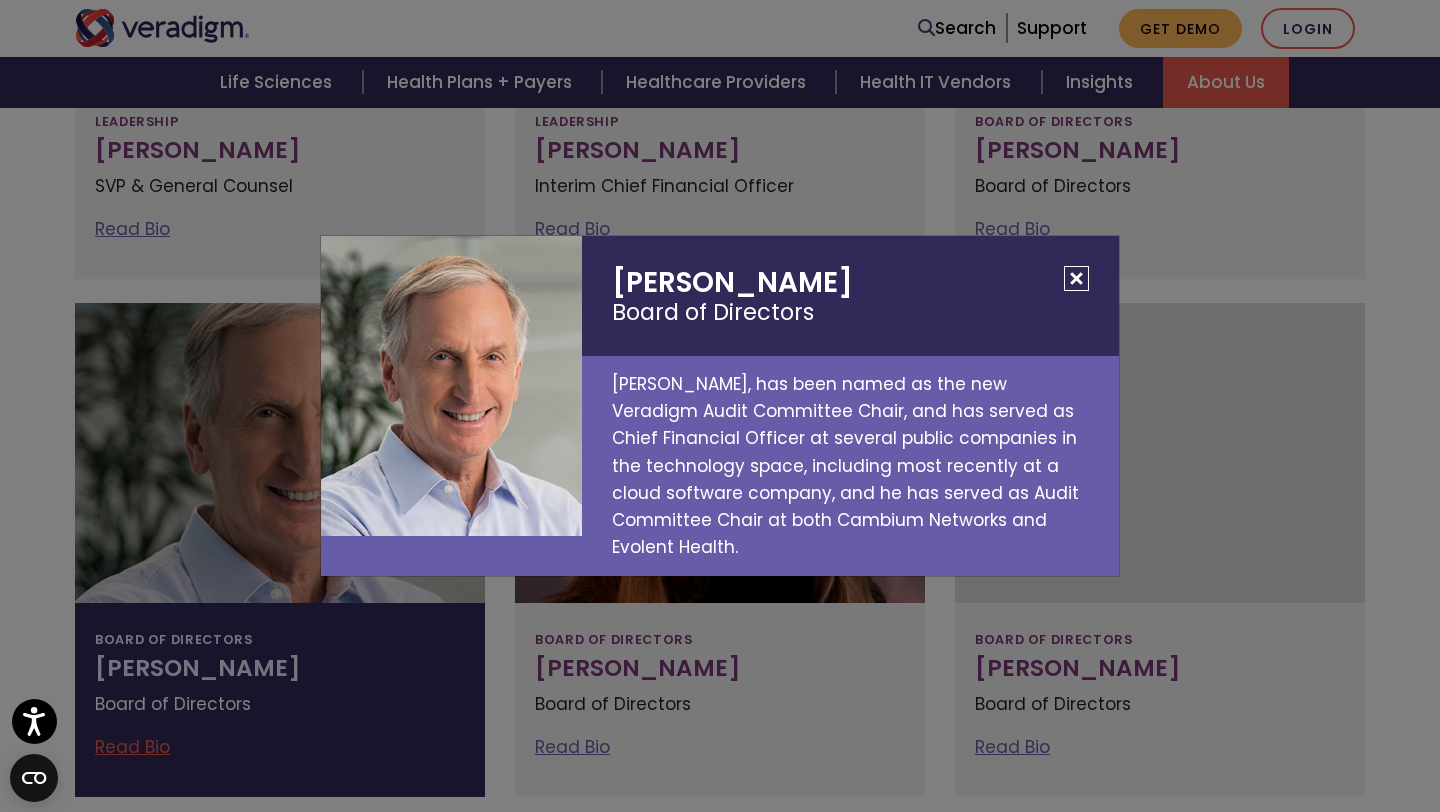 click at bounding box center (1076, 278) 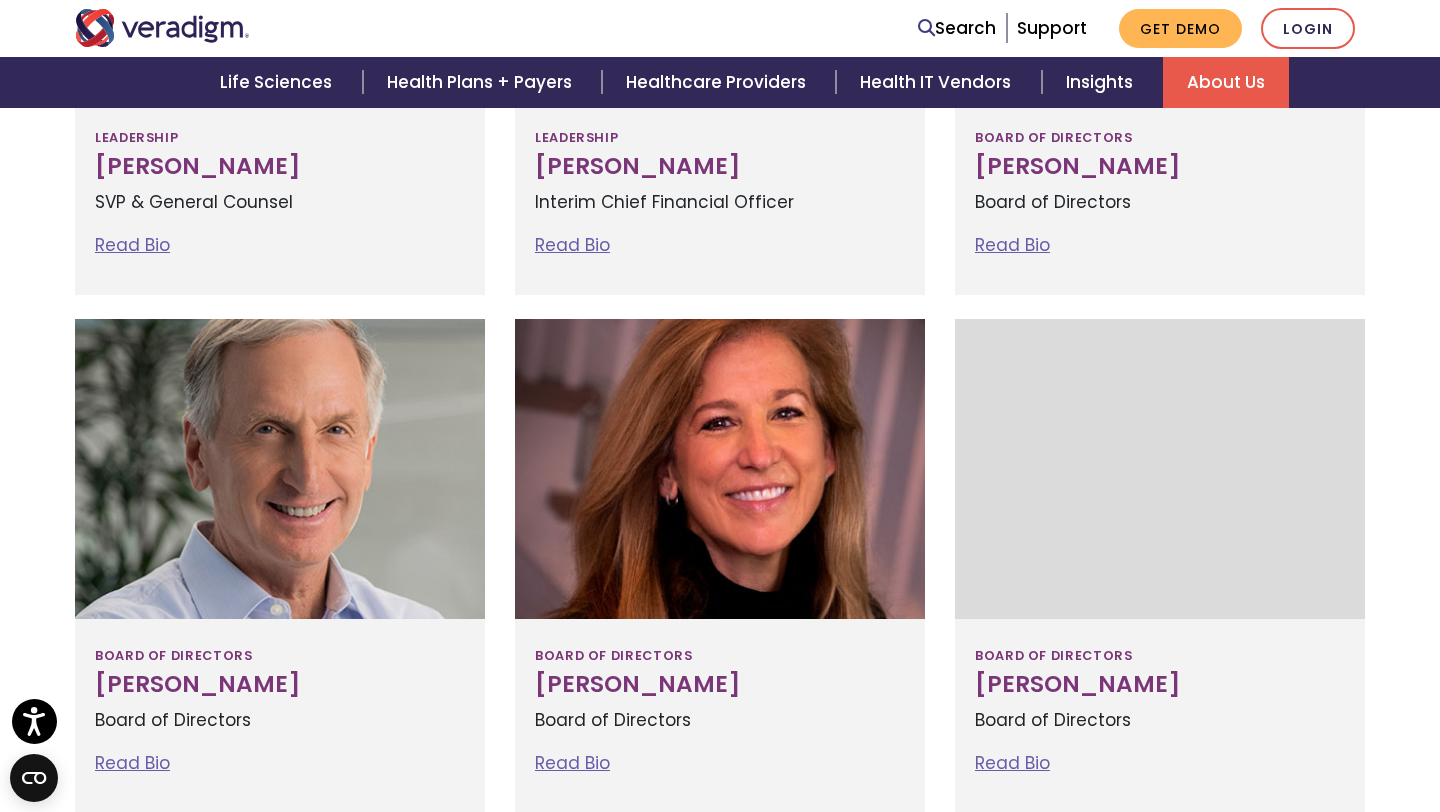 scroll, scrollTop: 1446, scrollLeft: 0, axis: vertical 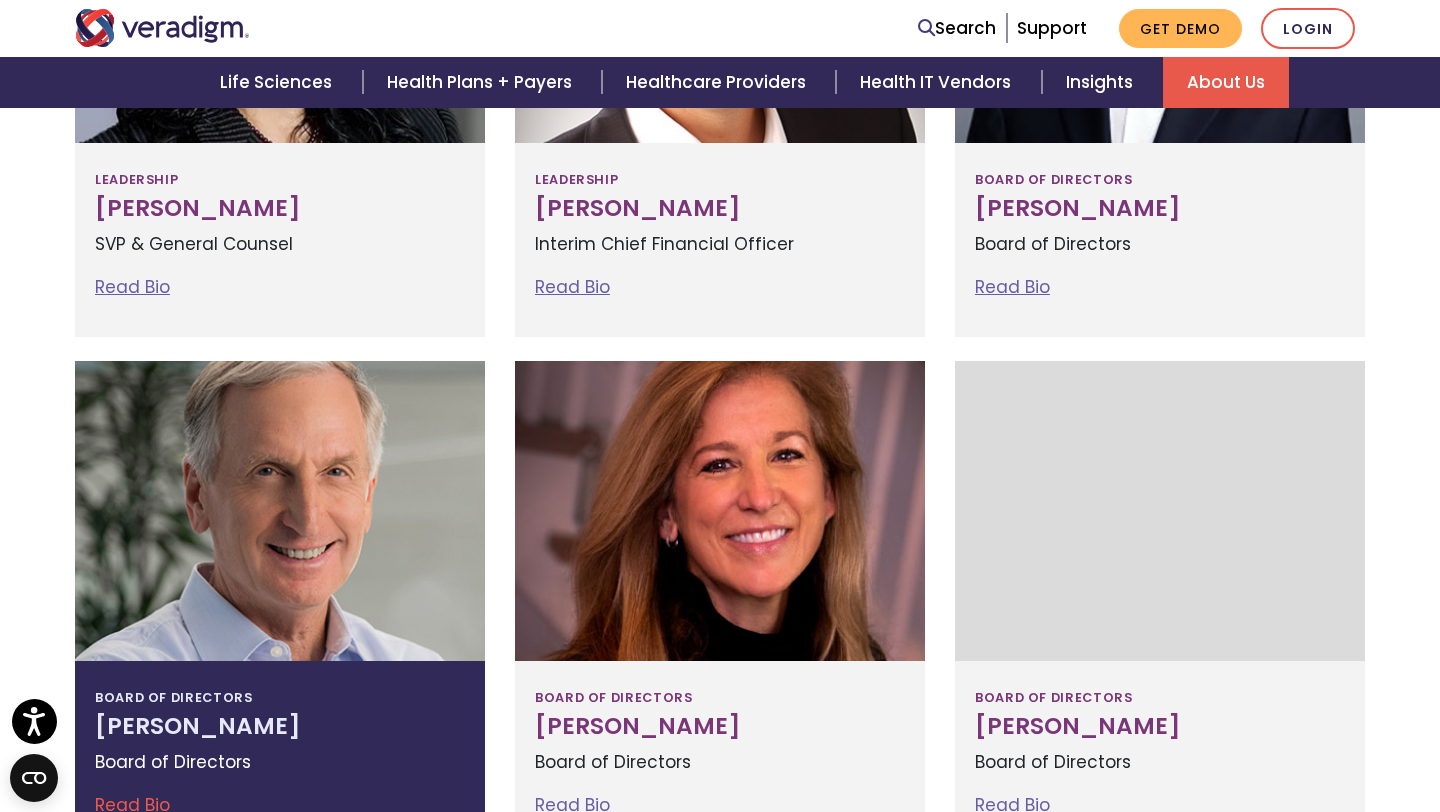 click at bounding box center [280, 511] 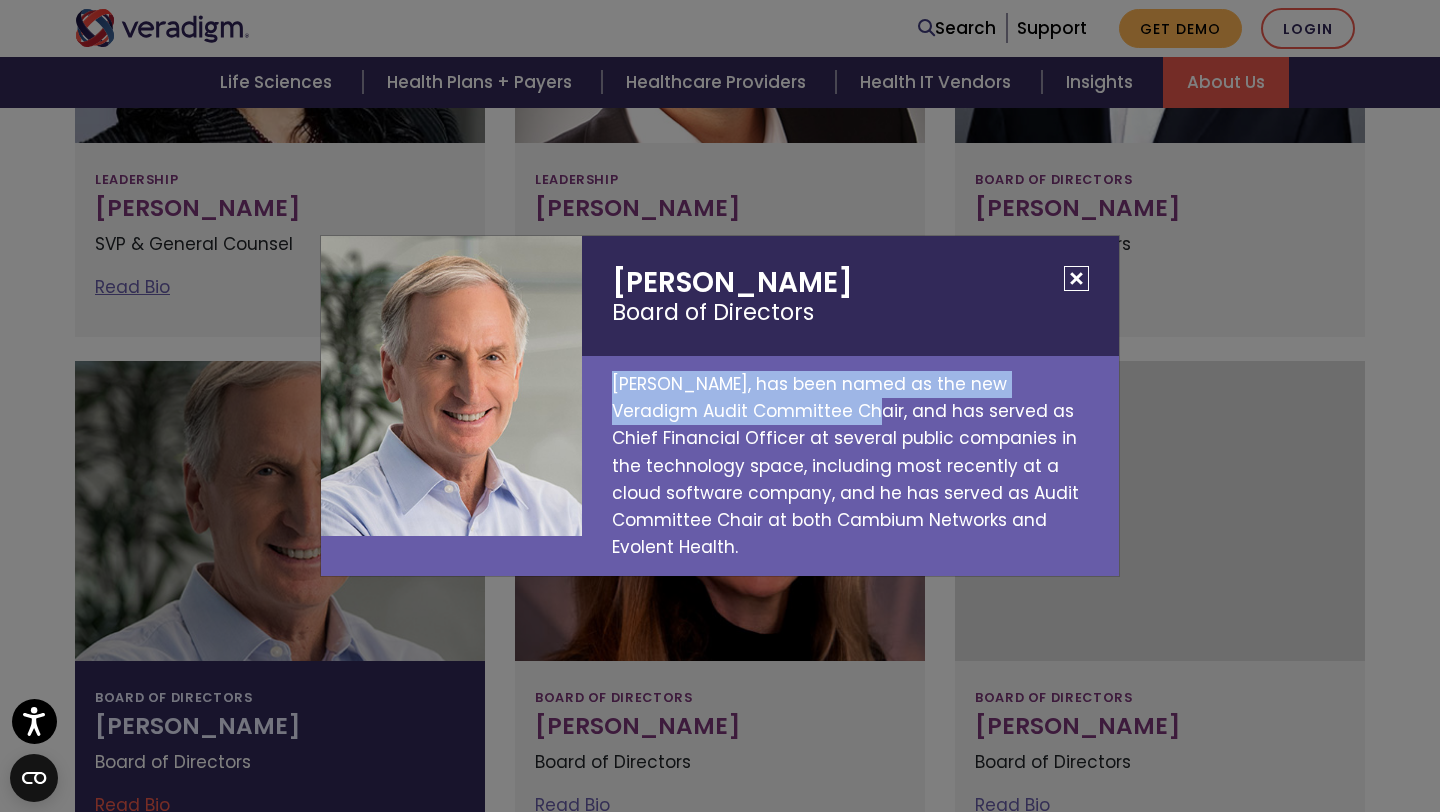 drag, startPoint x: 608, startPoint y: 396, endPoint x: 758, endPoint y: 422, distance: 152.23666 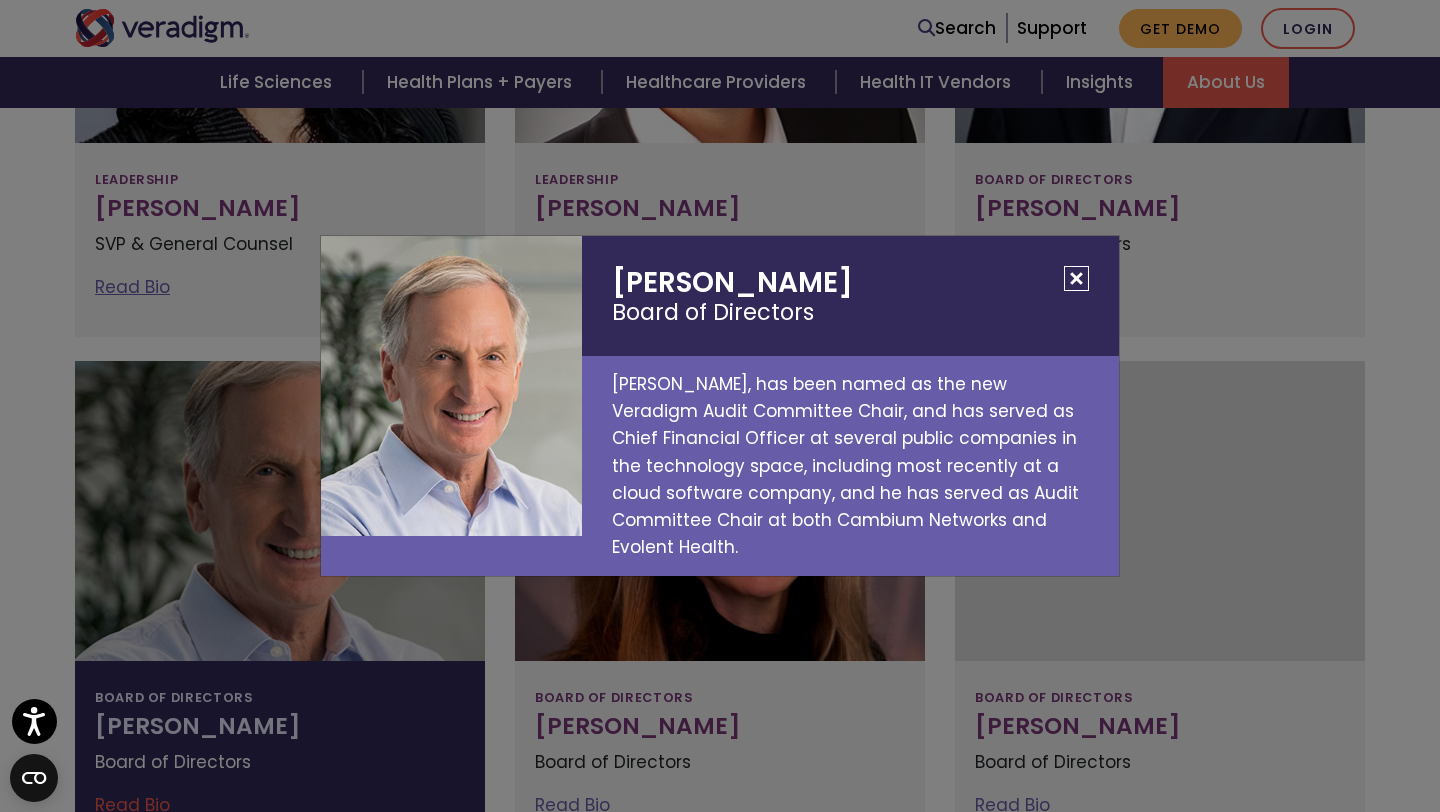 click on "[PERSON_NAME], has been named as the new Veradigm Audit Committee Chair, and has served as Chief Financial Officer at several public companies in the technology space, including most recently at a cloud software company, and he has served as Audit Committee Chair at both Cambium Networks and Evolent Health." at bounding box center (850, 466) 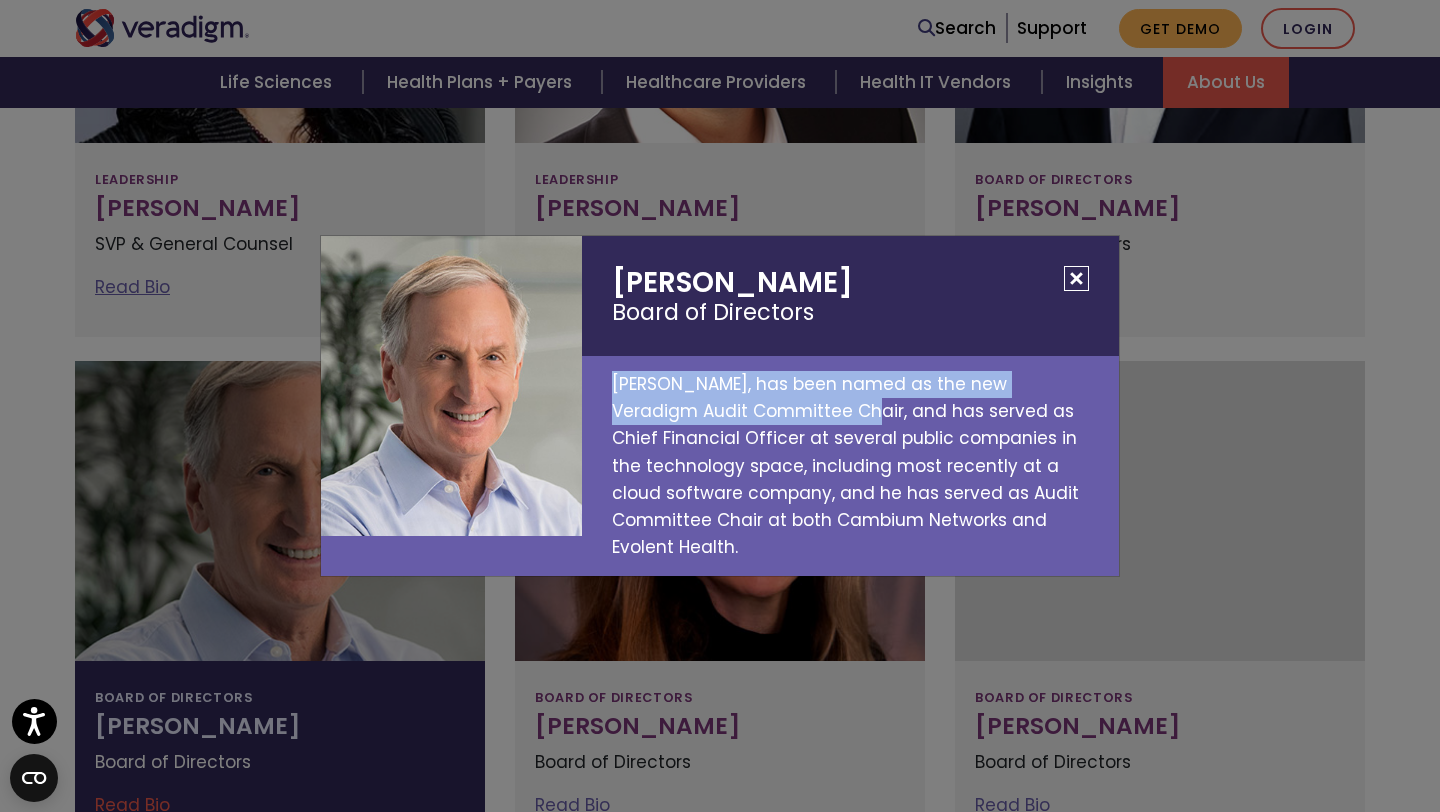 drag, startPoint x: 615, startPoint y: 392, endPoint x: 758, endPoint y: 426, distance: 146.98639 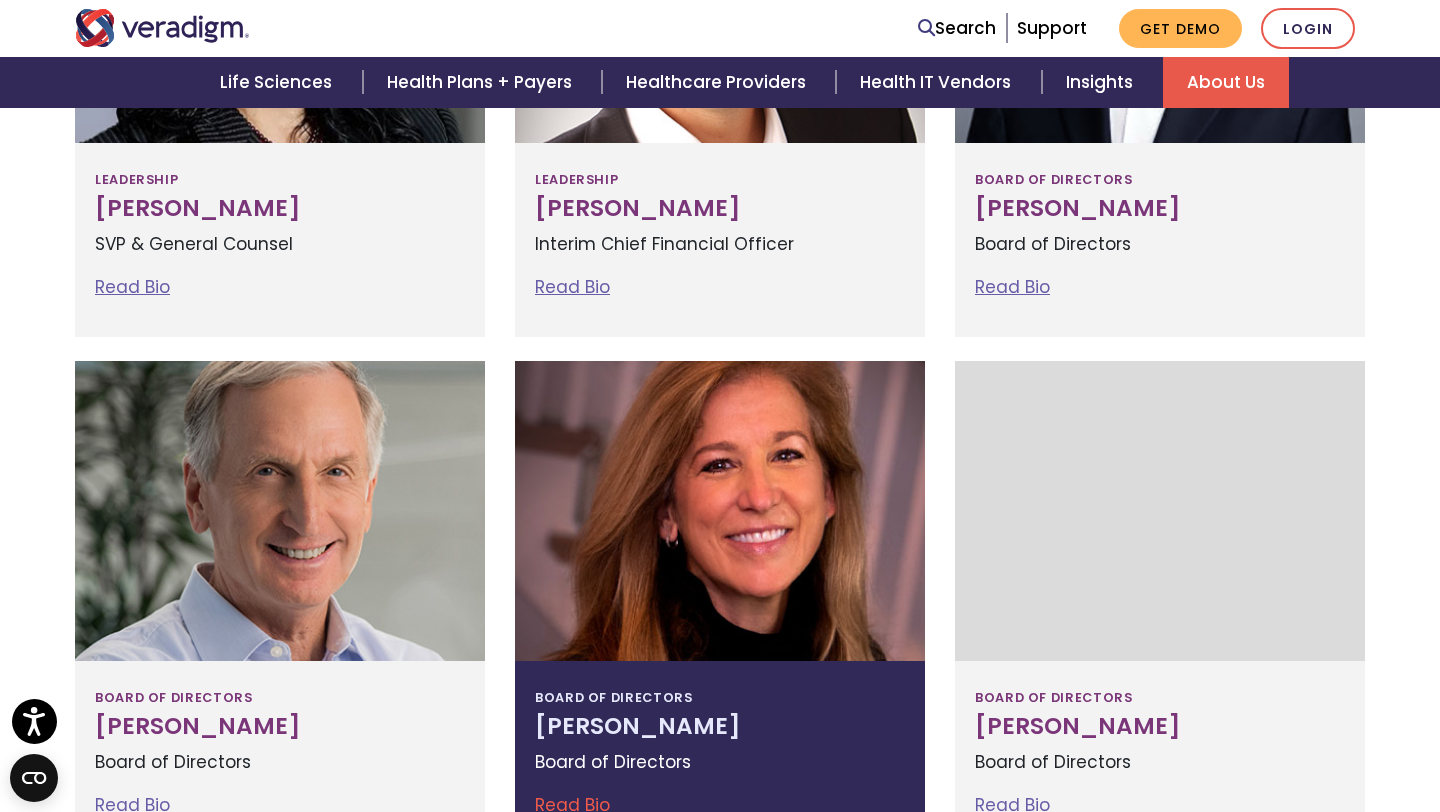 click at bounding box center [720, 511] 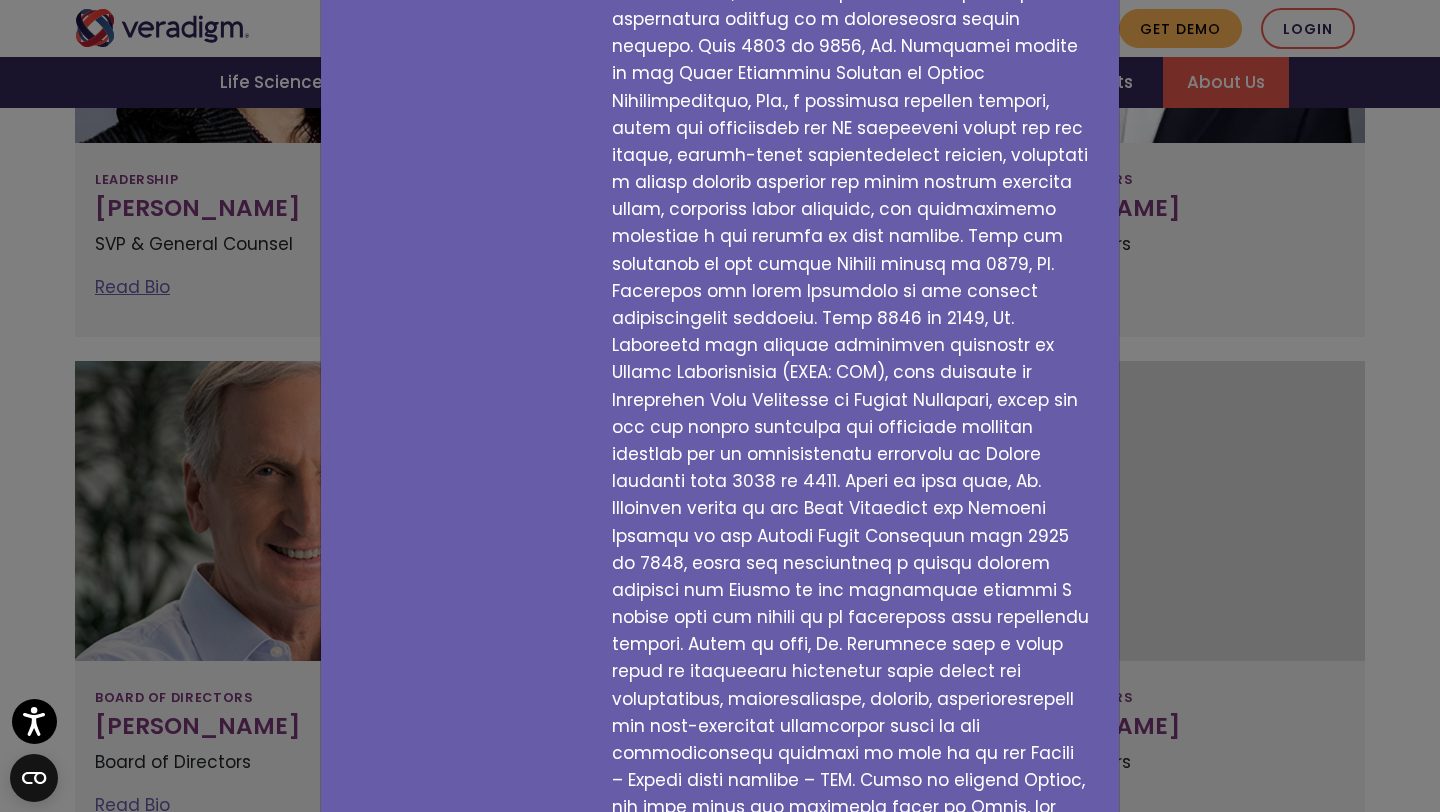 scroll, scrollTop: 538, scrollLeft: 0, axis: vertical 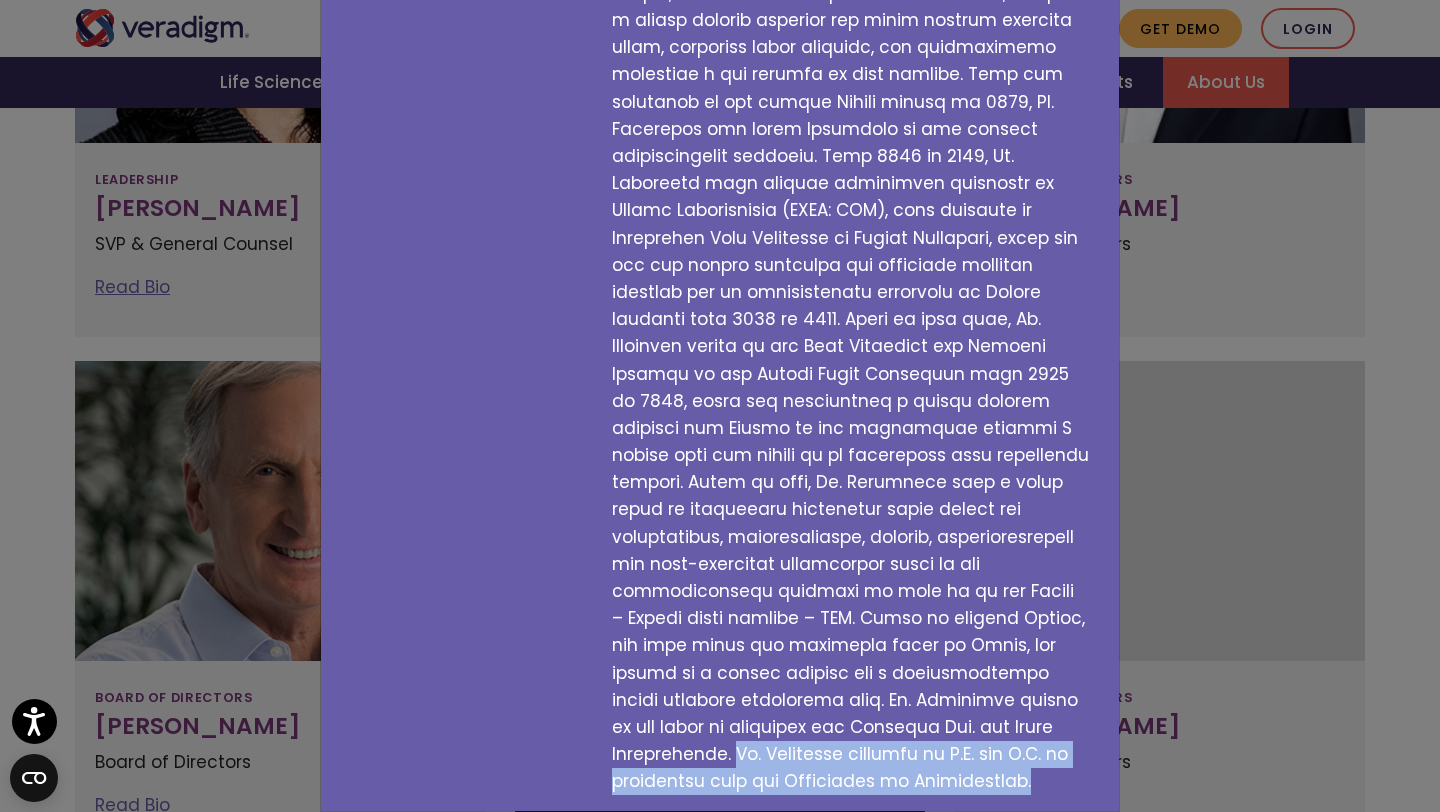 drag, startPoint x: 734, startPoint y: 725, endPoint x: 1026, endPoint y: 762, distance: 294.33484 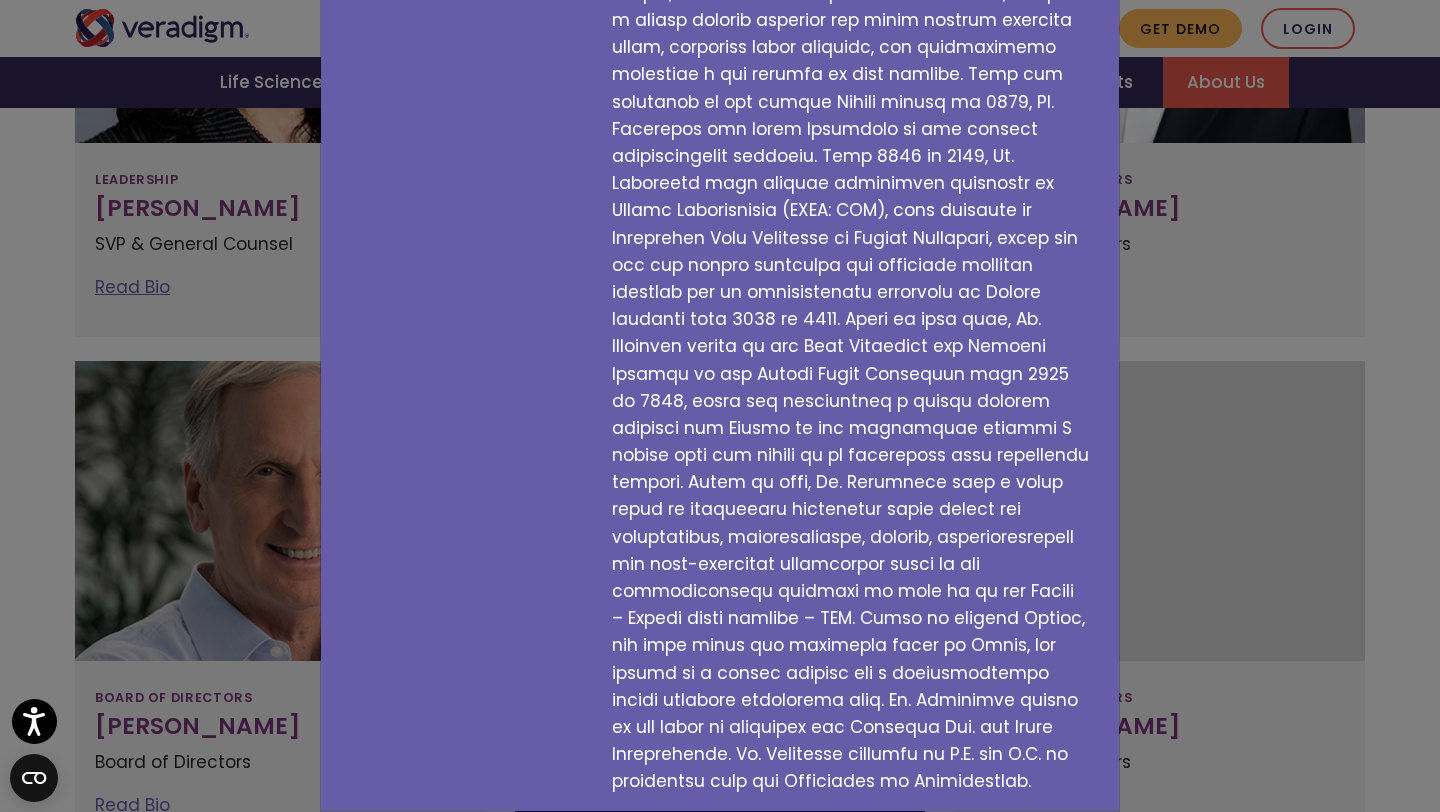 click on "[PERSON_NAME] Board of Directors" at bounding box center [858, 151] 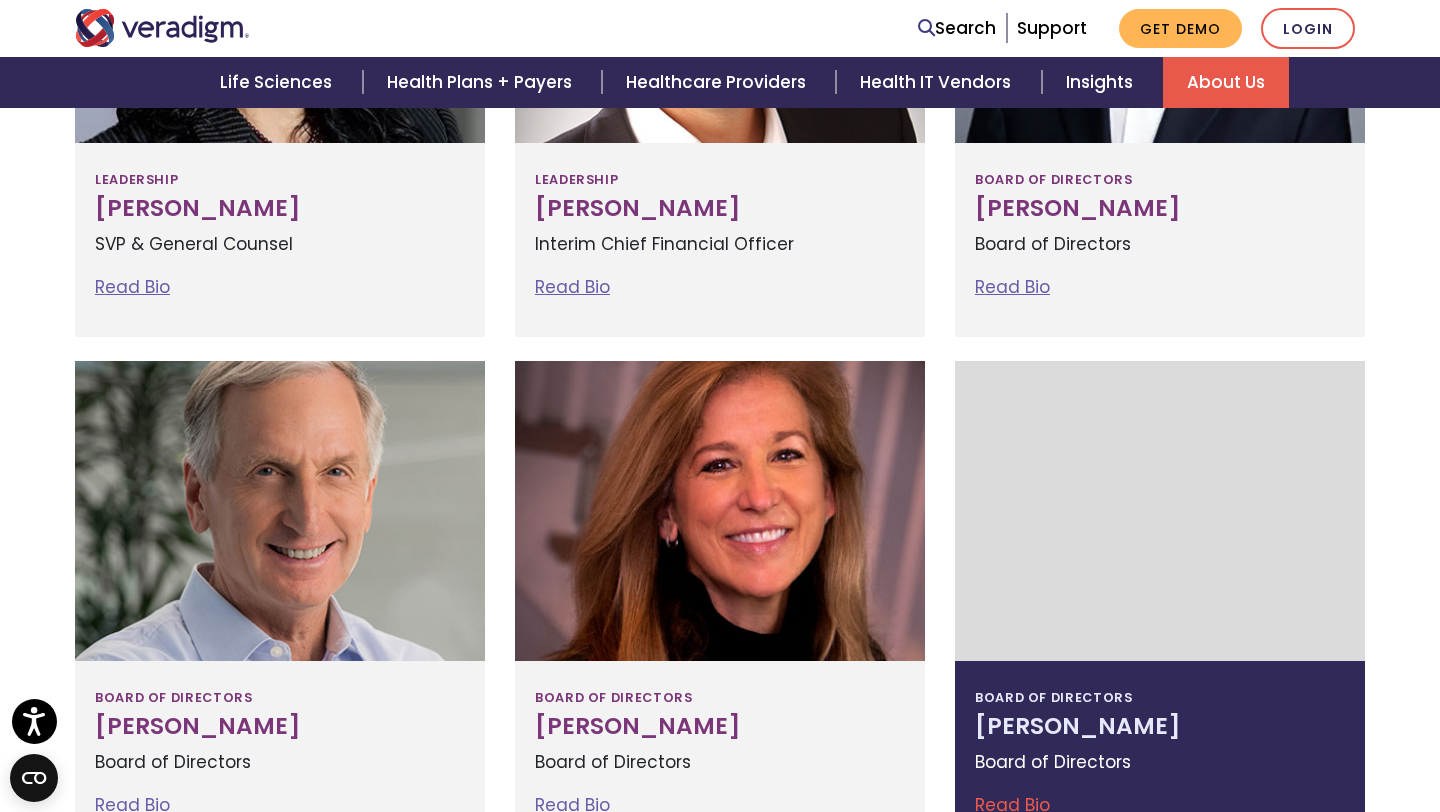 click at bounding box center (1160, 511) 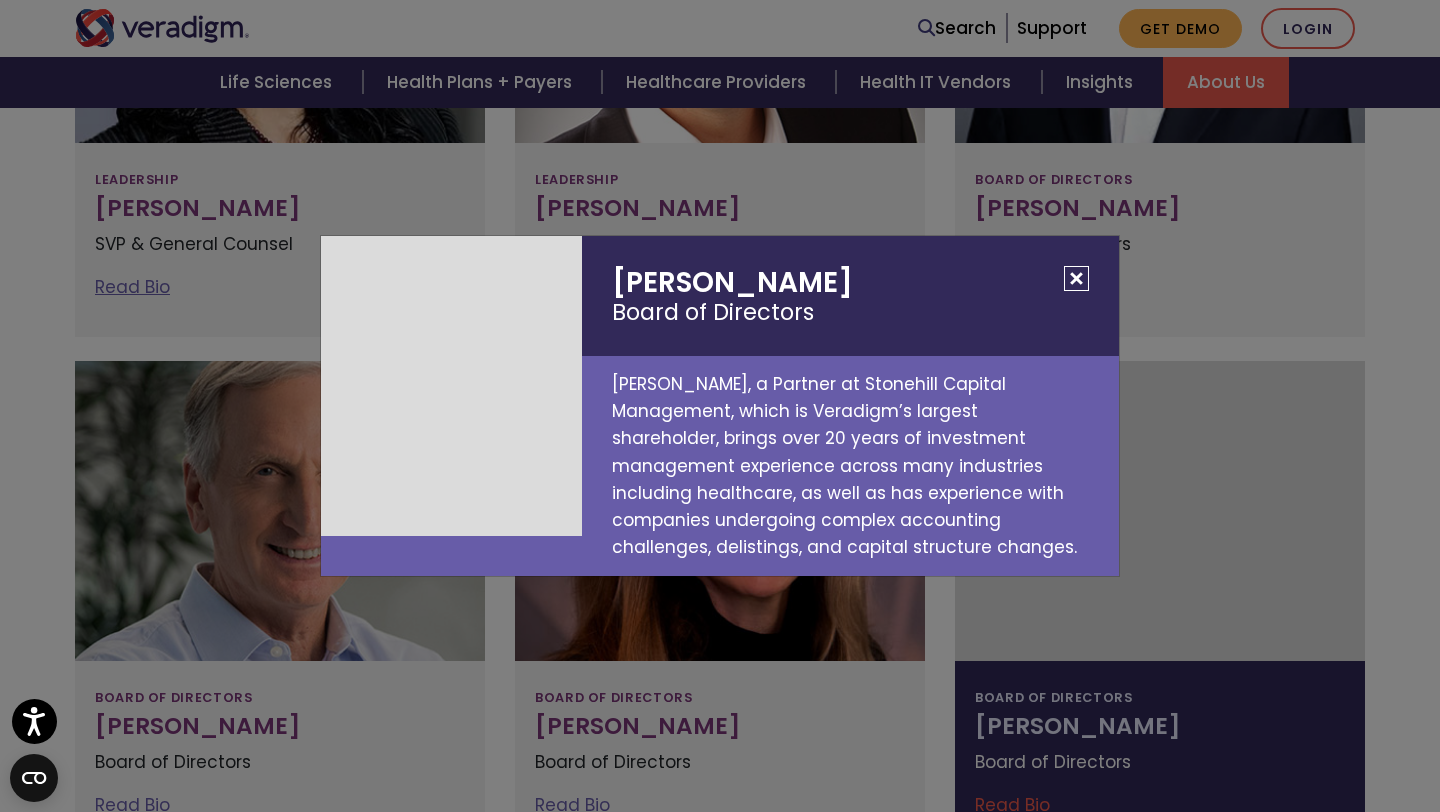 click at bounding box center [1076, 278] 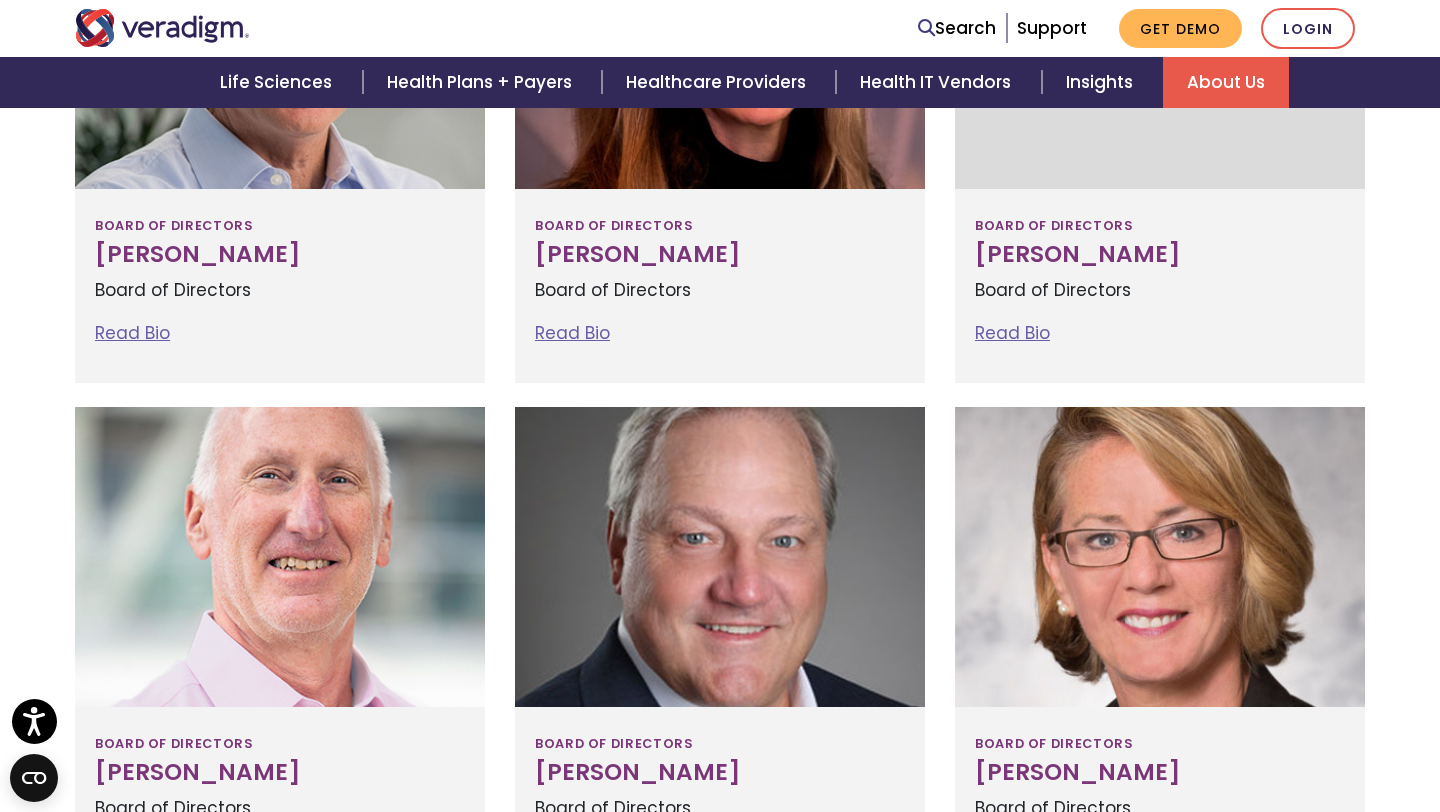 scroll, scrollTop: 1940, scrollLeft: 0, axis: vertical 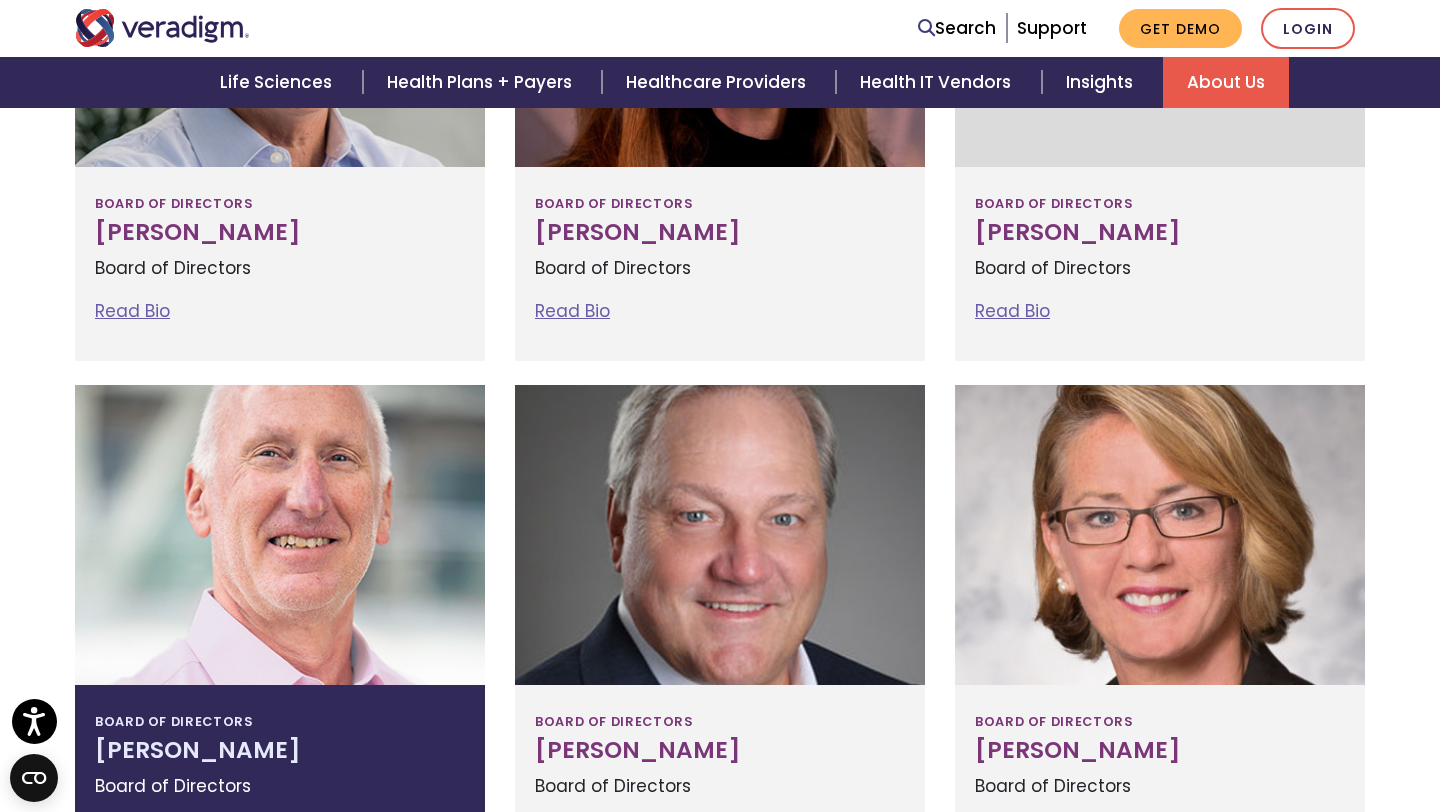 click at bounding box center [280, 535] 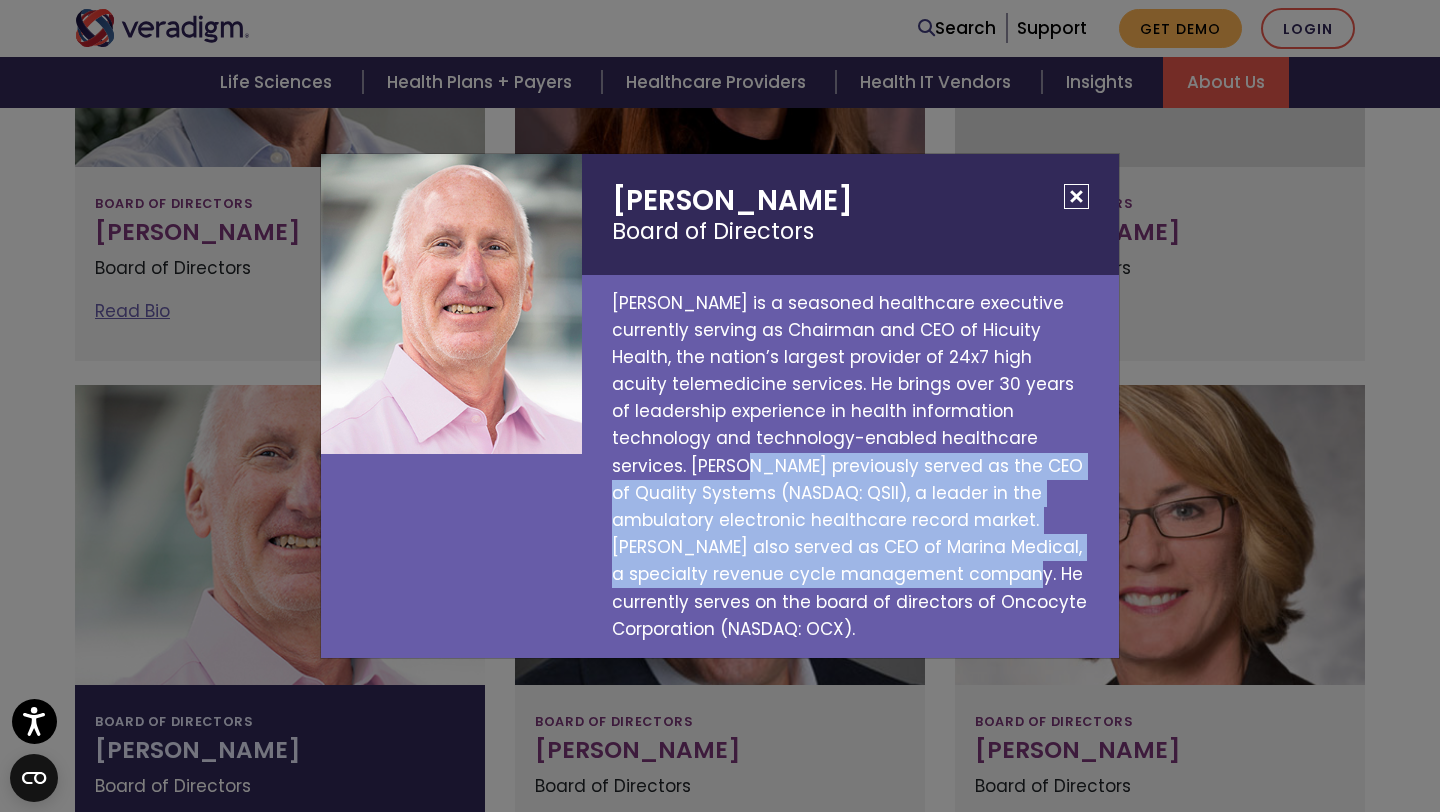 drag, startPoint x: 612, startPoint y: 467, endPoint x: 870, endPoint y: 583, distance: 282.87805 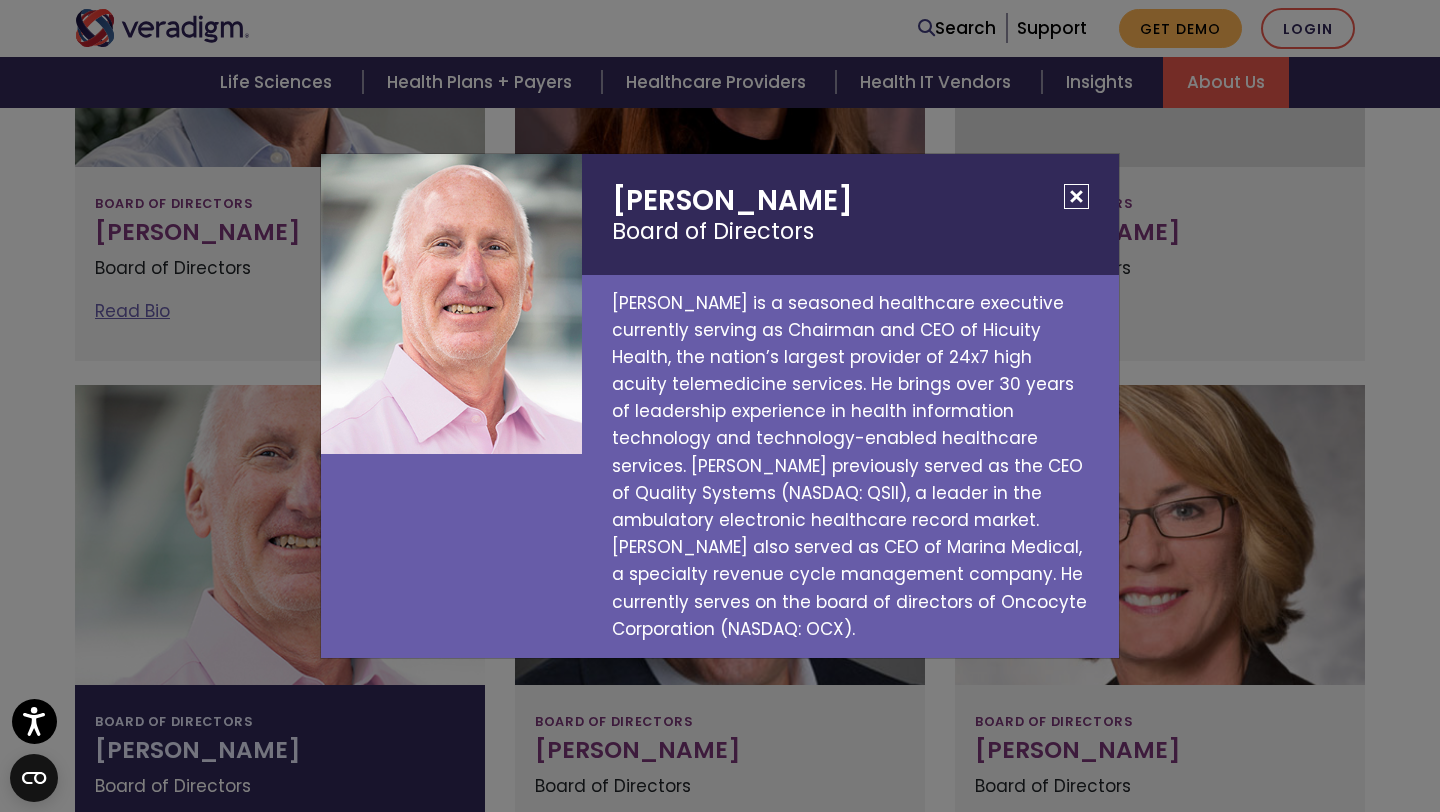 drag, startPoint x: 872, startPoint y: 571, endPoint x: 894, endPoint y: 590, distance: 29.068884 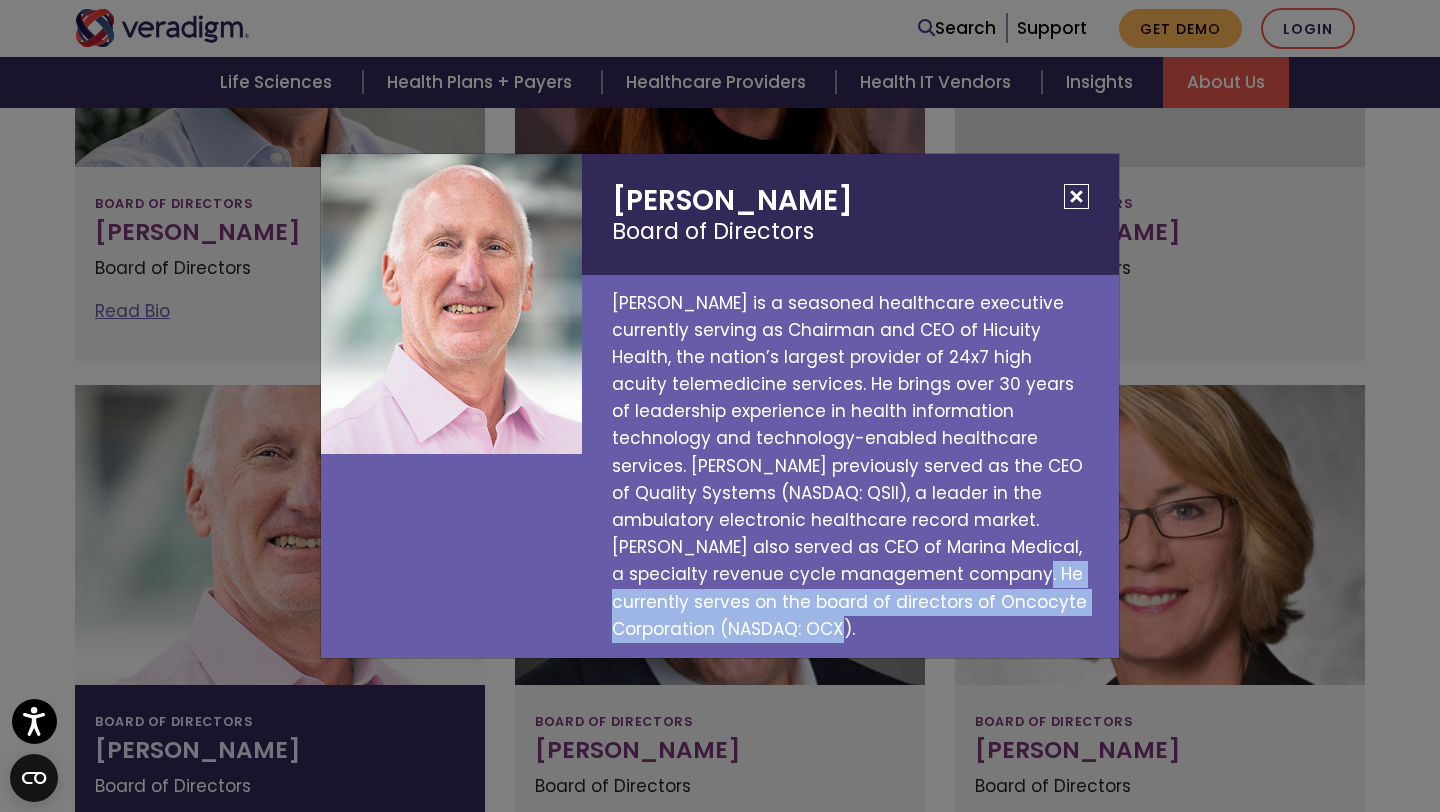 drag, startPoint x: 880, startPoint y: 578, endPoint x: 900, endPoint y: 623, distance: 49.24429 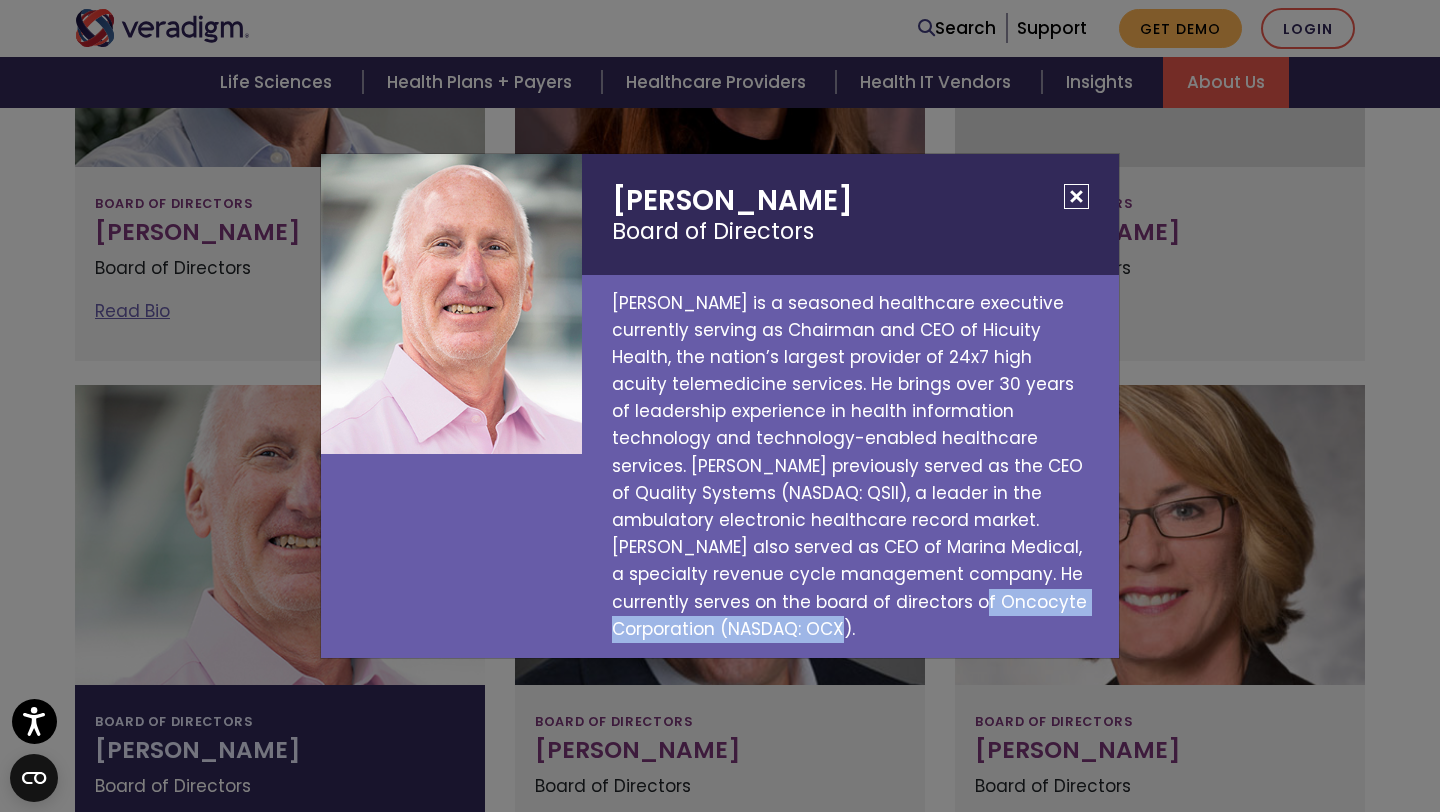 drag, startPoint x: 826, startPoint y: 605, endPoint x: 827, endPoint y: 626, distance: 21.023796 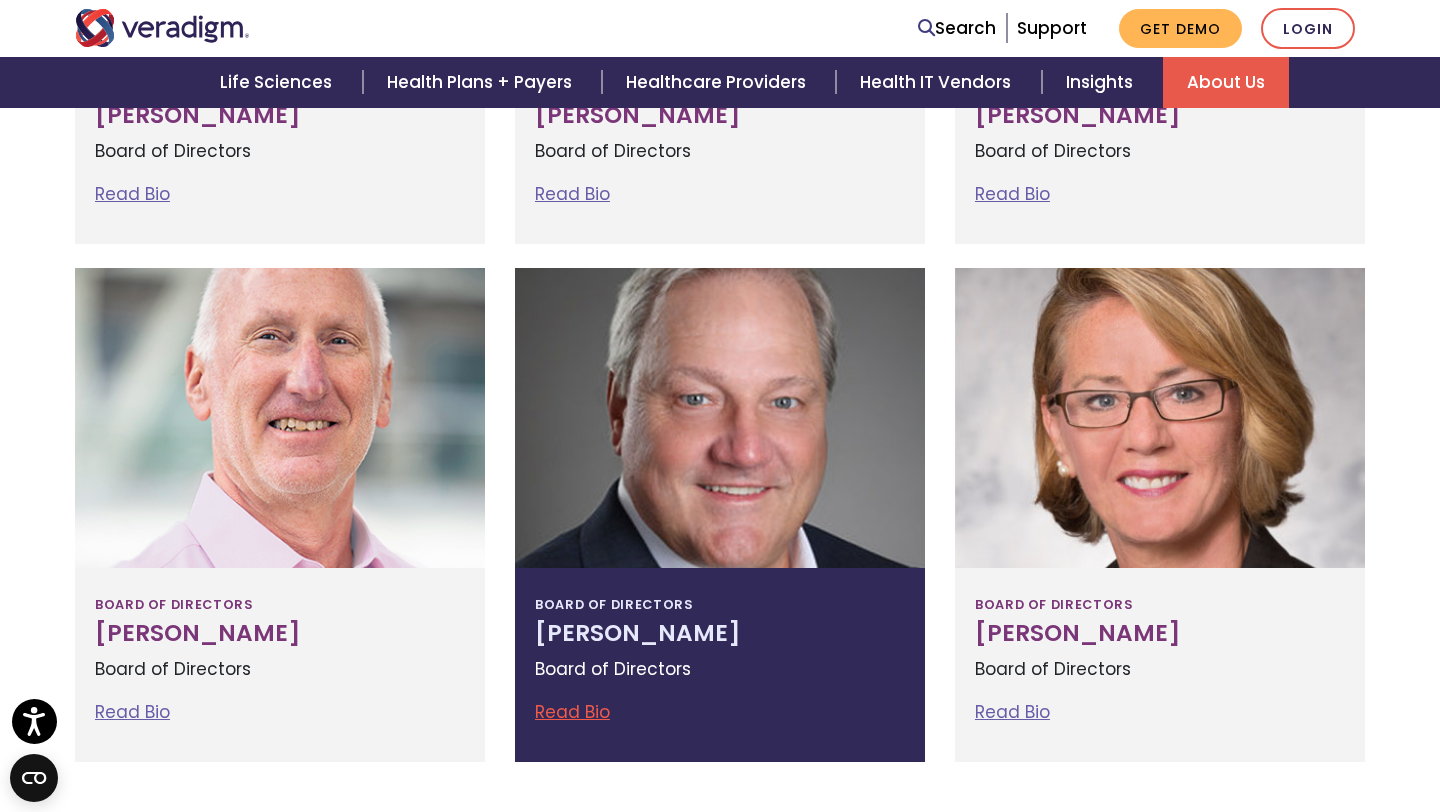scroll, scrollTop: 2060, scrollLeft: 0, axis: vertical 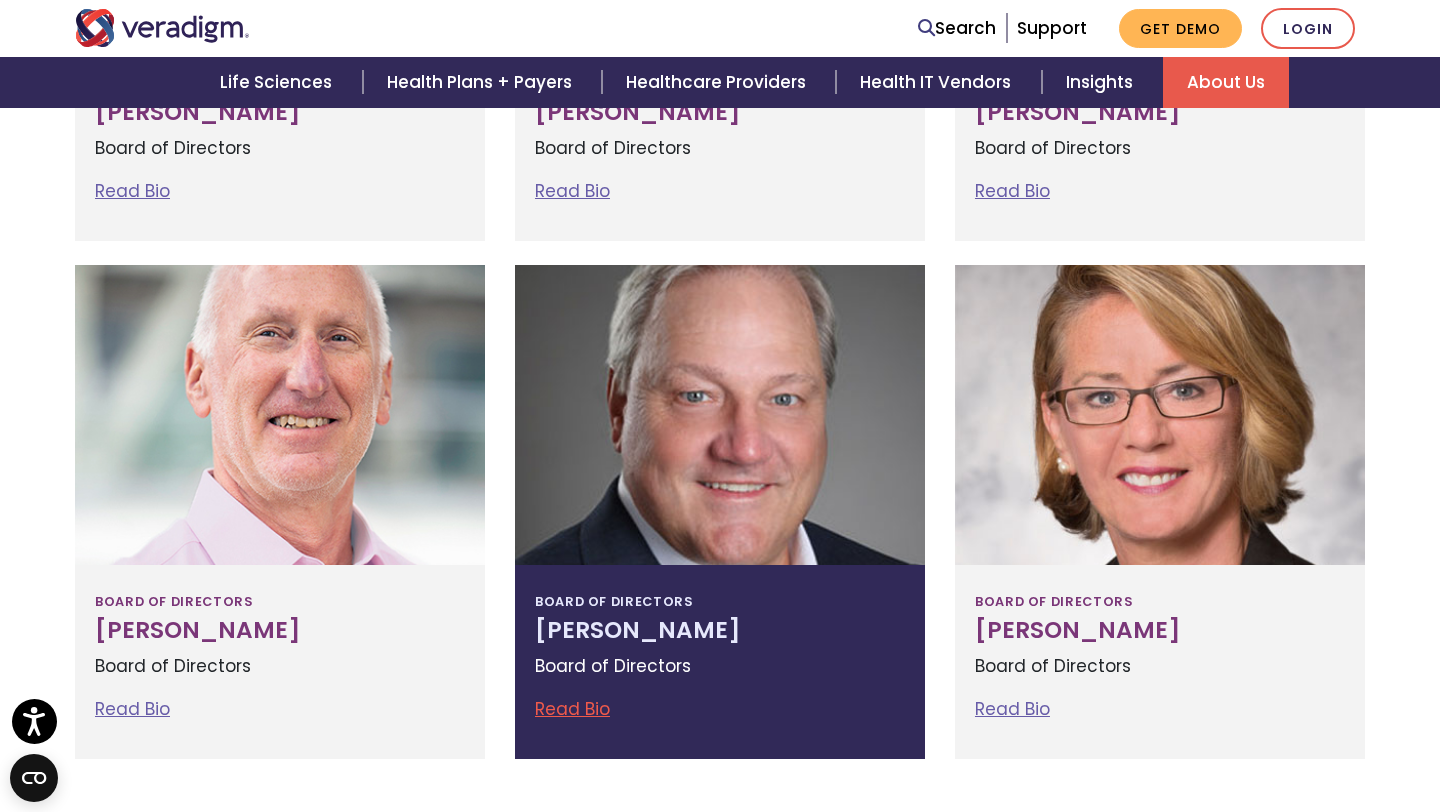 click at bounding box center (720, 415) 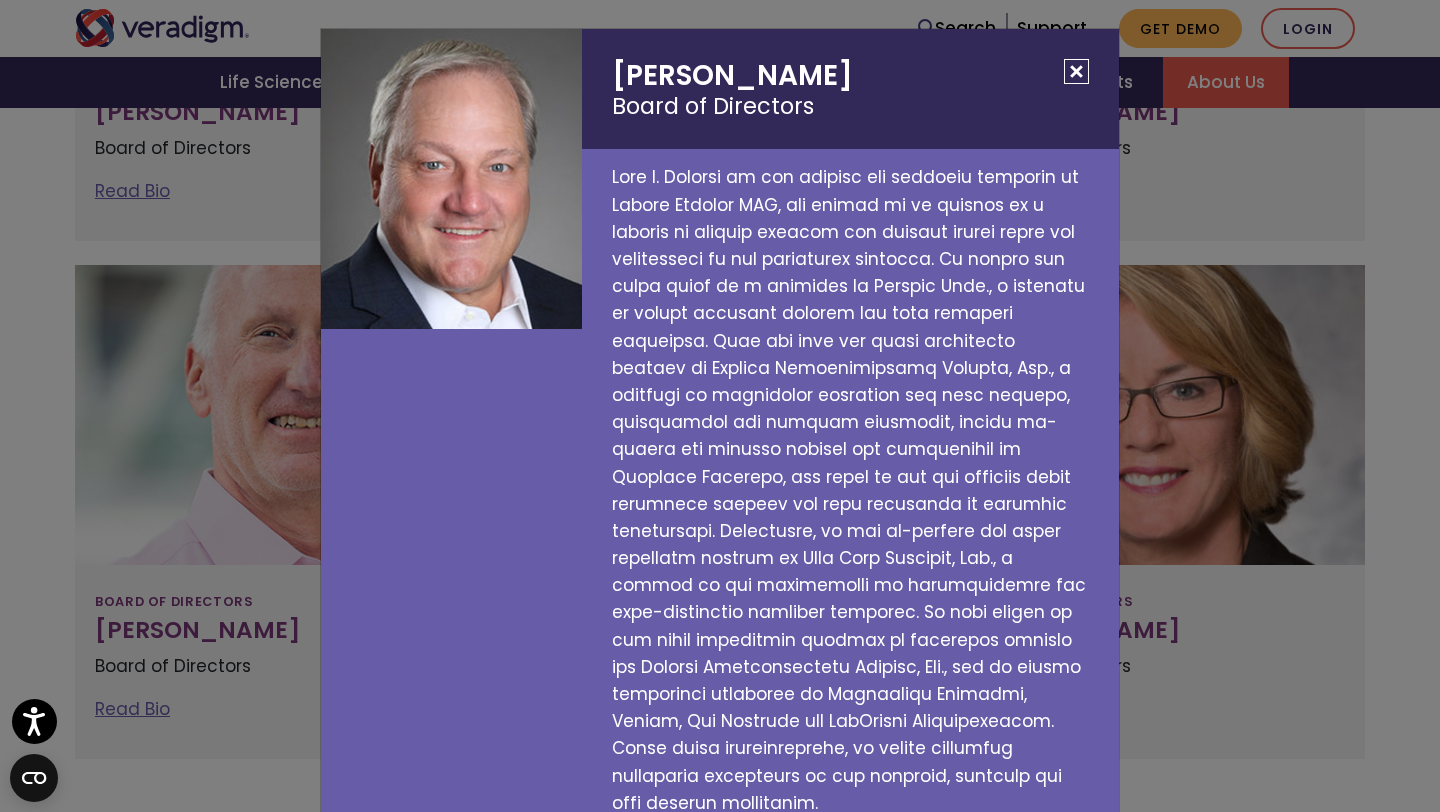 click at bounding box center (1076, 71) 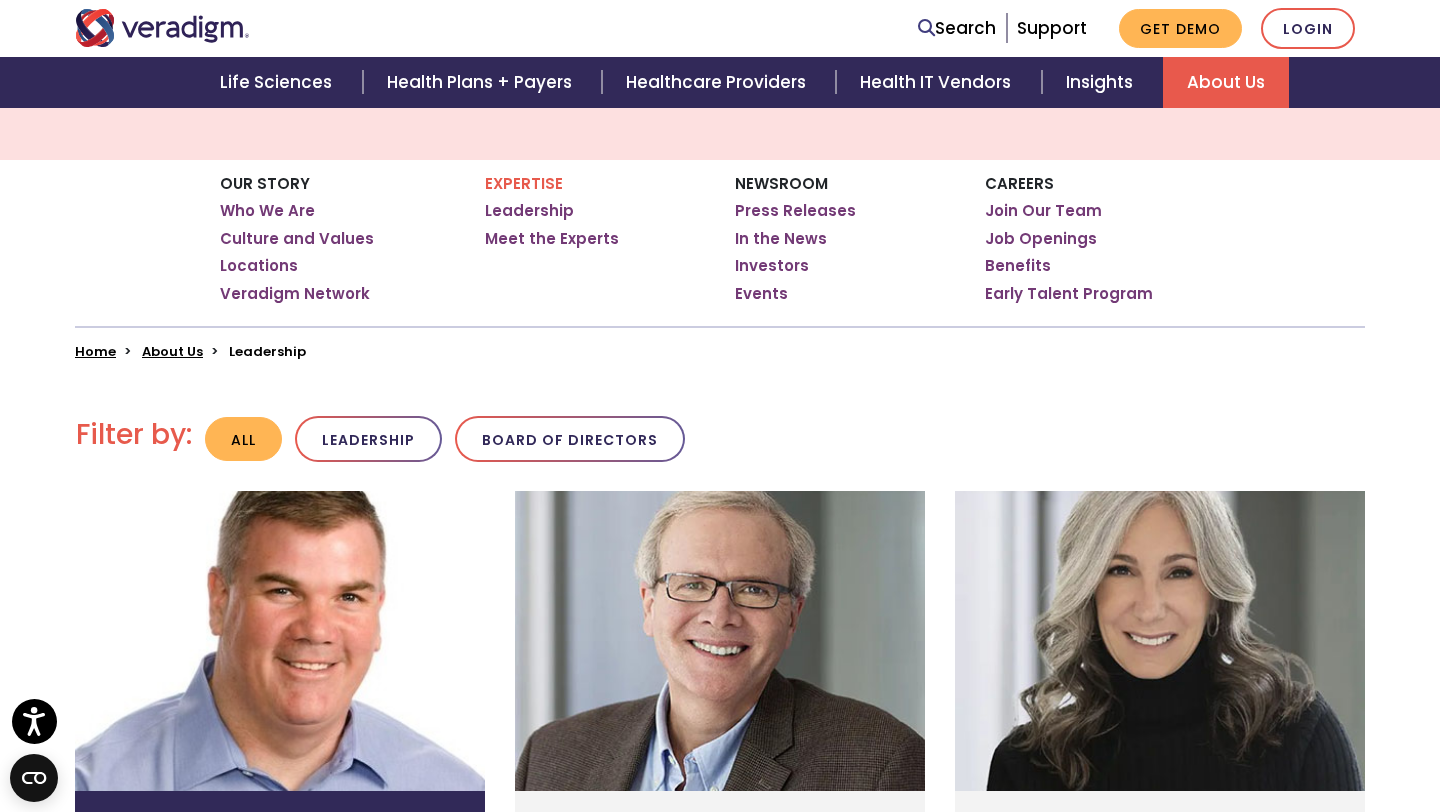 scroll, scrollTop: 302, scrollLeft: 0, axis: vertical 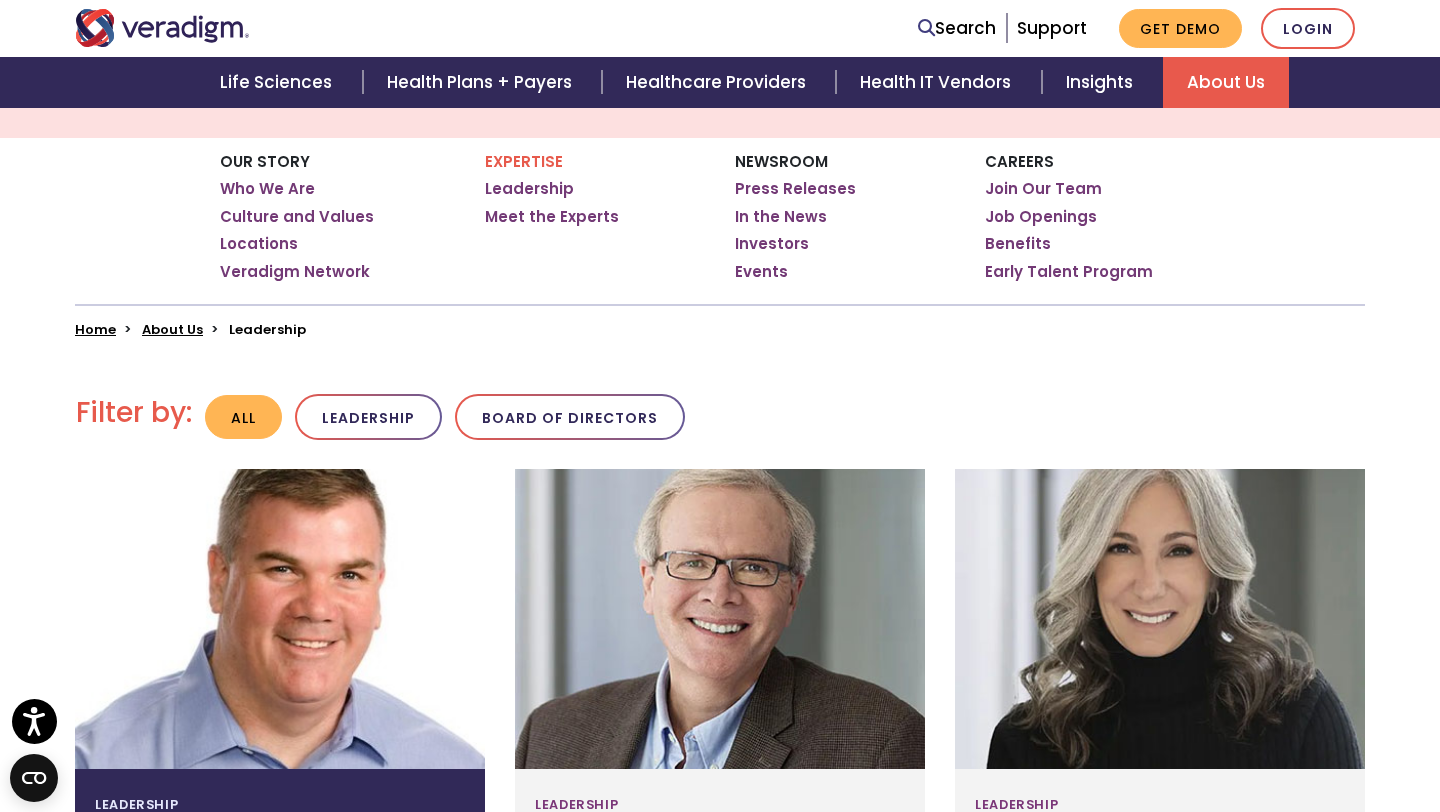 drag, startPoint x: 1156, startPoint y: 631, endPoint x: 181, endPoint y: 705, distance: 977.8042 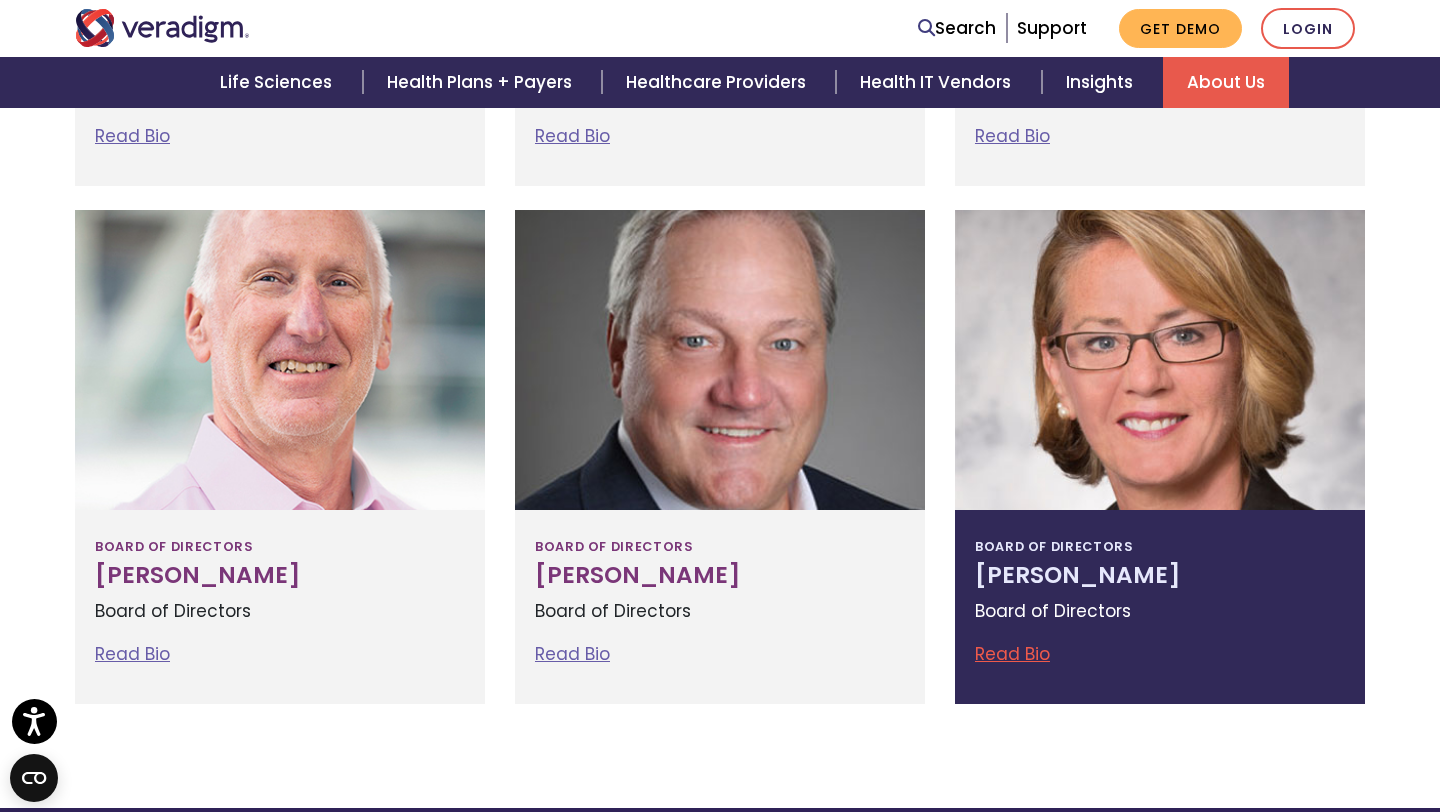 scroll, scrollTop: 2289, scrollLeft: 0, axis: vertical 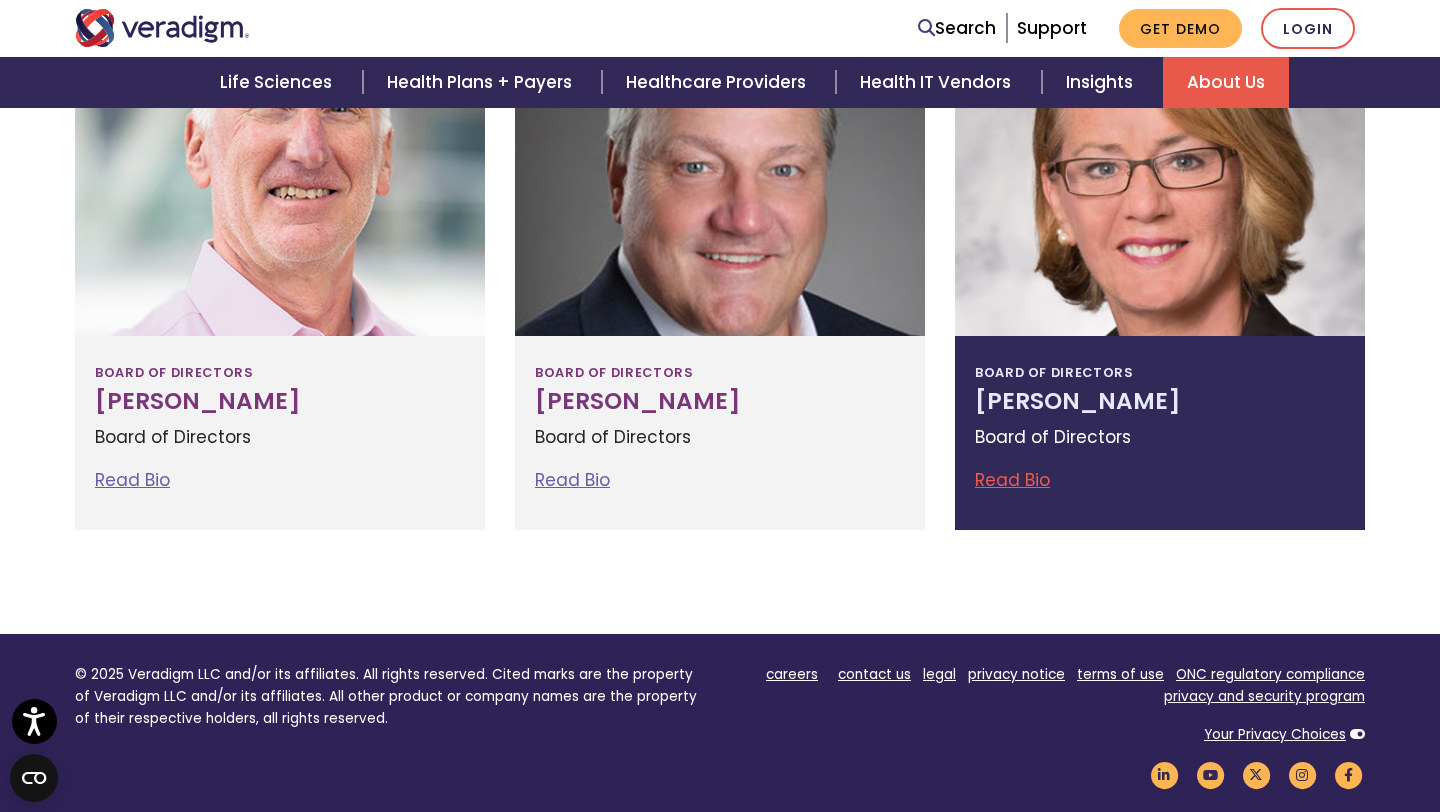 click on "Board of Directors
[PERSON_NAME]
Board of Directors
Read Bio                                                                                                                                                                                                                                                                    [PERSON_NAME] Board of Directors" at bounding box center (1160, 433) 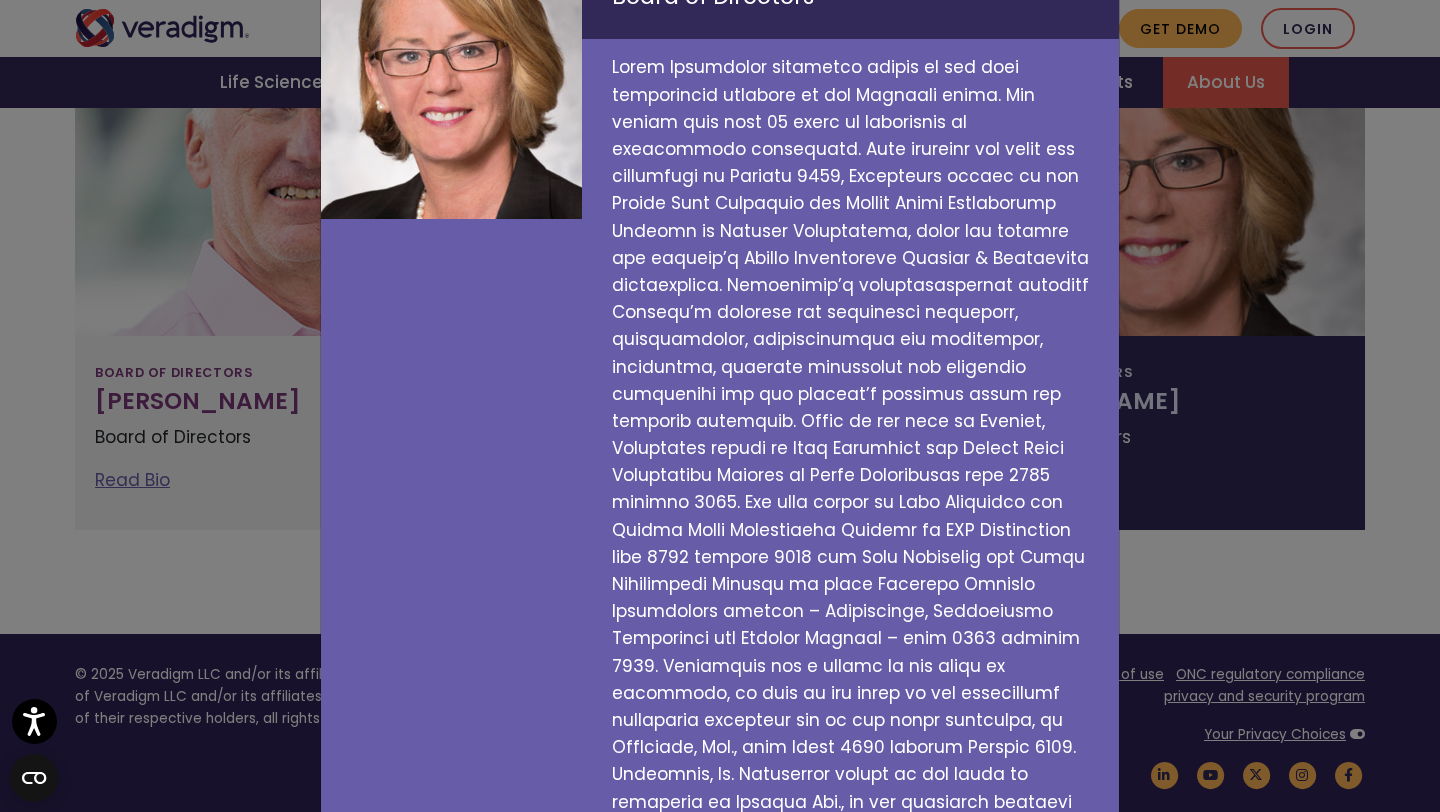 scroll, scrollTop: 104, scrollLeft: 0, axis: vertical 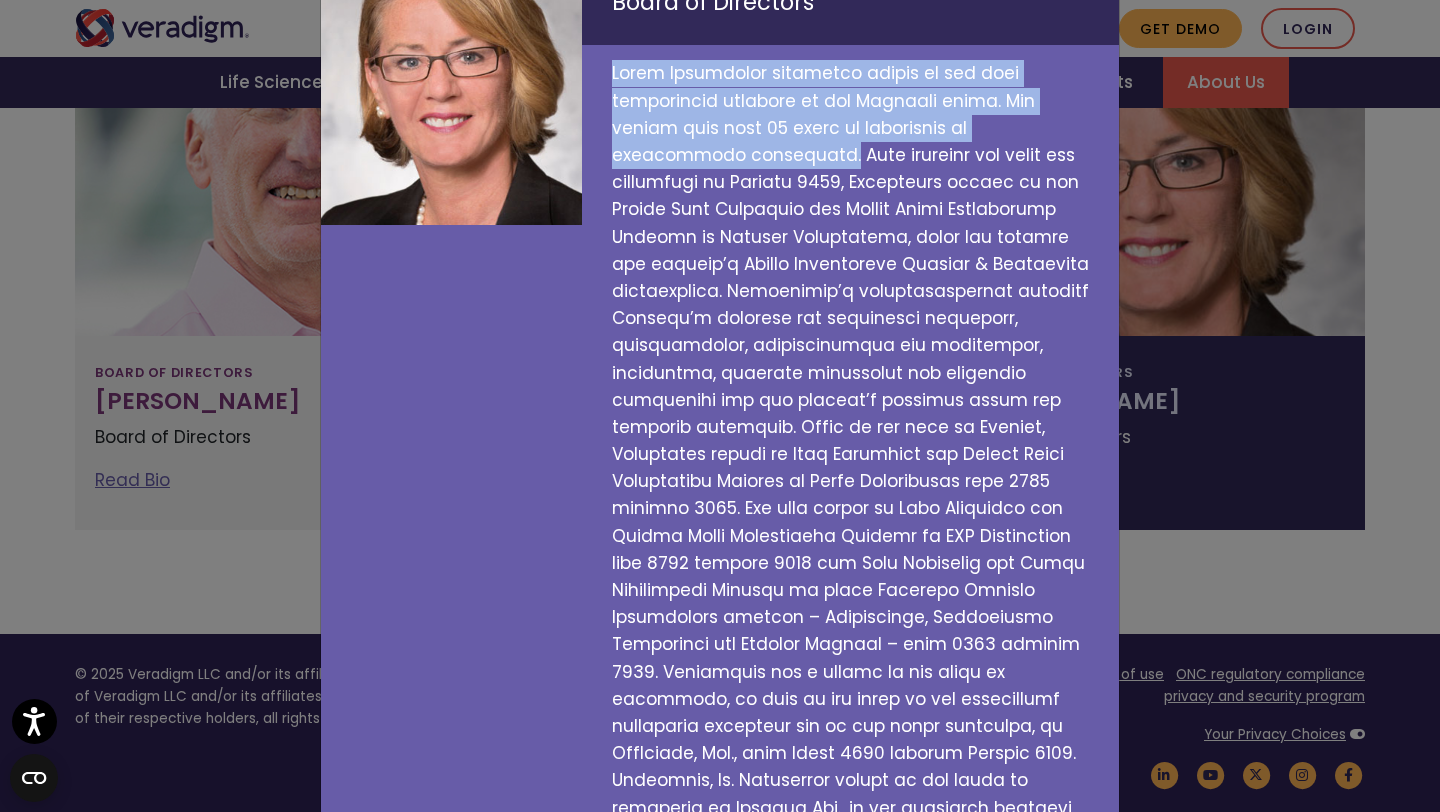 drag, startPoint x: 615, startPoint y: 72, endPoint x: 712, endPoint y: 151, distance: 125.09996 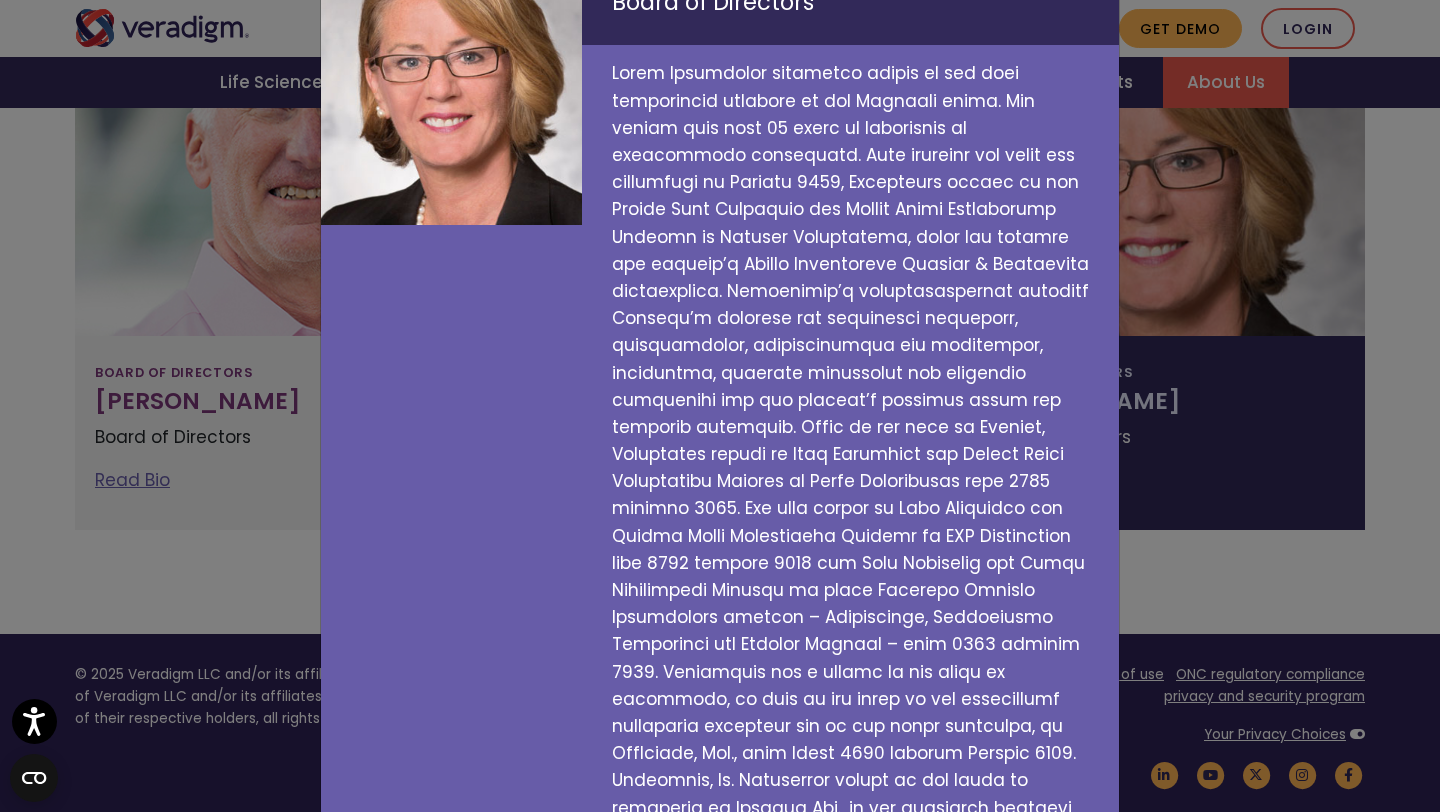 click at bounding box center (850, 495) 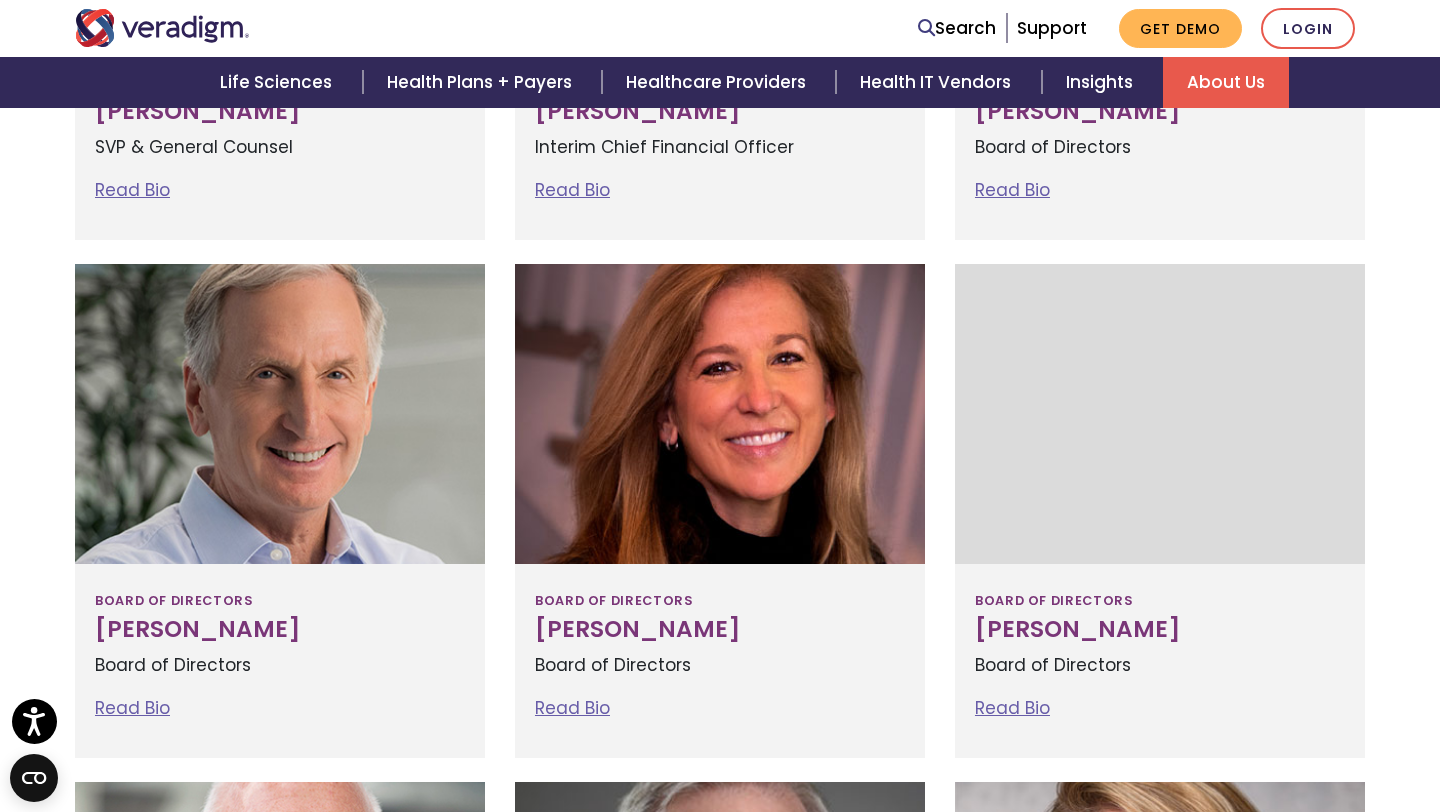 scroll, scrollTop: 1585, scrollLeft: 0, axis: vertical 